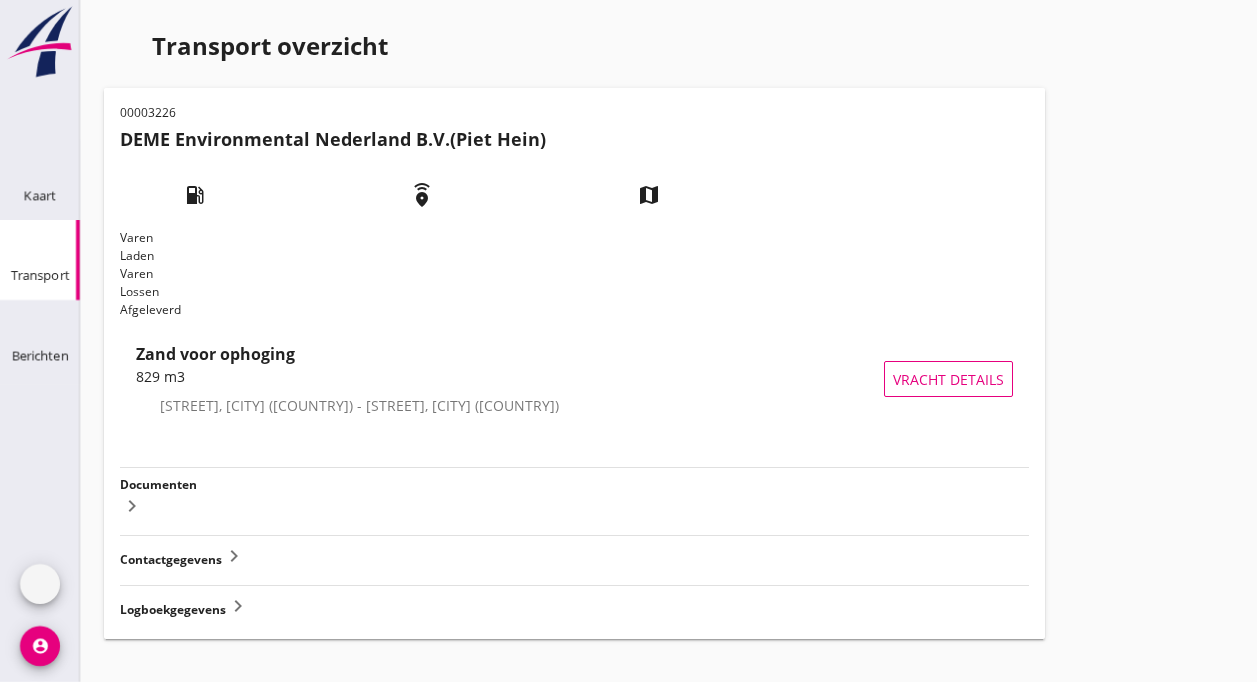 scroll, scrollTop: 0, scrollLeft: 0, axis: both 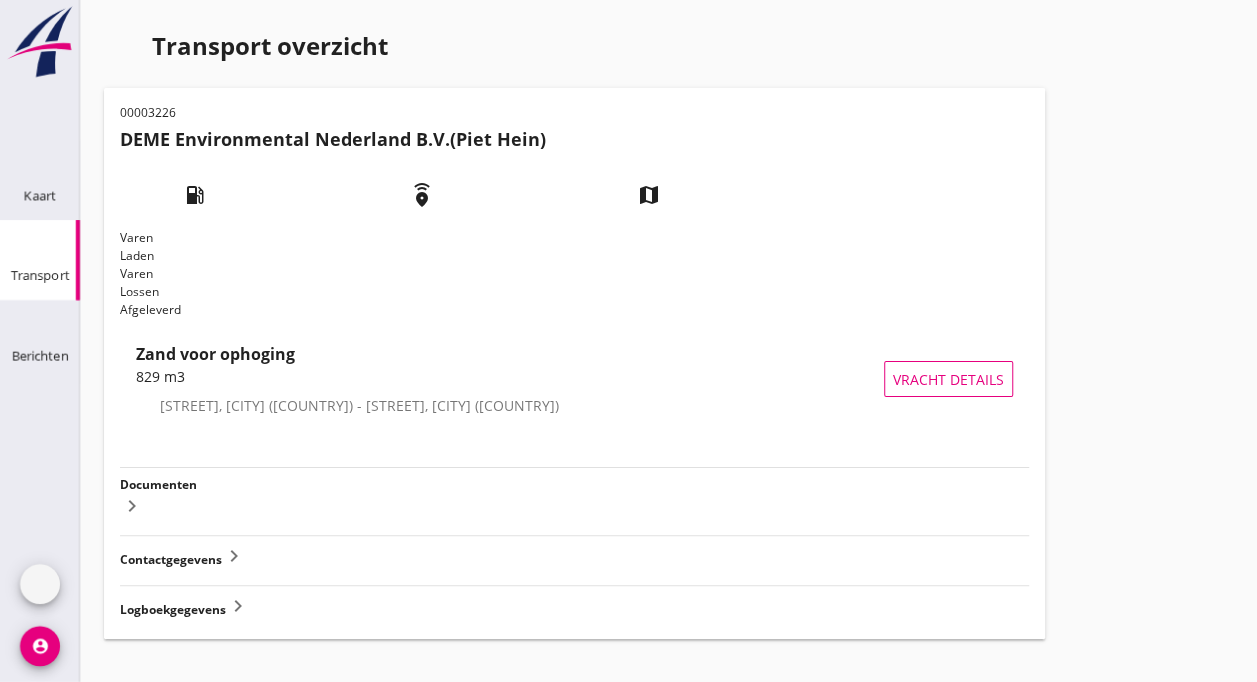click on "Transport" at bounding box center (40, 246) 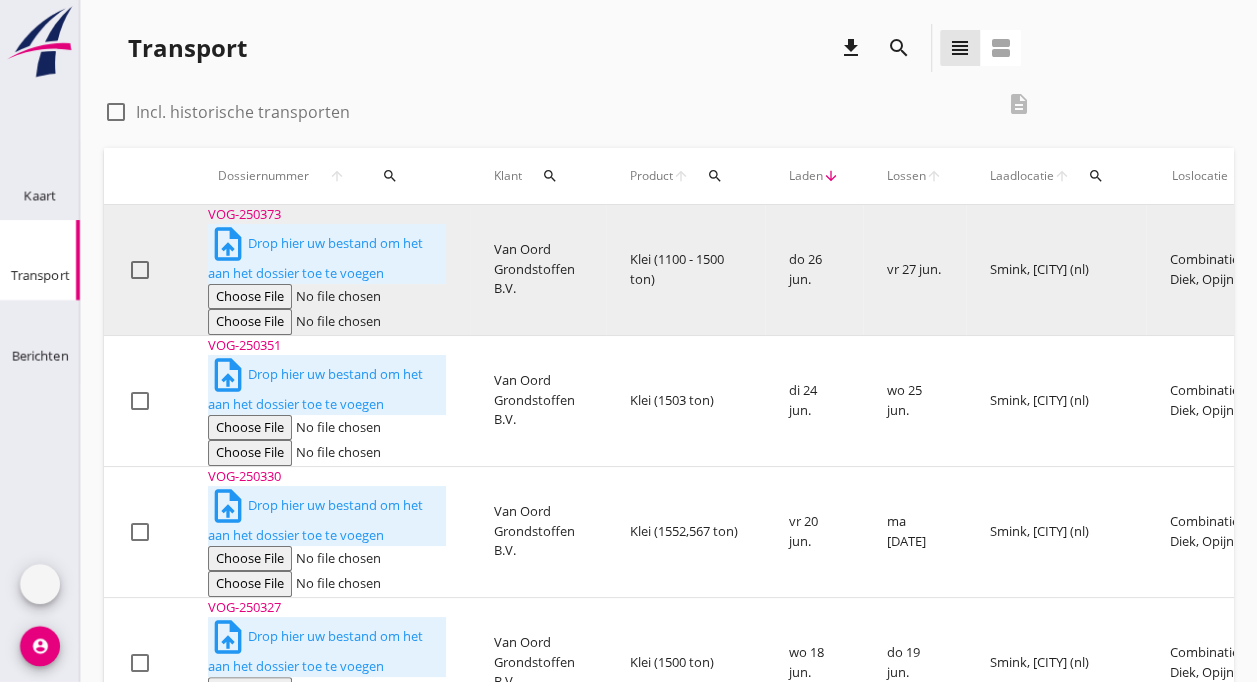 click on "VOG-250373  upload_file  Drop hier uw bestand om het aan het dossier toe te voegen" at bounding box center (327, 270) 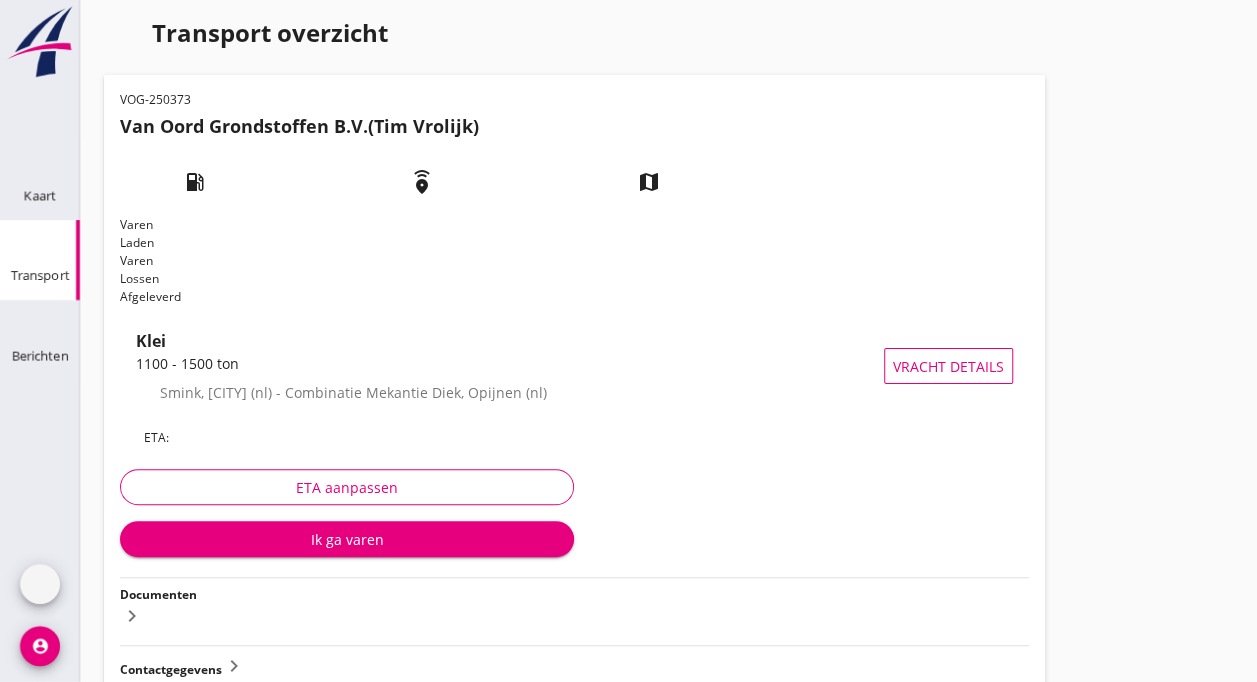 scroll, scrollTop: 0, scrollLeft: 0, axis: both 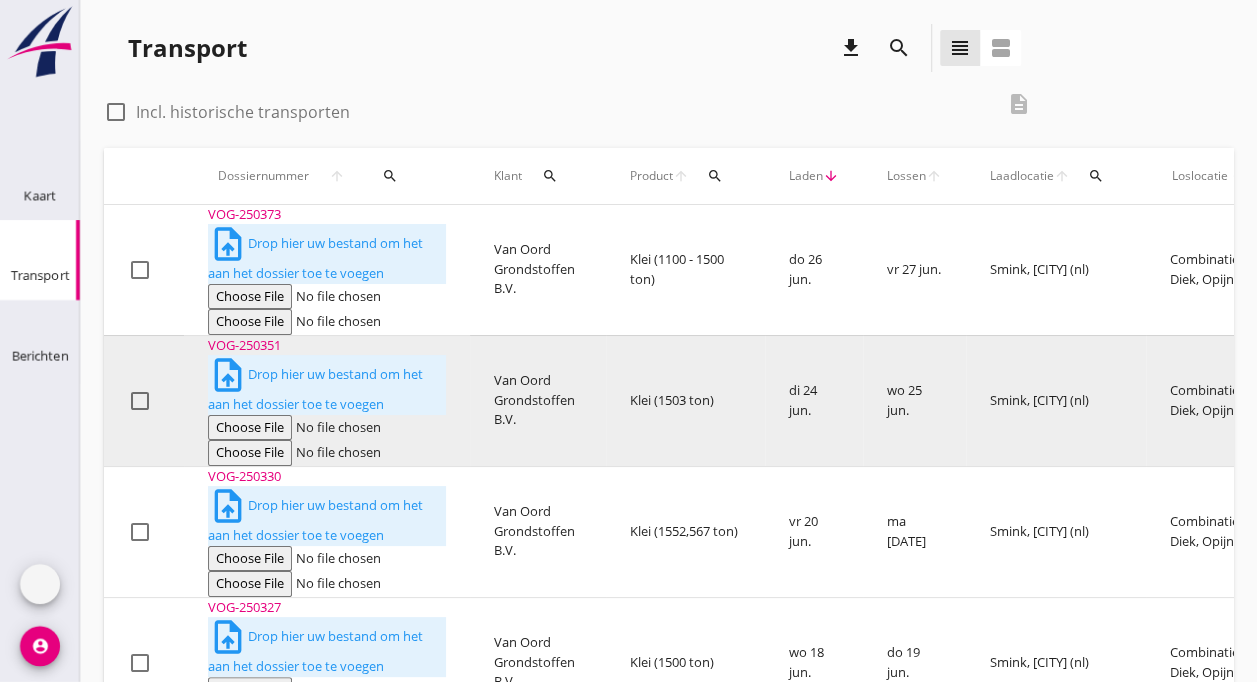click on "Klei (1503 ton)" at bounding box center [685, 270] 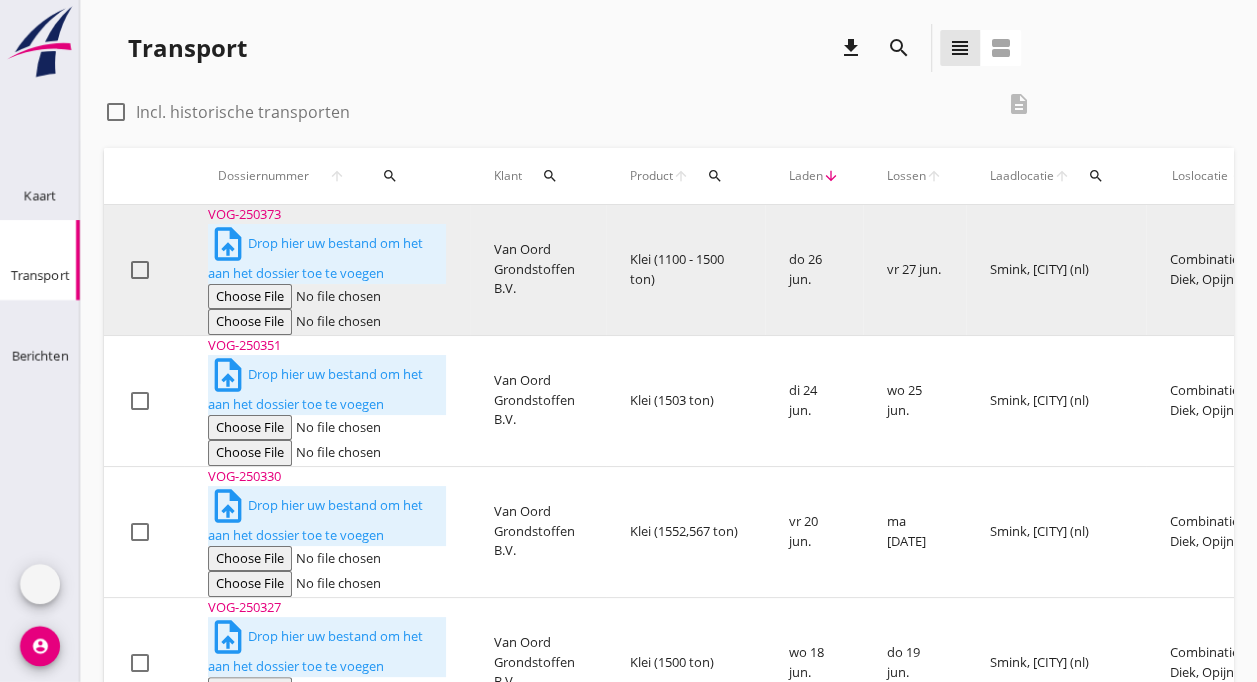 click on "Van Oord Grondstoffen B.V." at bounding box center [538, 270] 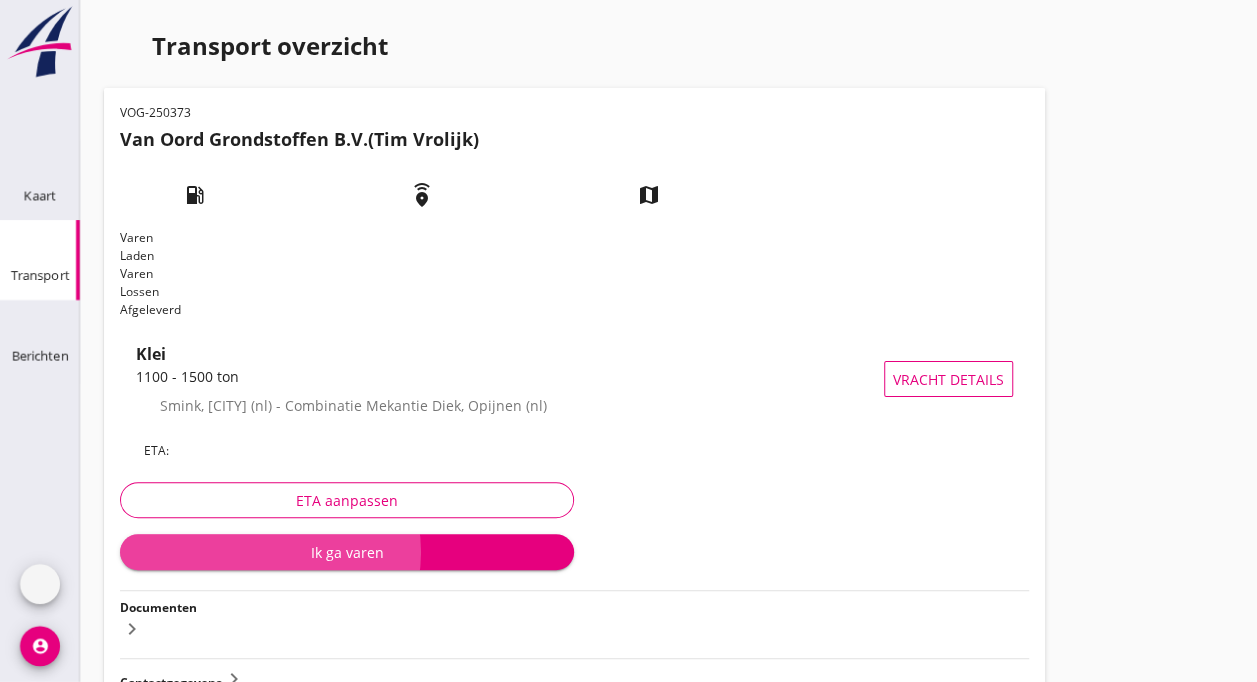click on "Ik ga varen" at bounding box center (347, 552) 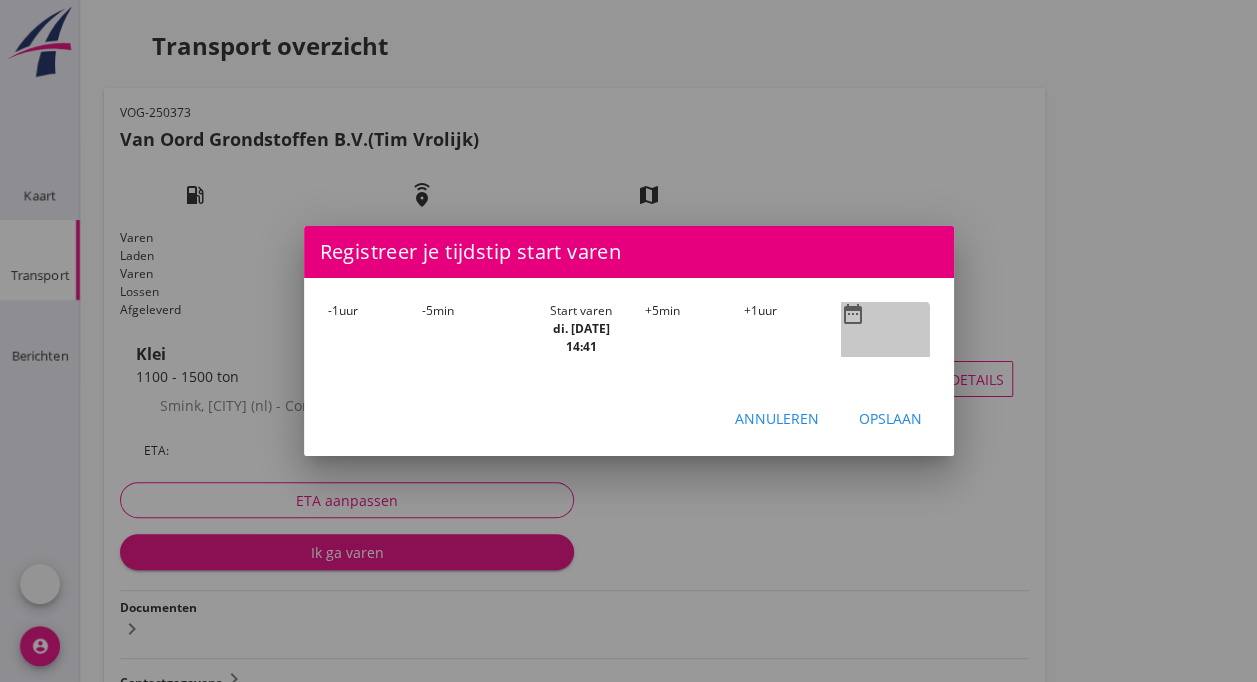 click on "date_range" at bounding box center [853, 314] 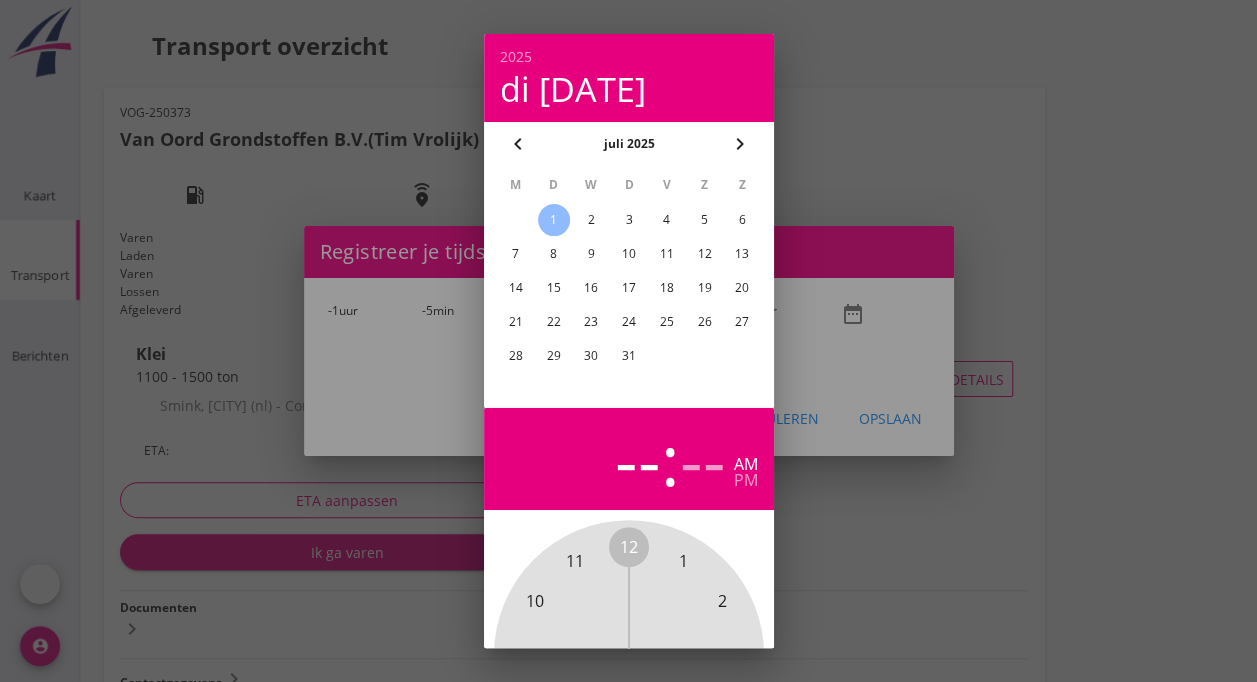 click on "chevron_left" at bounding box center [518, 144] 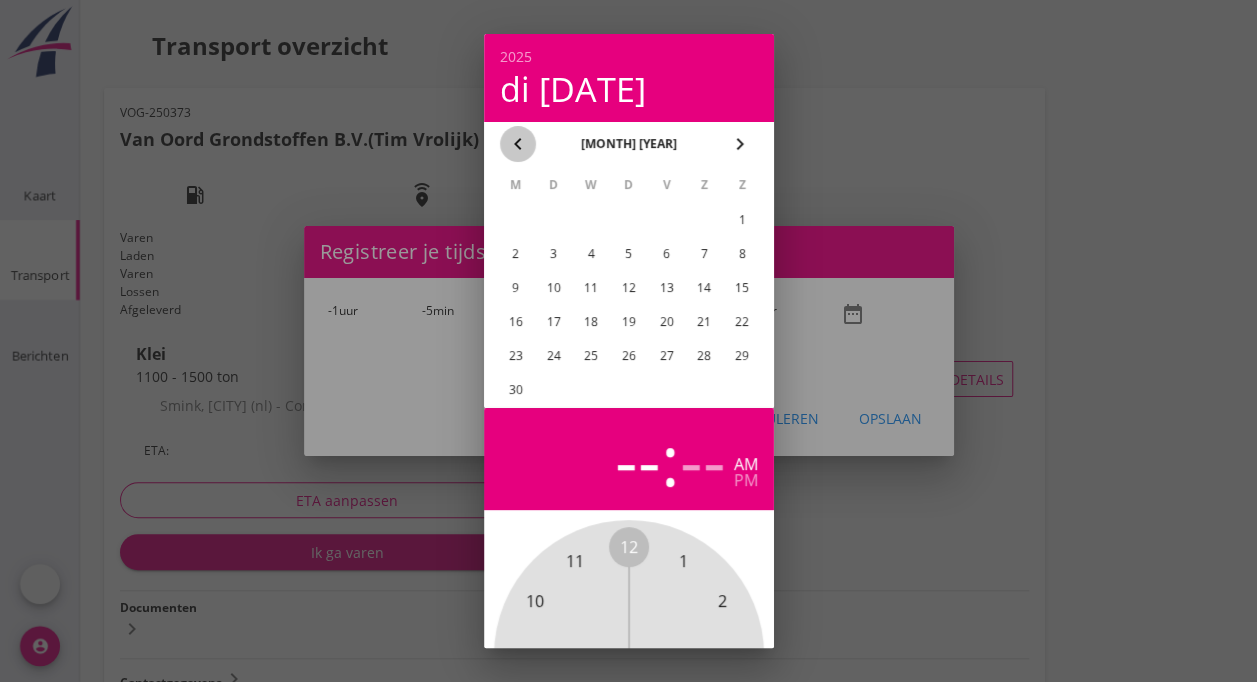 click on "chevron_left" at bounding box center (518, 144) 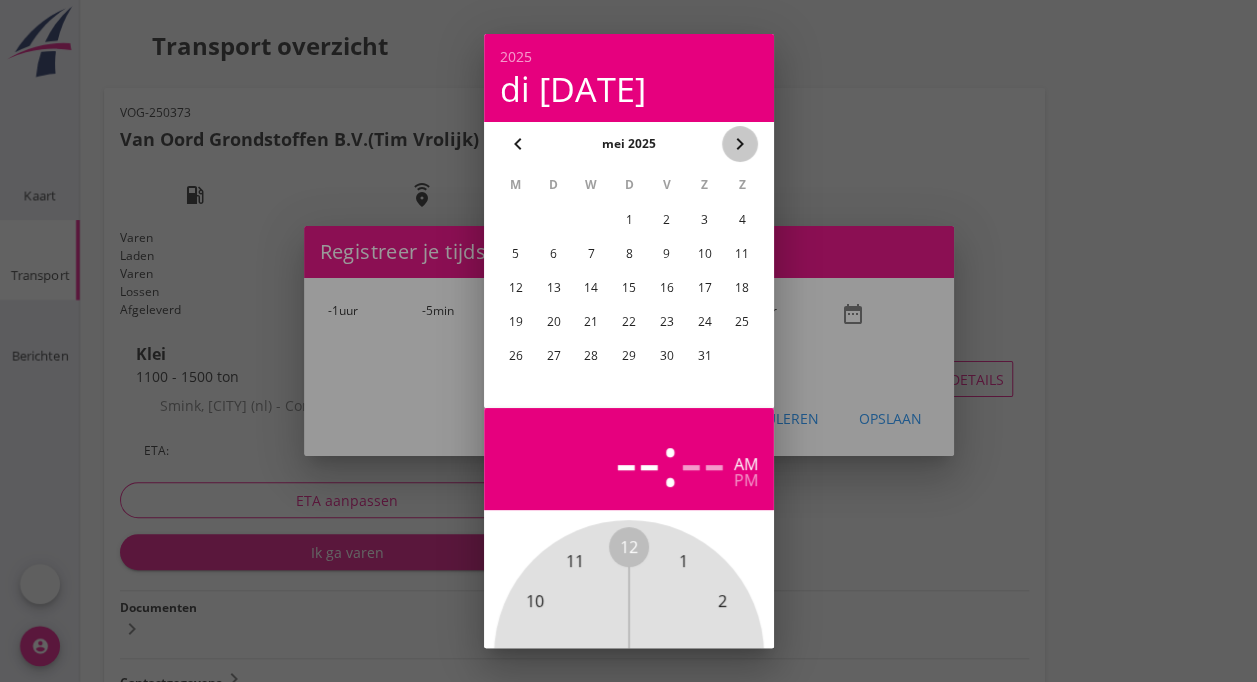 click on "chevron_right" at bounding box center (518, 144) 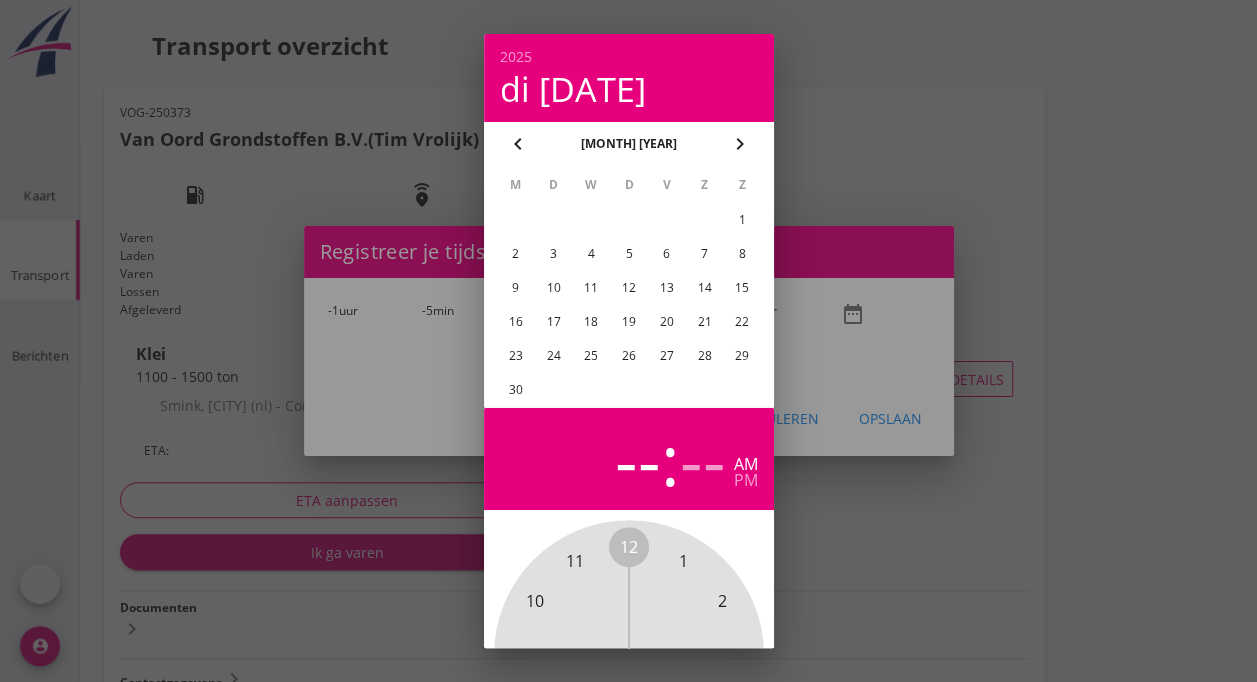 click on "30" at bounding box center [742, 220] 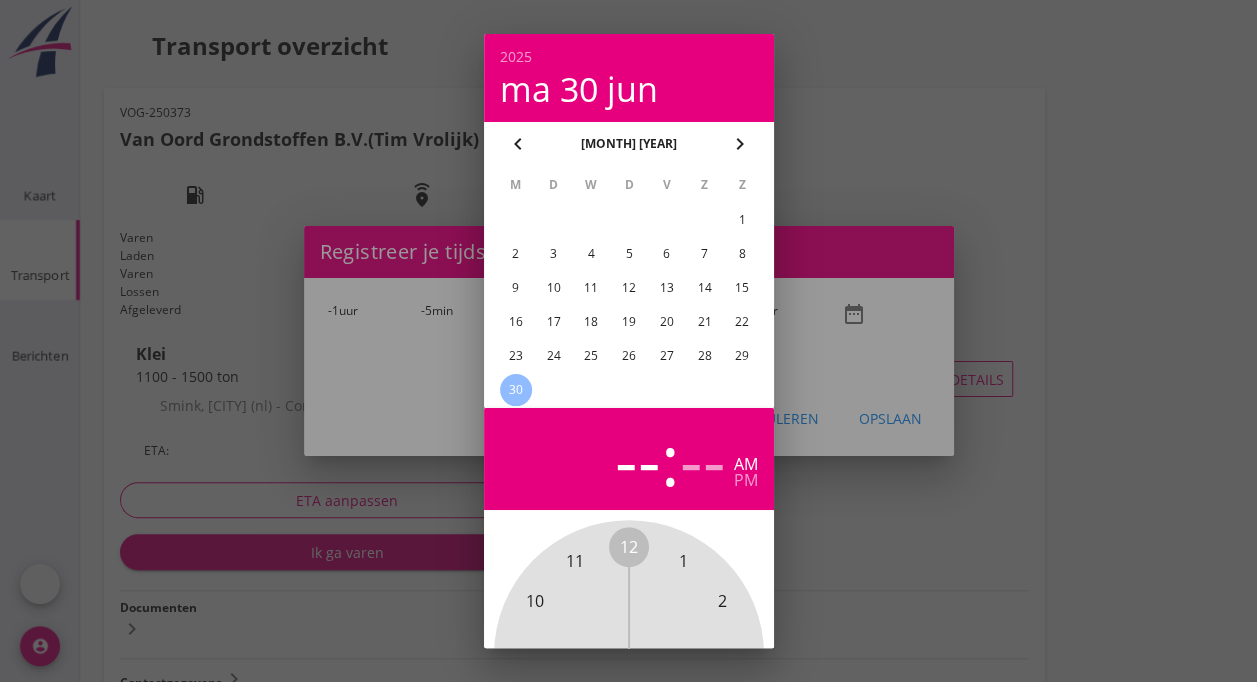 click on "27" at bounding box center (742, 220) 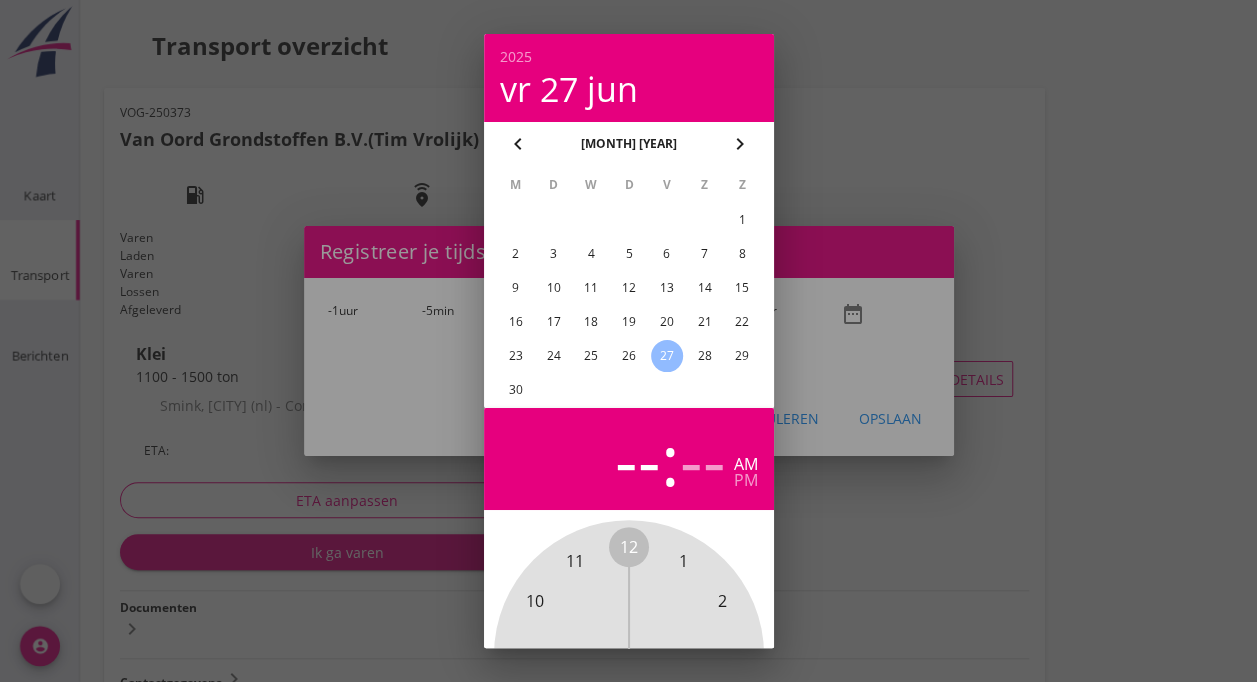 click at bounding box center [628, 341] 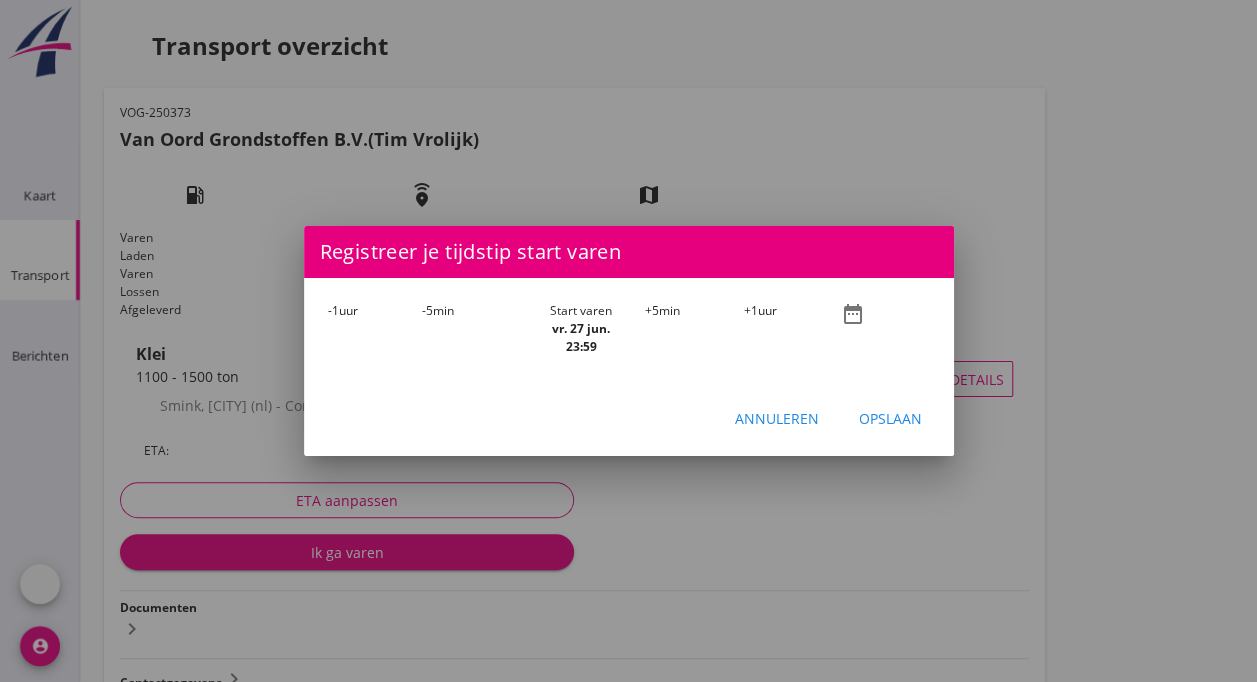 click on "-1" at bounding box center [333, 310] 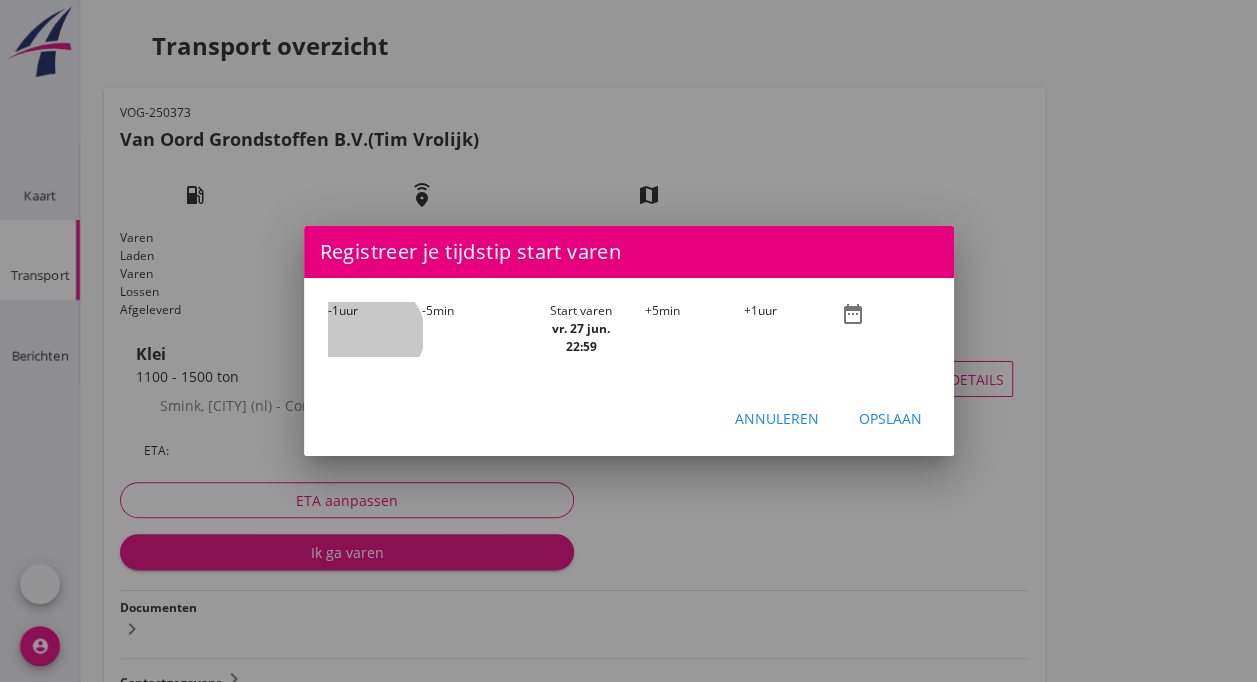 click on "-1" at bounding box center [333, 310] 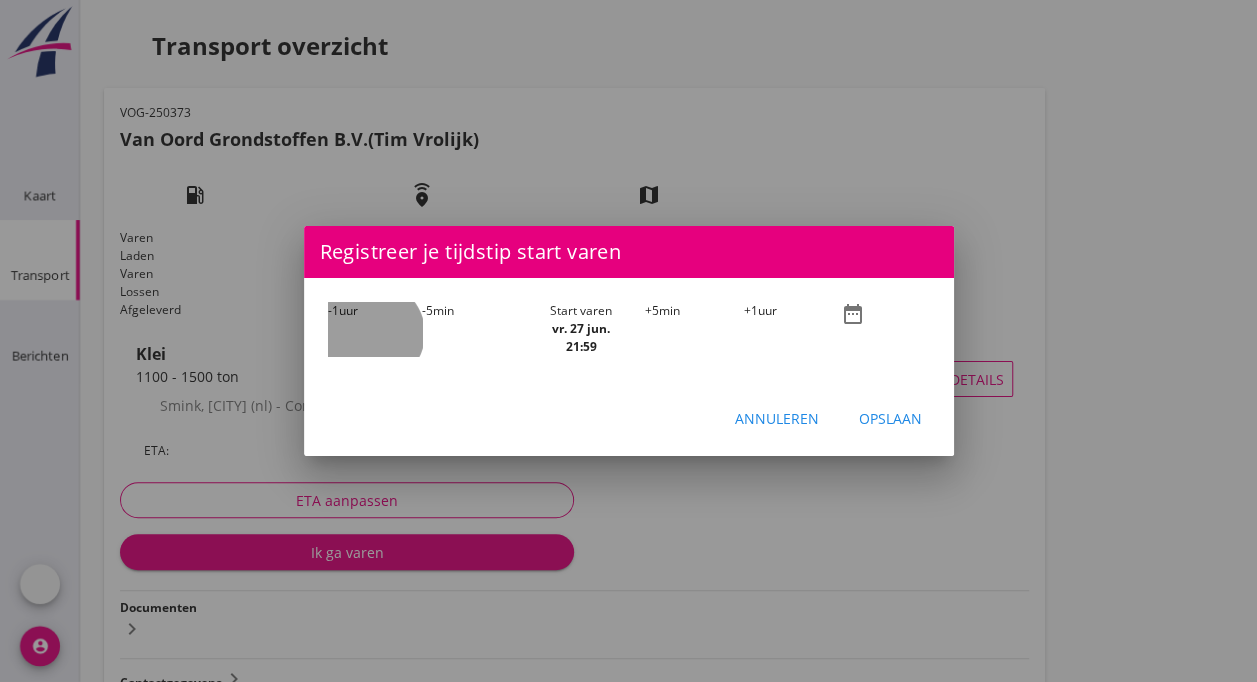 click on "-1" at bounding box center (333, 310) 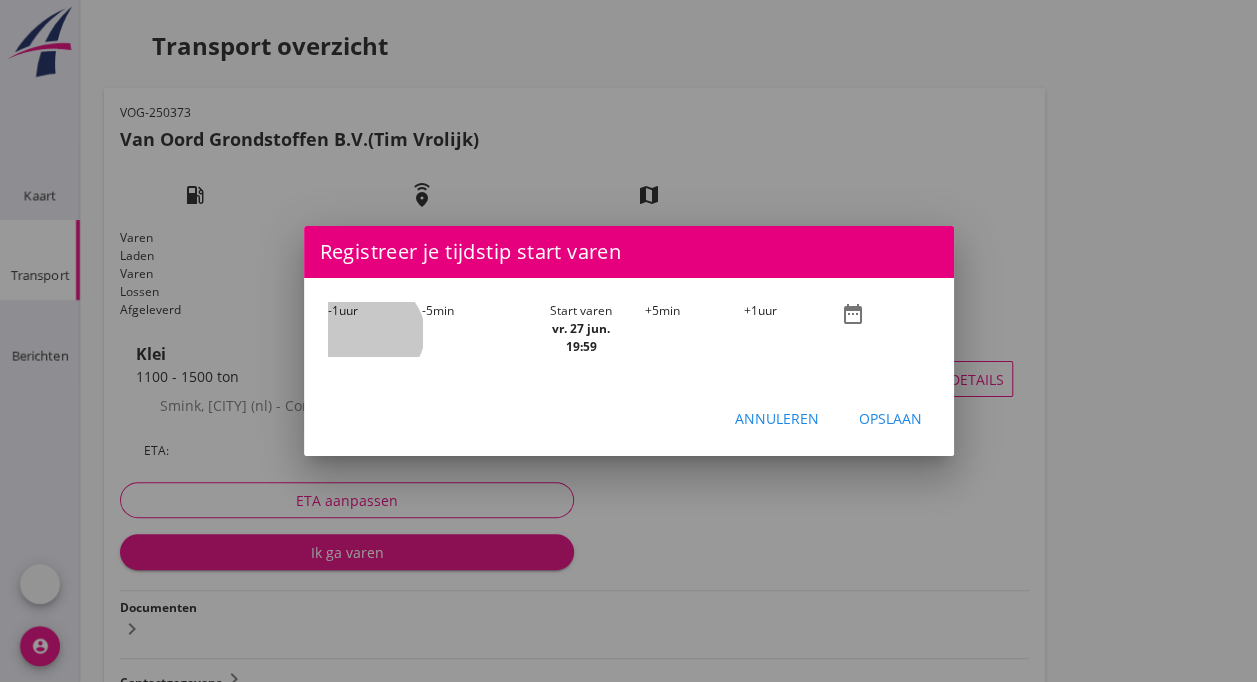 click on "-1" at bounding box center (333, 310) 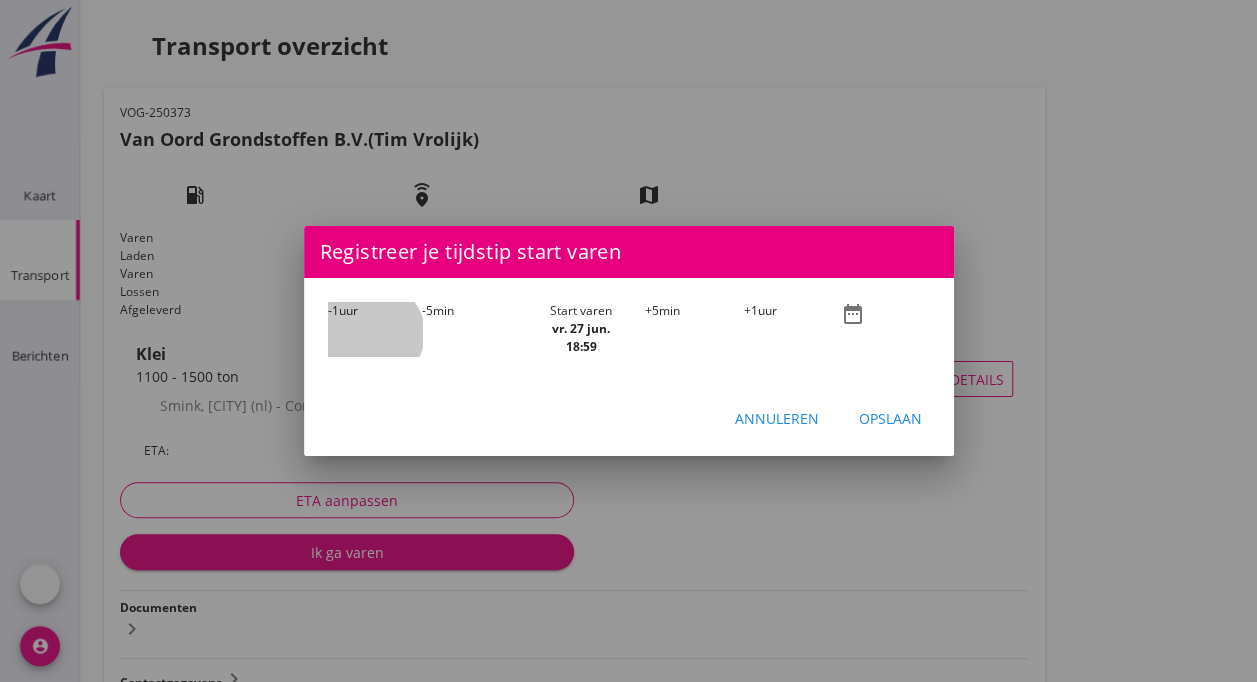 click on "-1" at bounding box center [333, 310] 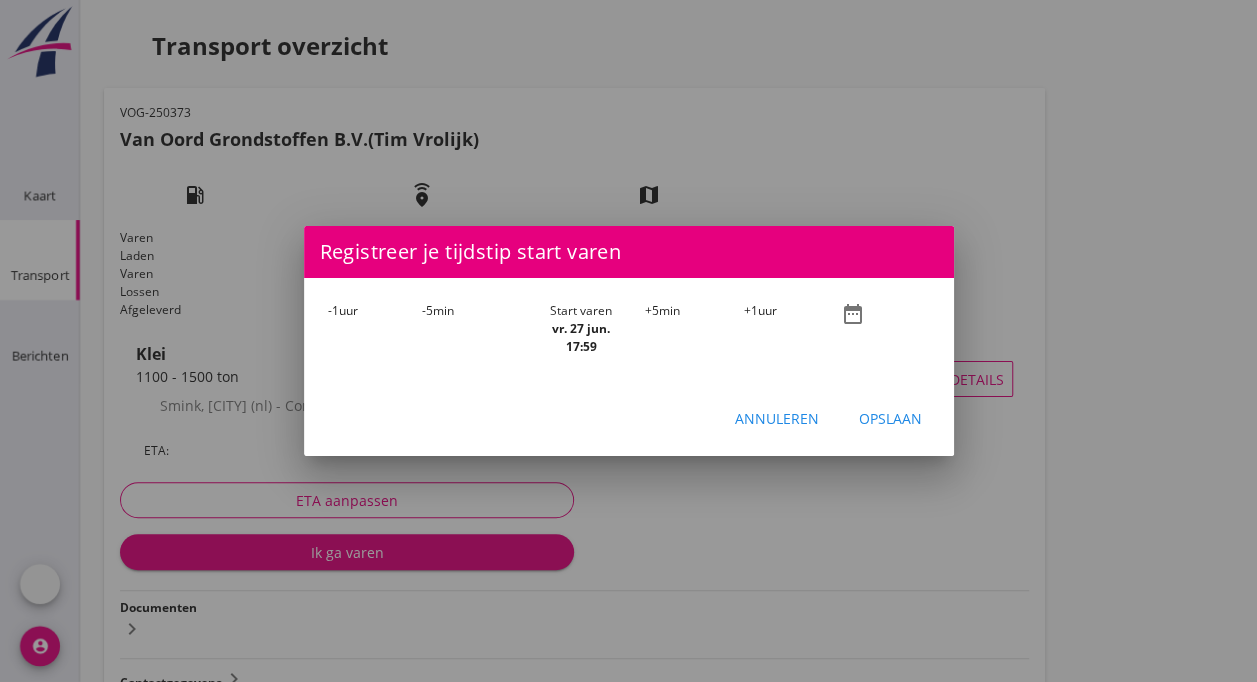 click on "-1" at bounding box center [333, 310] 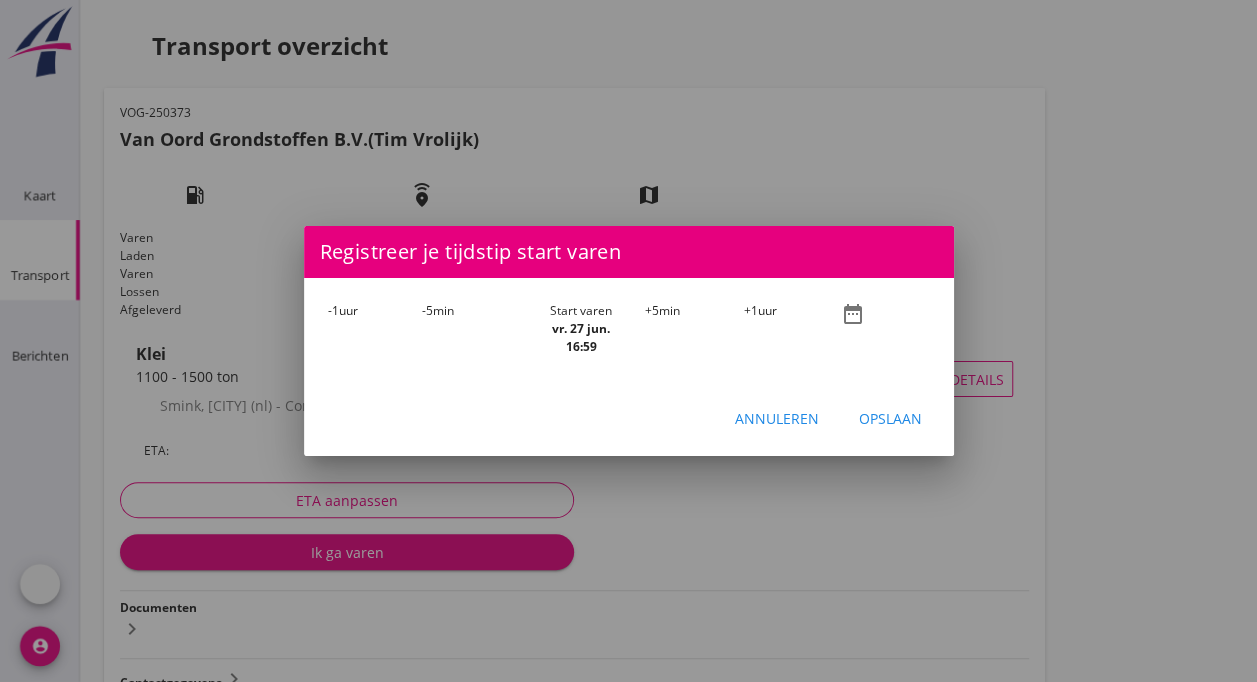 click on "-1" at bounding box center (333, 310) 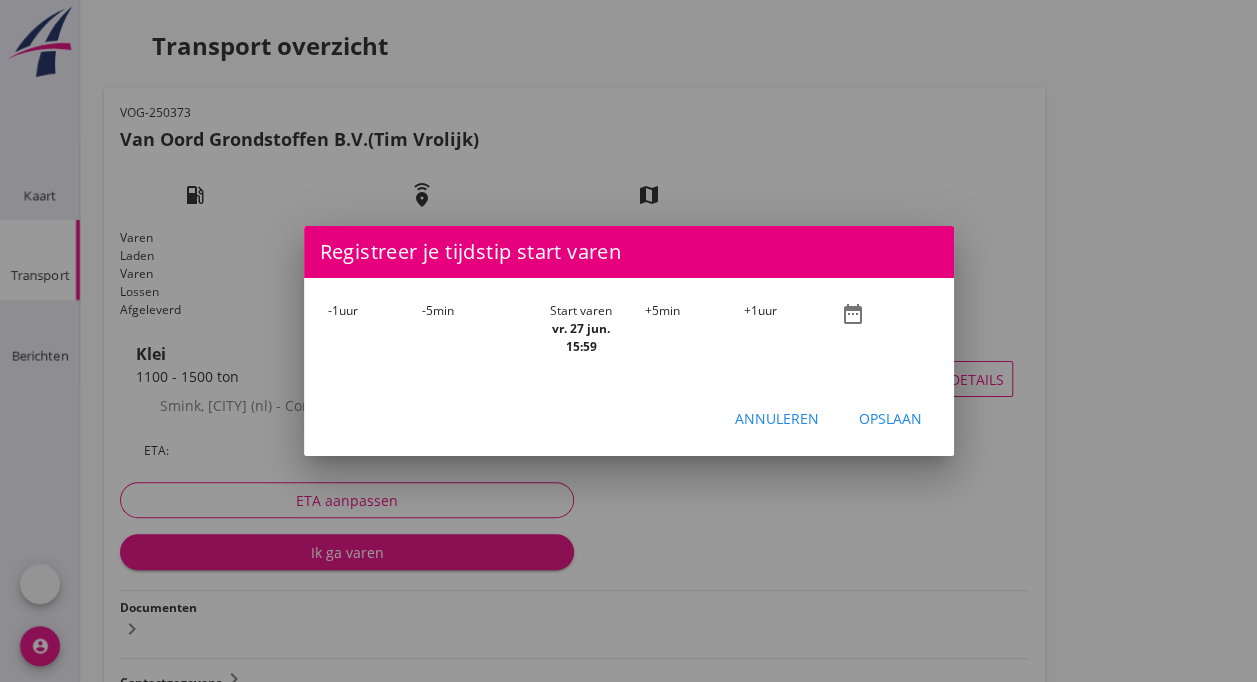 click on "-1" at bounding box center [333, 310] 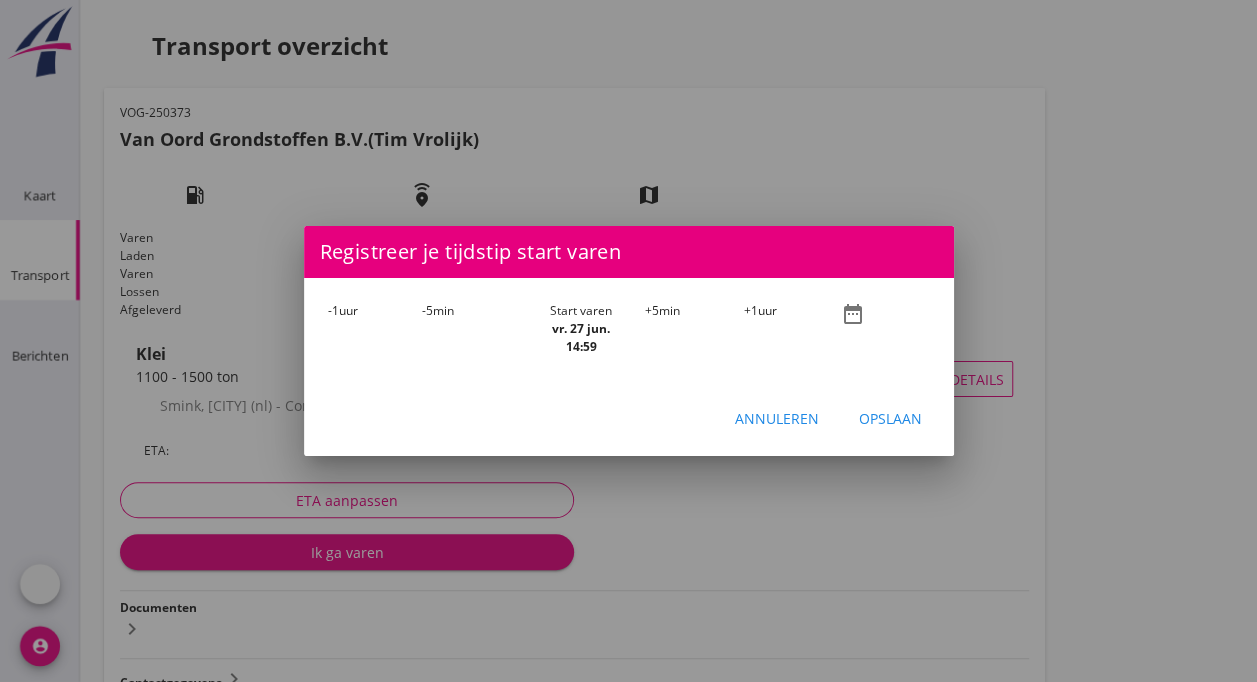 click on "-5  min" at bounding box center (470, 329) 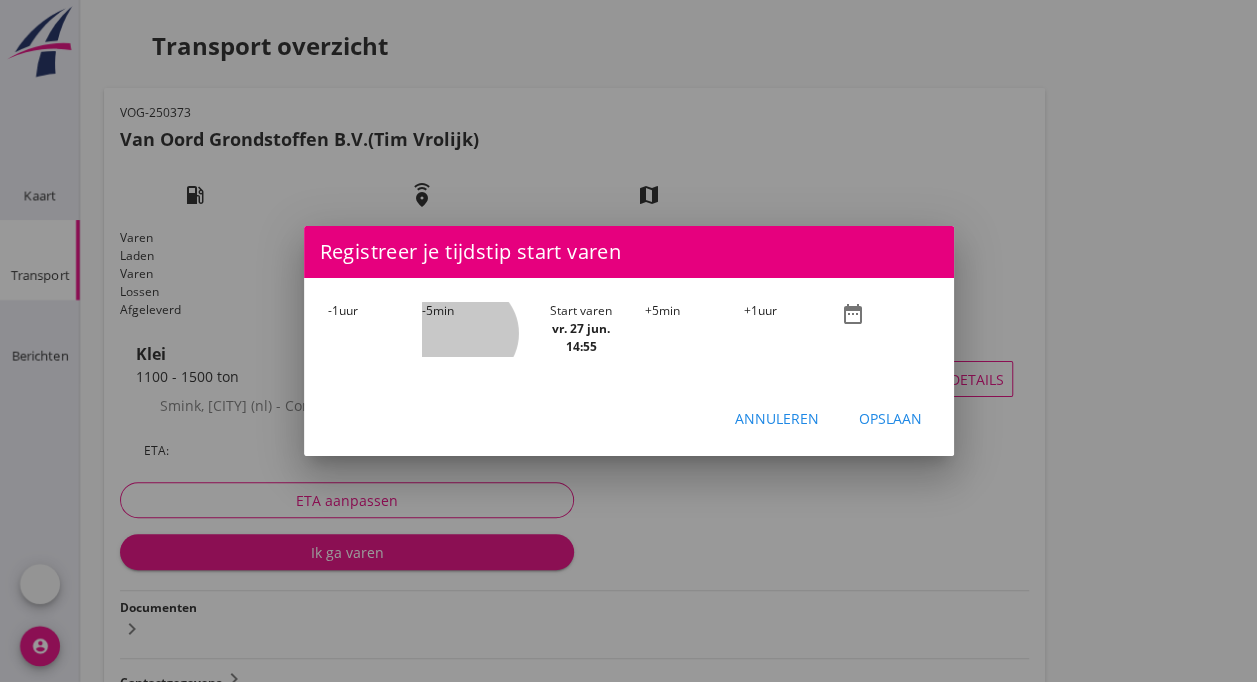 click on "-5  min" at bounding box center (470, 329) 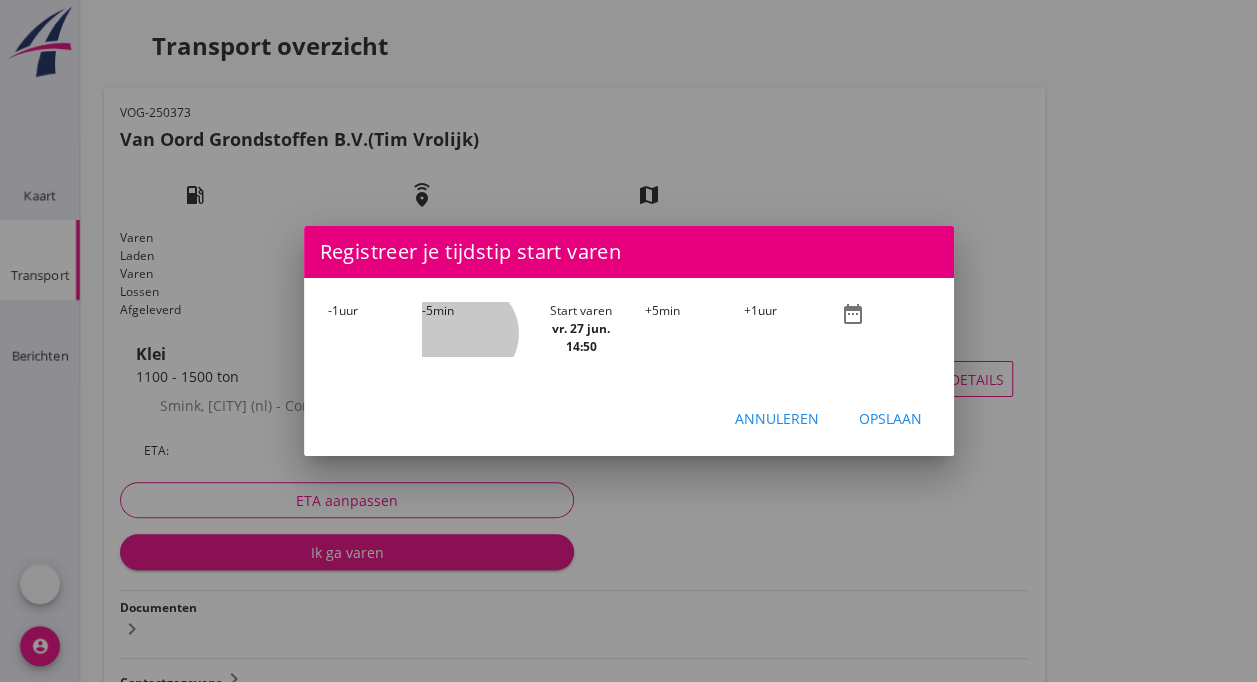 click on "-5  min" at bounding box center [470, 329] 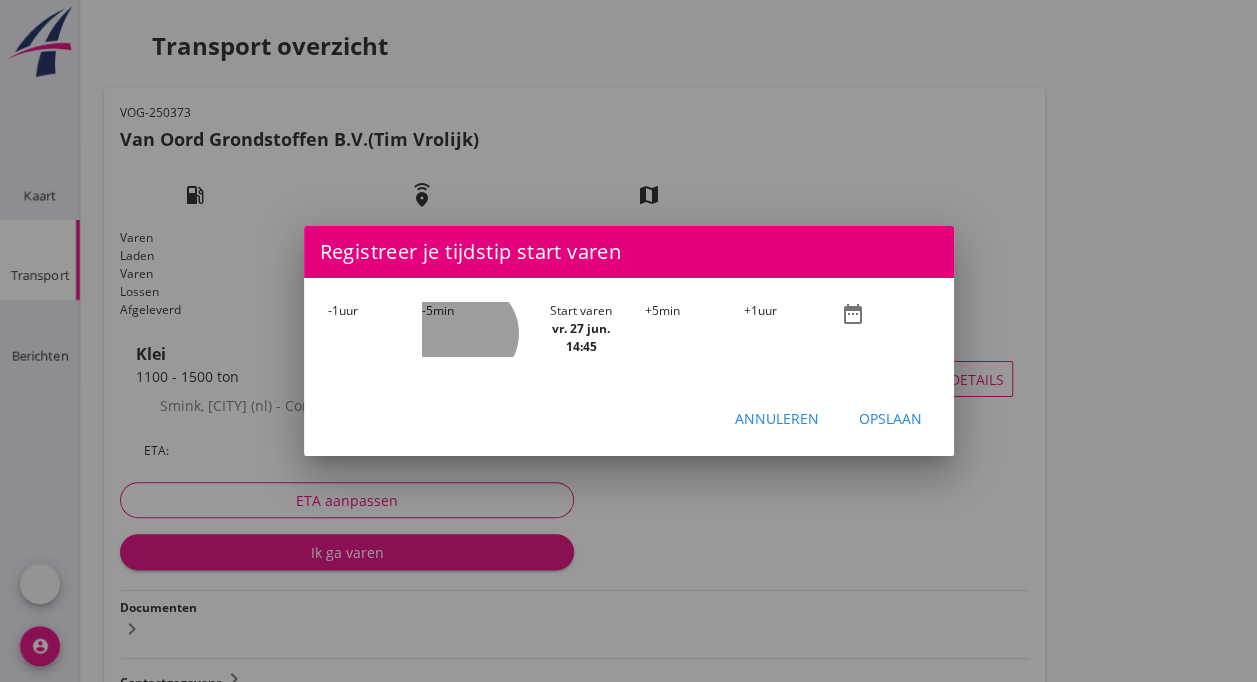 click on "-5  min" at bounding box center (470, 329) 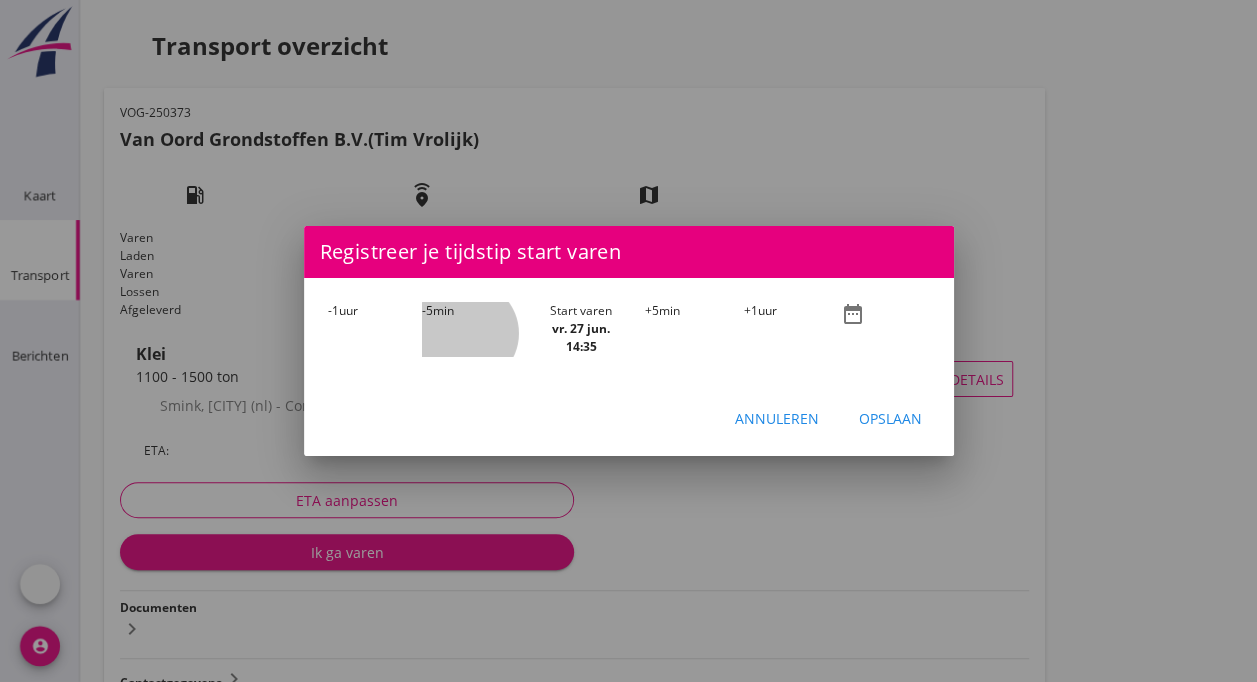 click on "-5  min" at bounding box center (470, 329) 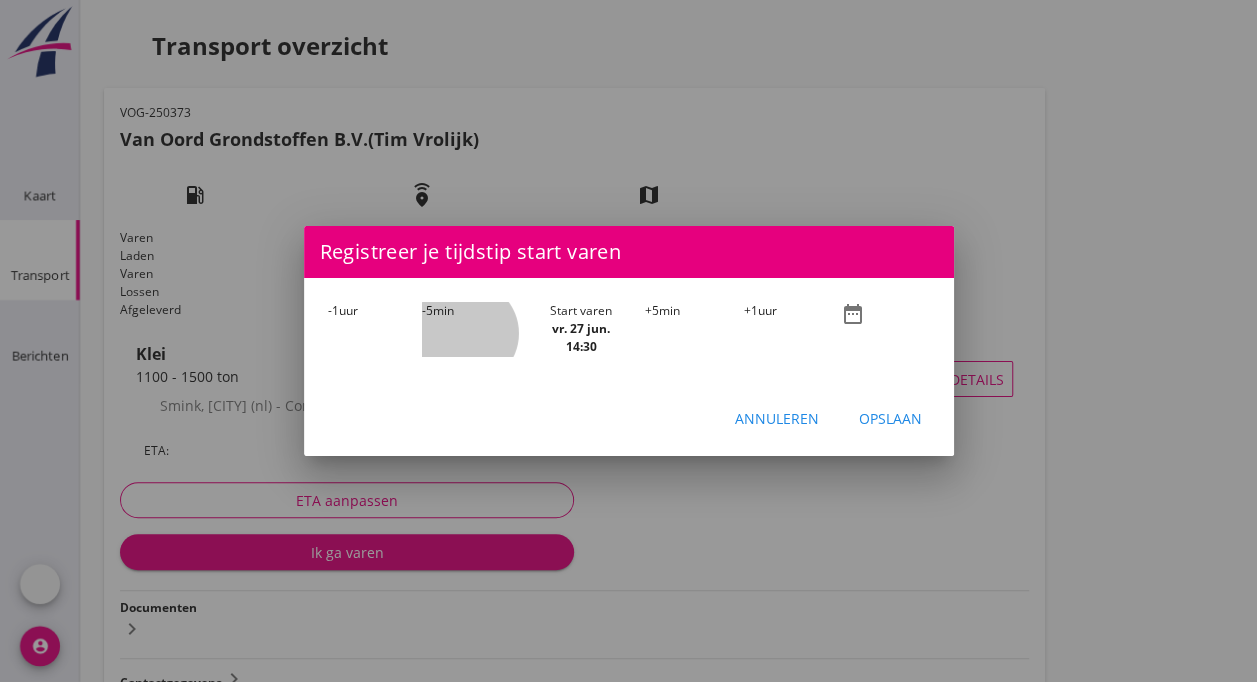 click on "-5  min" at bounding box center (470, 329) 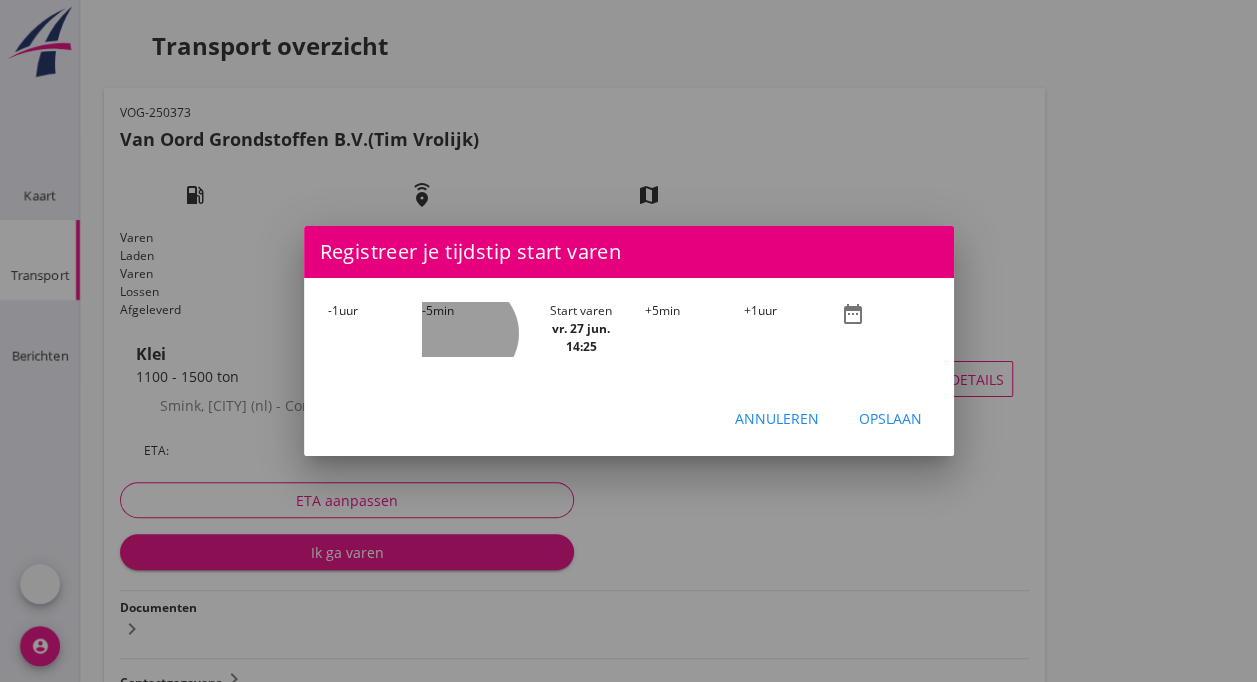click on "-5  min" at bounding box center [470, 329] 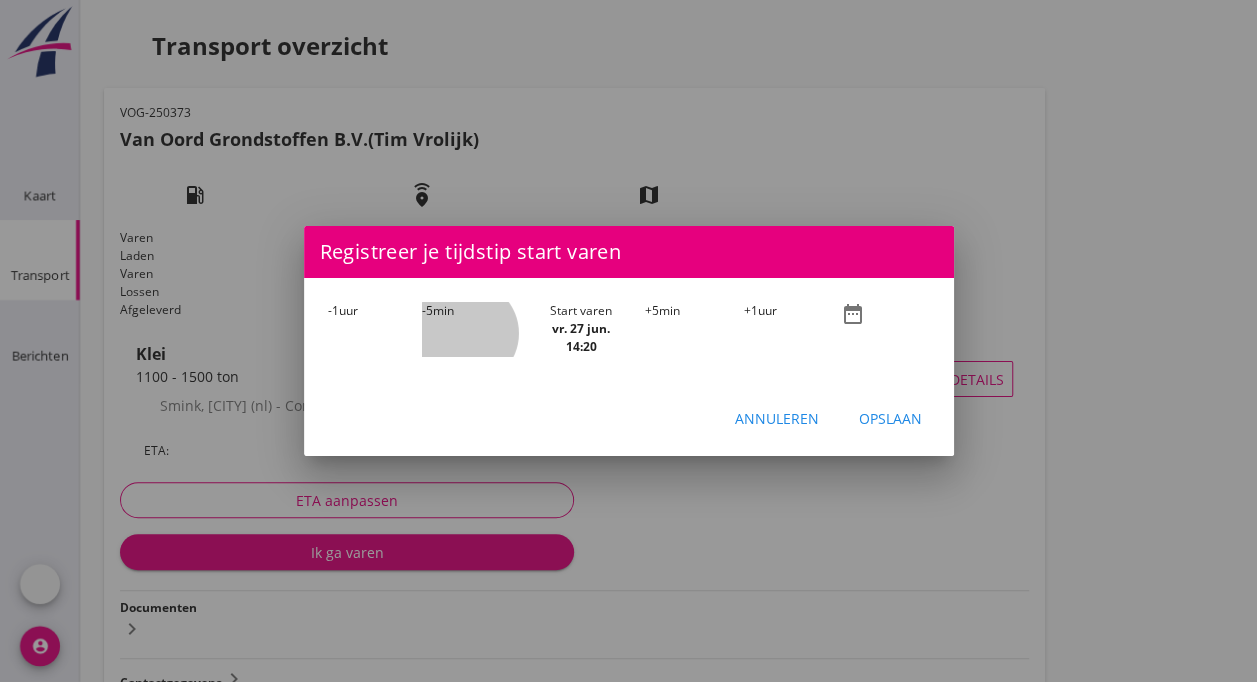 click on "-5  min" at bounding box center (470, 329) 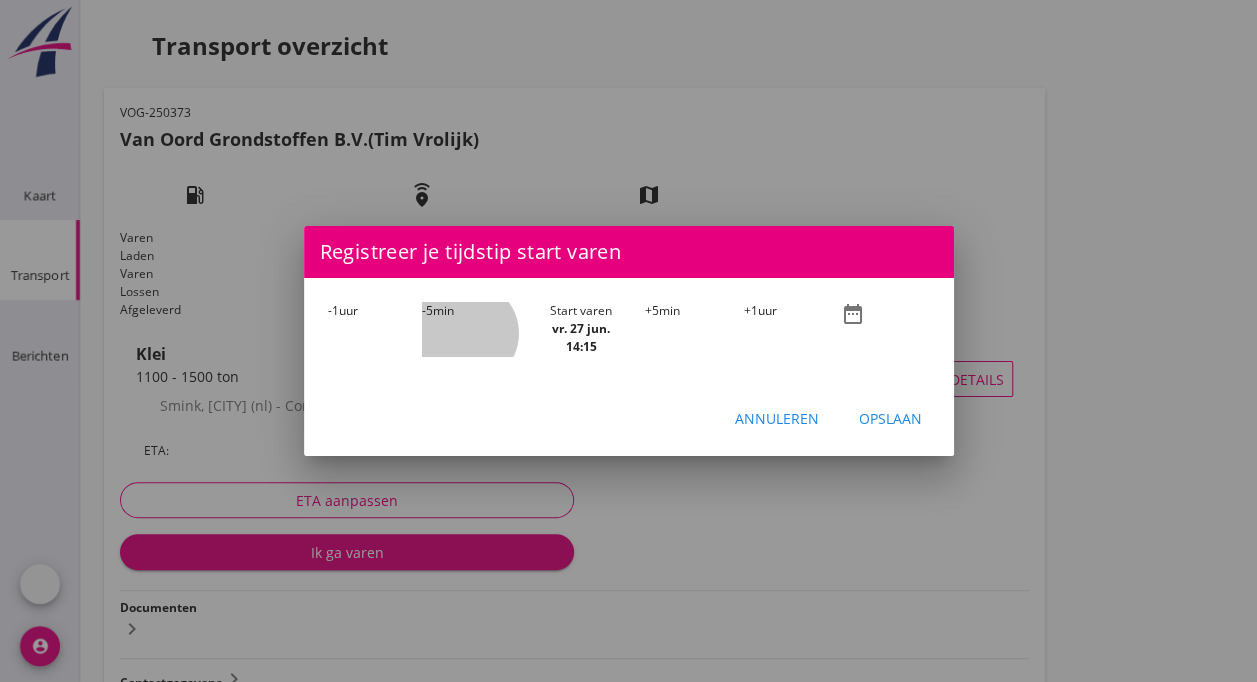 click on "-5  min" at bounding box center [470, 329] 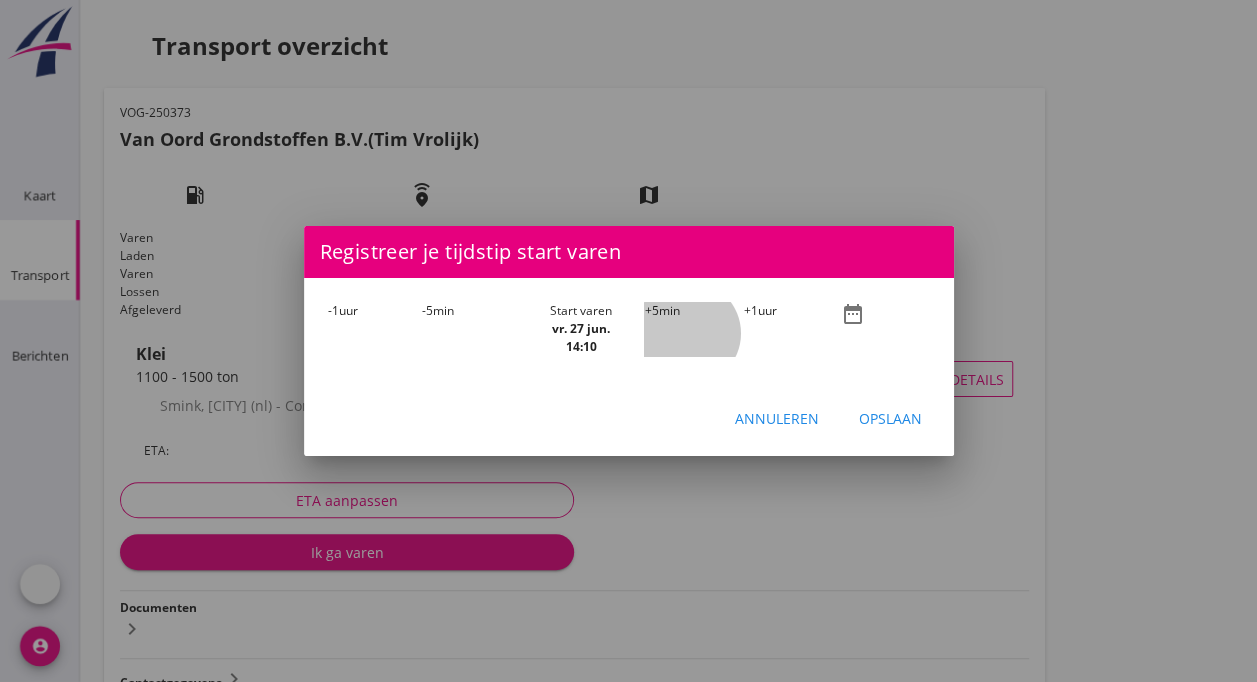click on "+5  min" at bounding box center (693, 329) 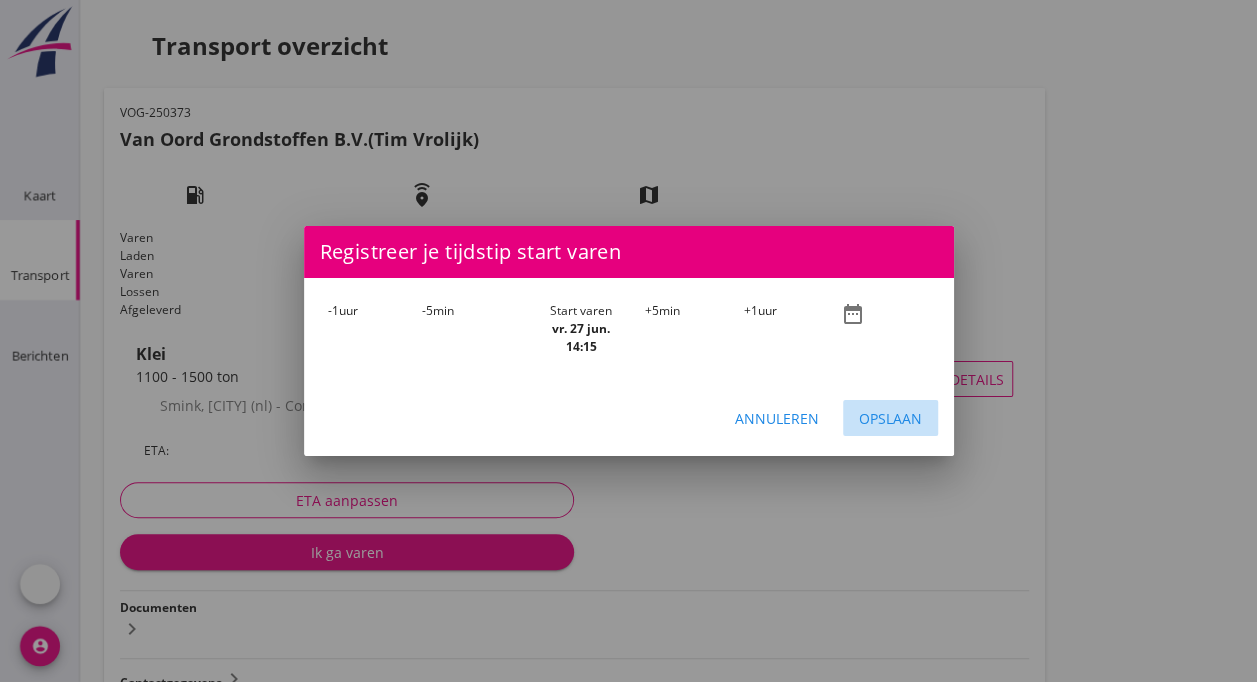 click on "Opslaan" at bounding box center (890, 418) 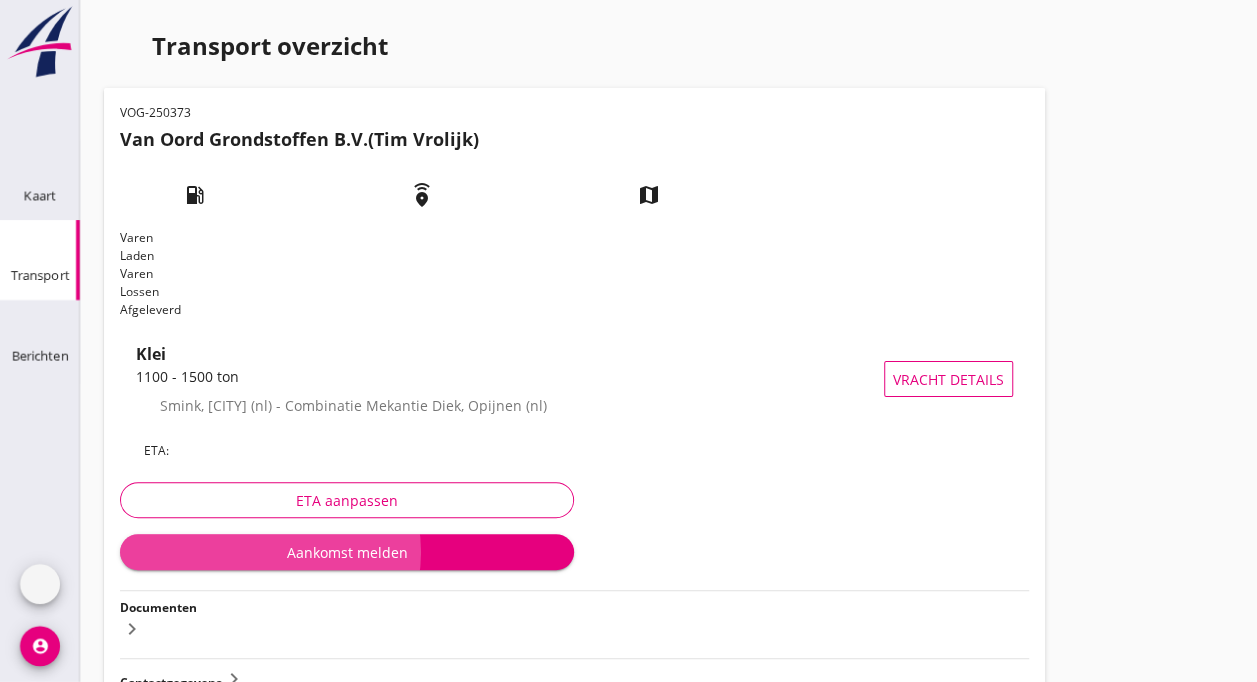 click on "Aankomst melden" at bounding box center (347, 552) 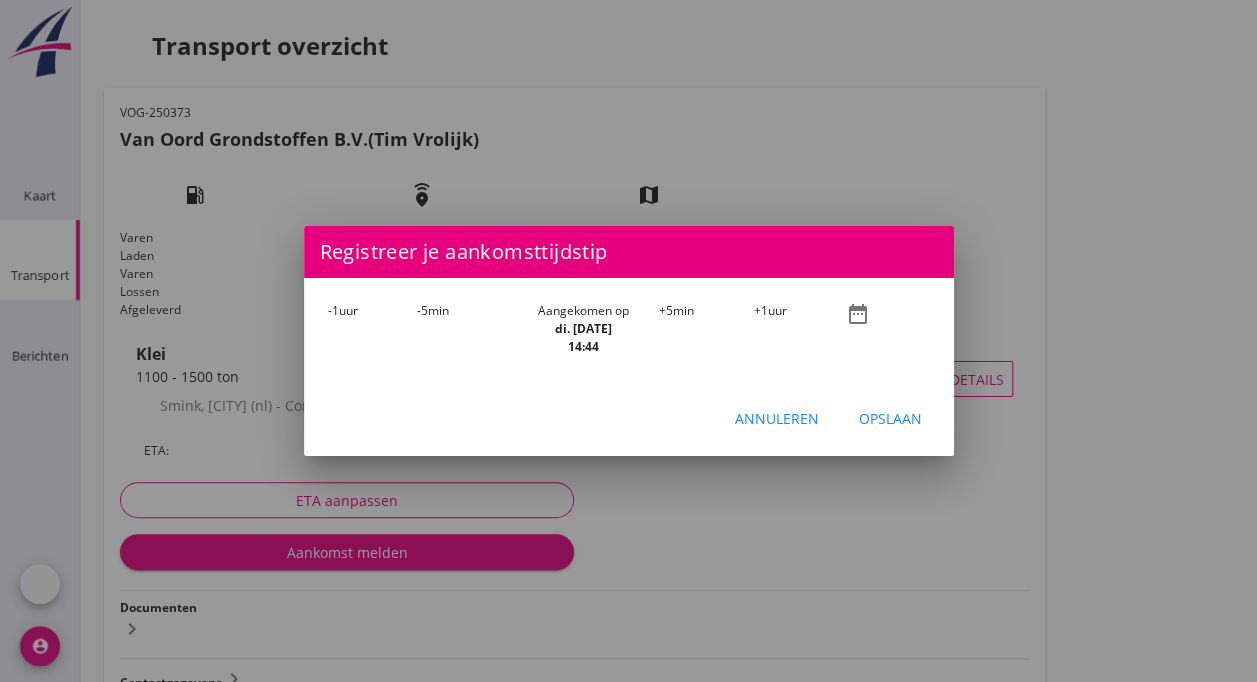 click on "date_range" at bounding box center [858, 314] 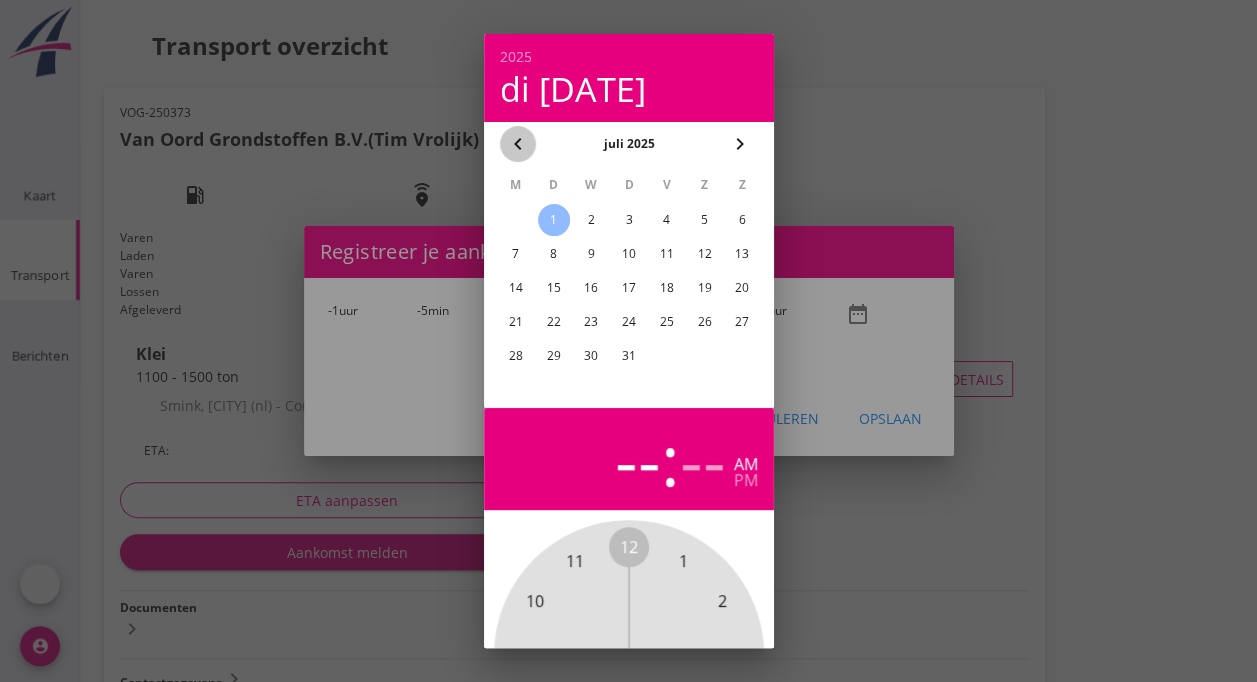 click on "chevron_left" at bounding box center [518, 144] 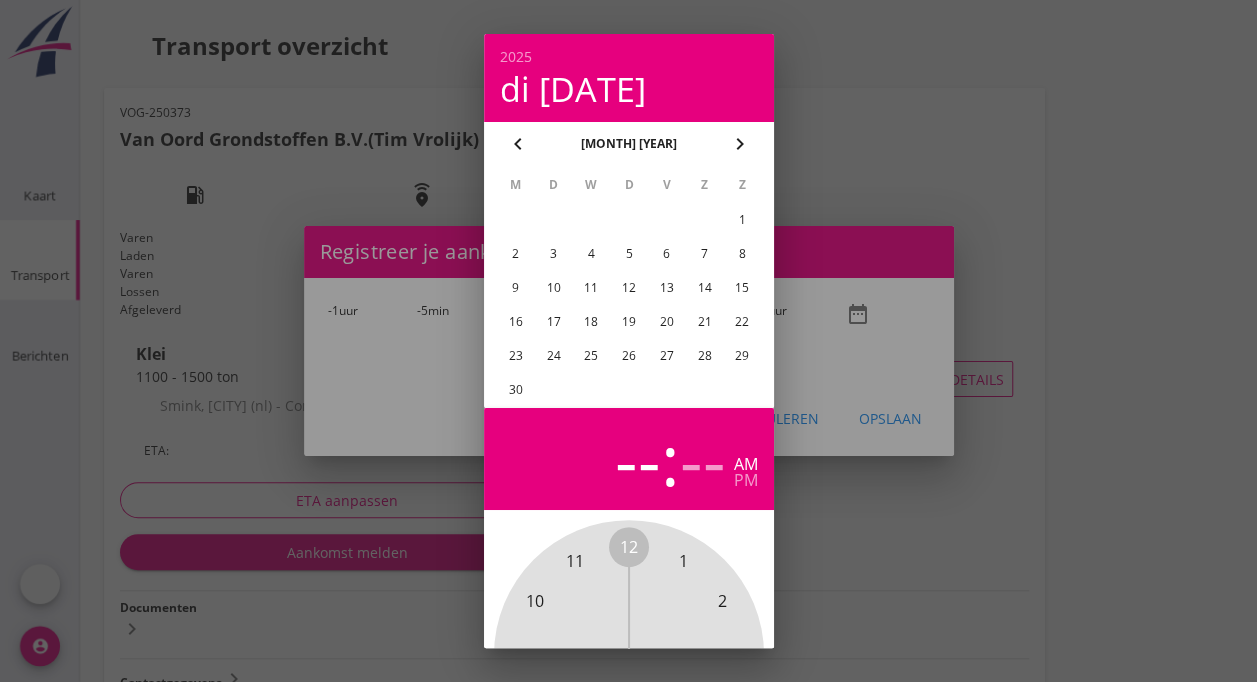 click on "30" at bounding box center [742, 220] 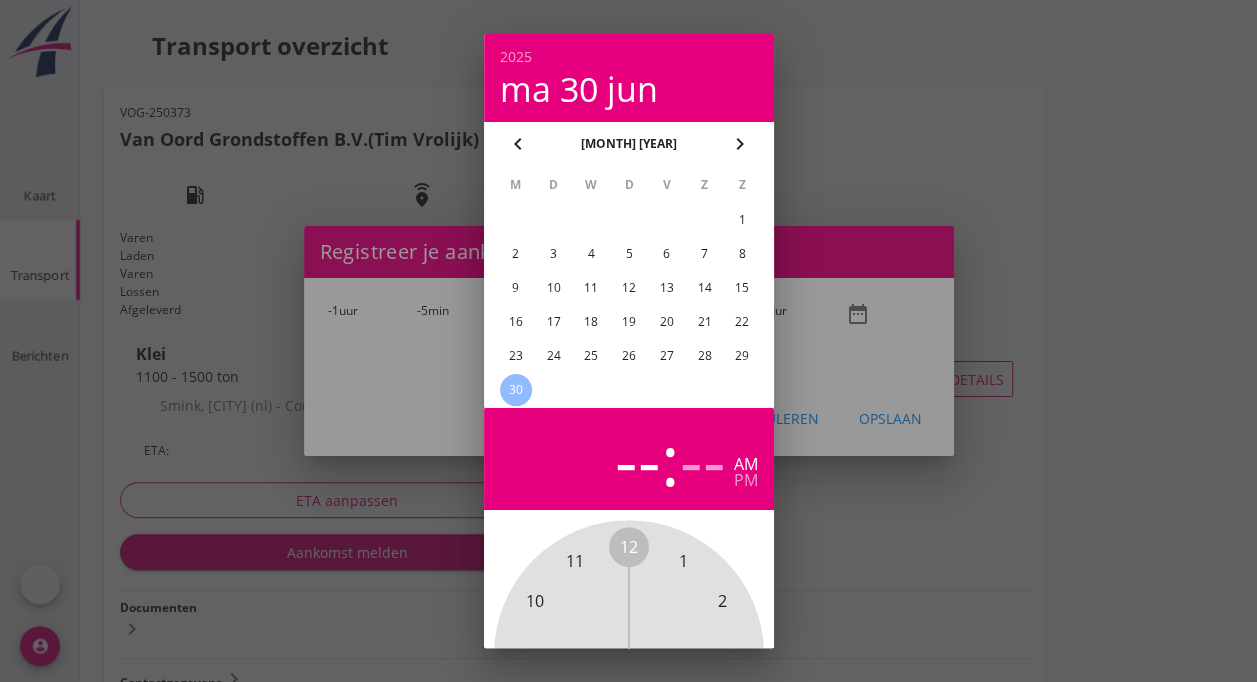 click at bounding box center (628, 341) 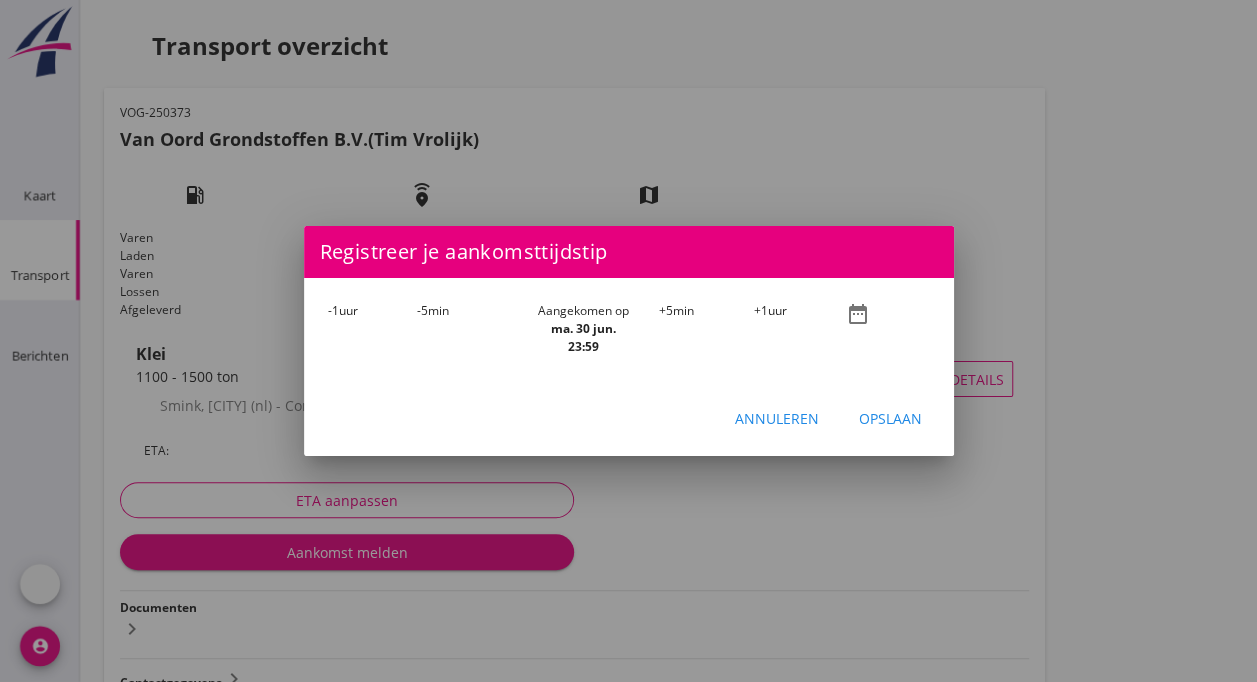 click on "-1  uur" at bounding box center (373, 329) 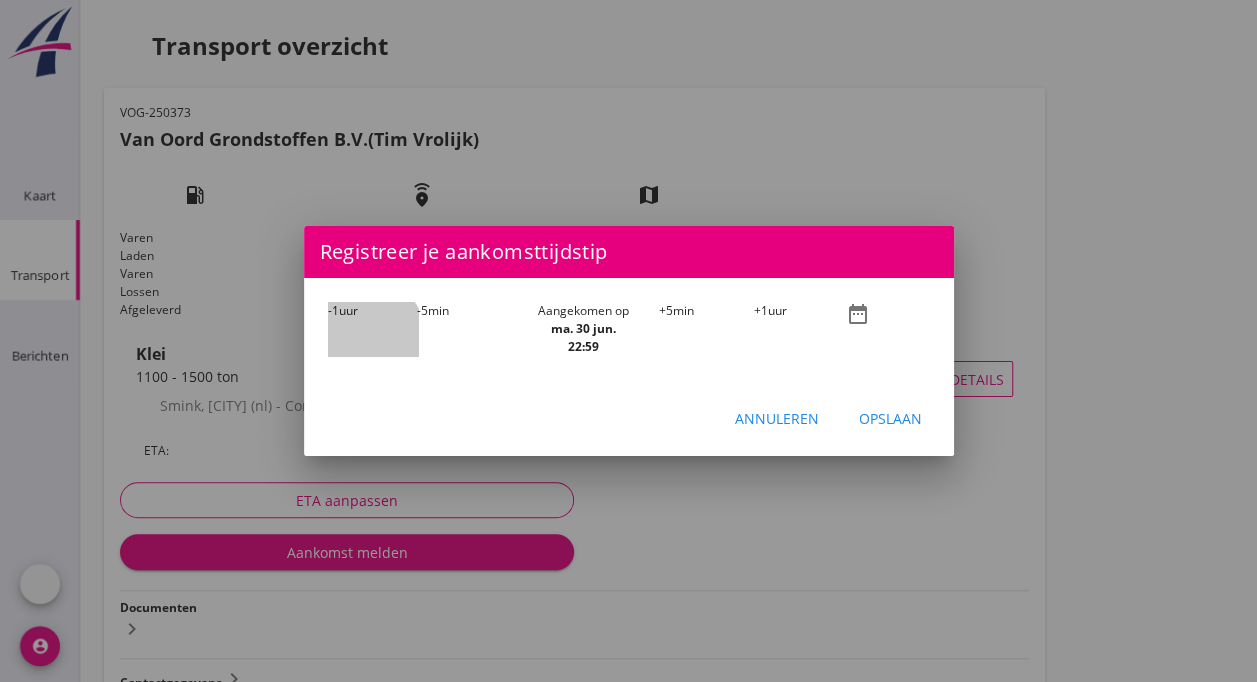 click on "-1  uur" at bounding box center [373, 329] 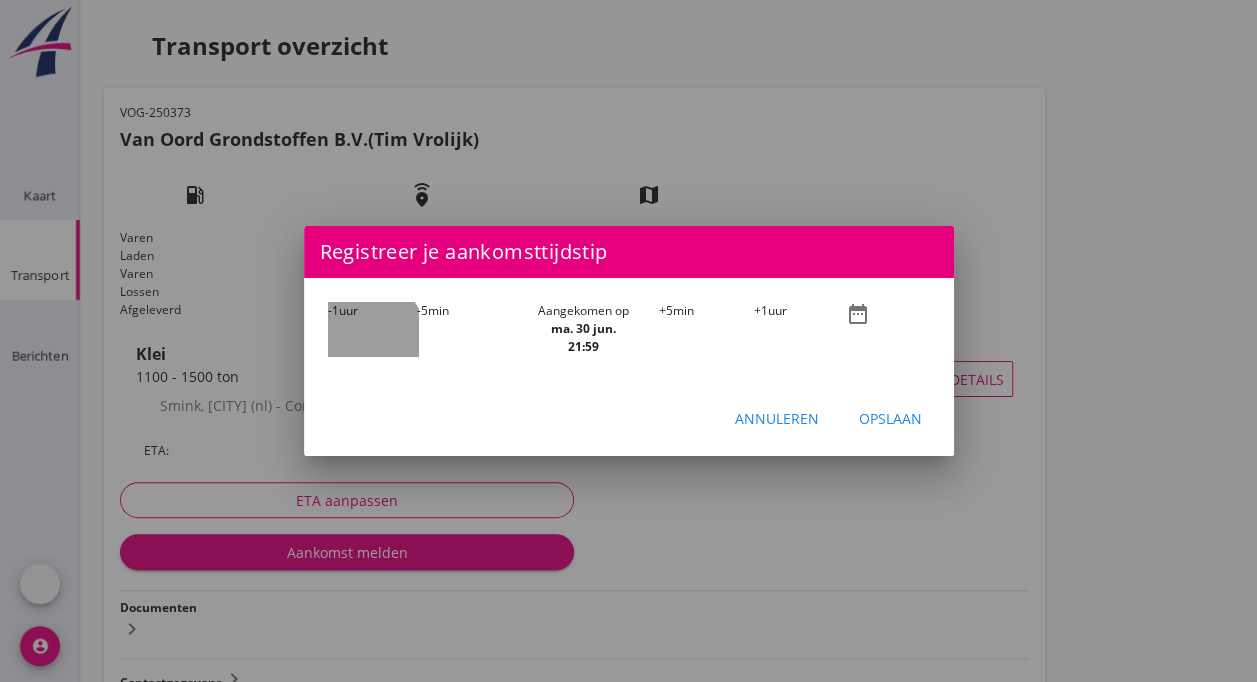 click on "-1  uur" at bounding box center [373, 329] 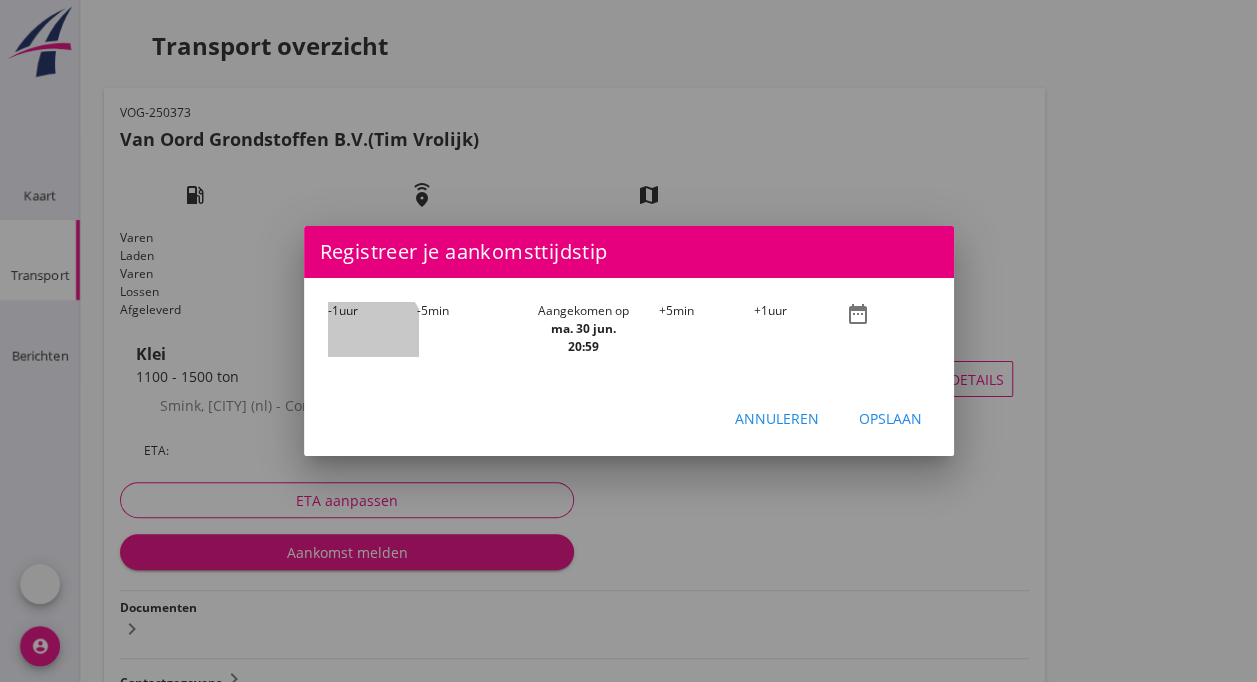 click on "-1  uur" at bounding box center [373, 329] 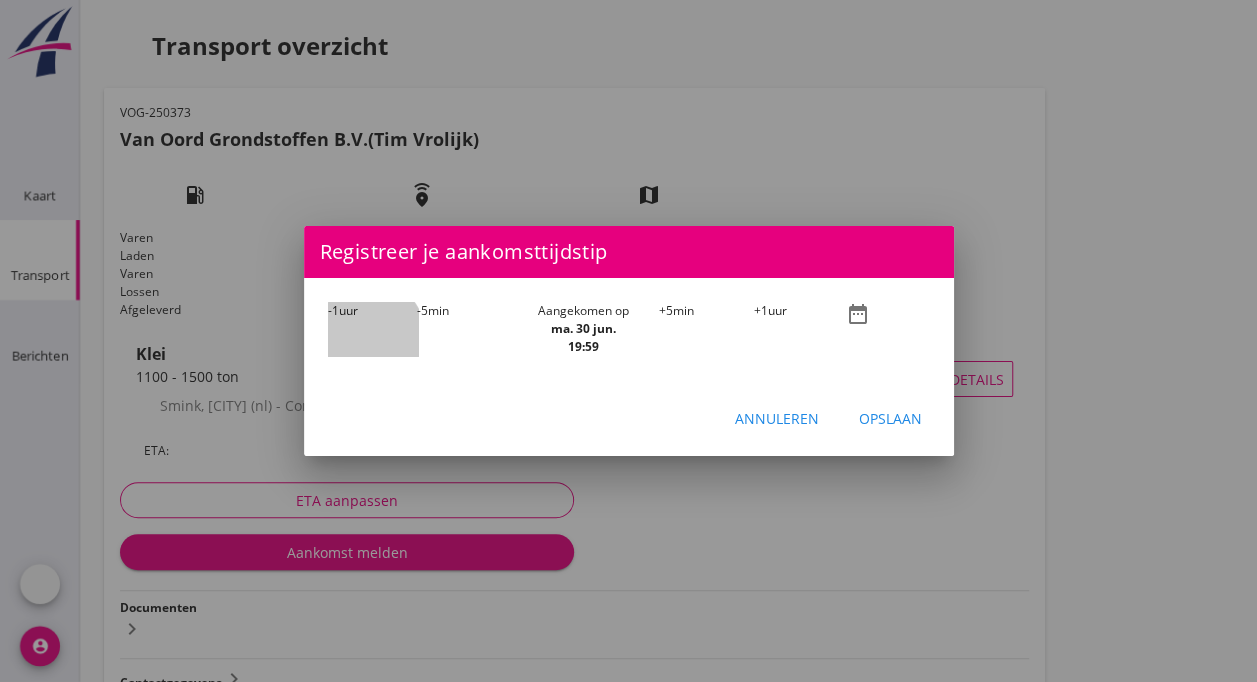 click on "-1  uur" at bounding box center [373, 329] 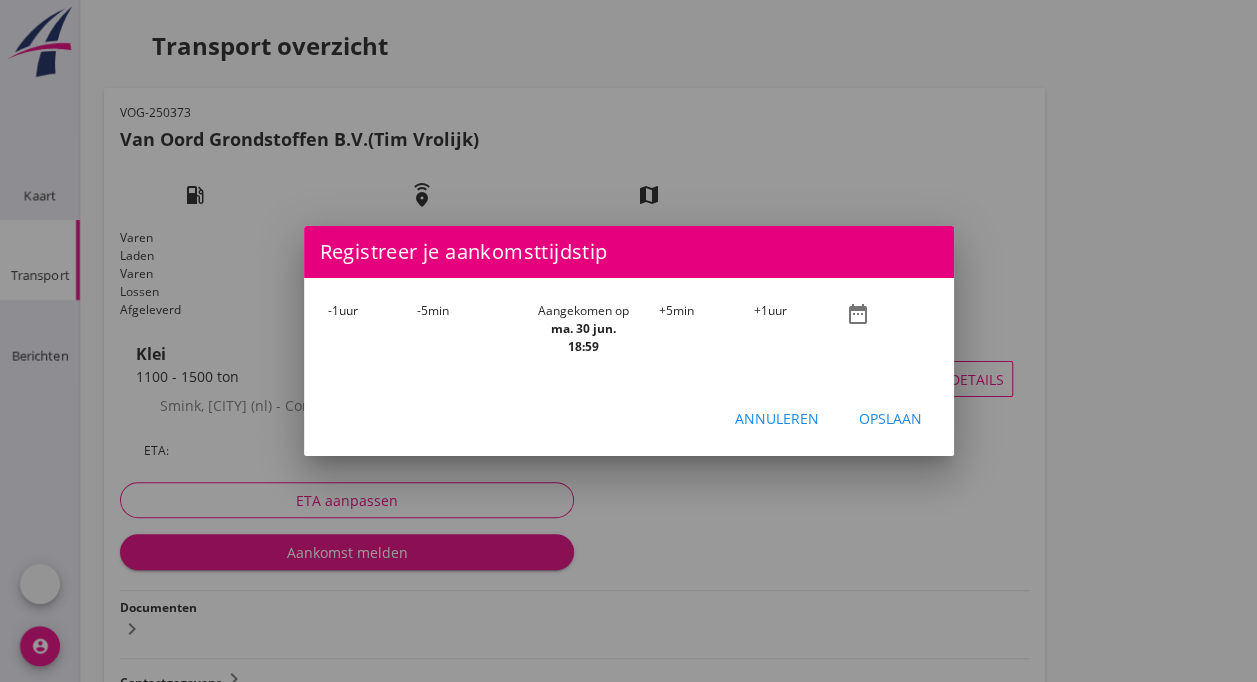 click on "-1  uur" at bounding box center [373, 329] 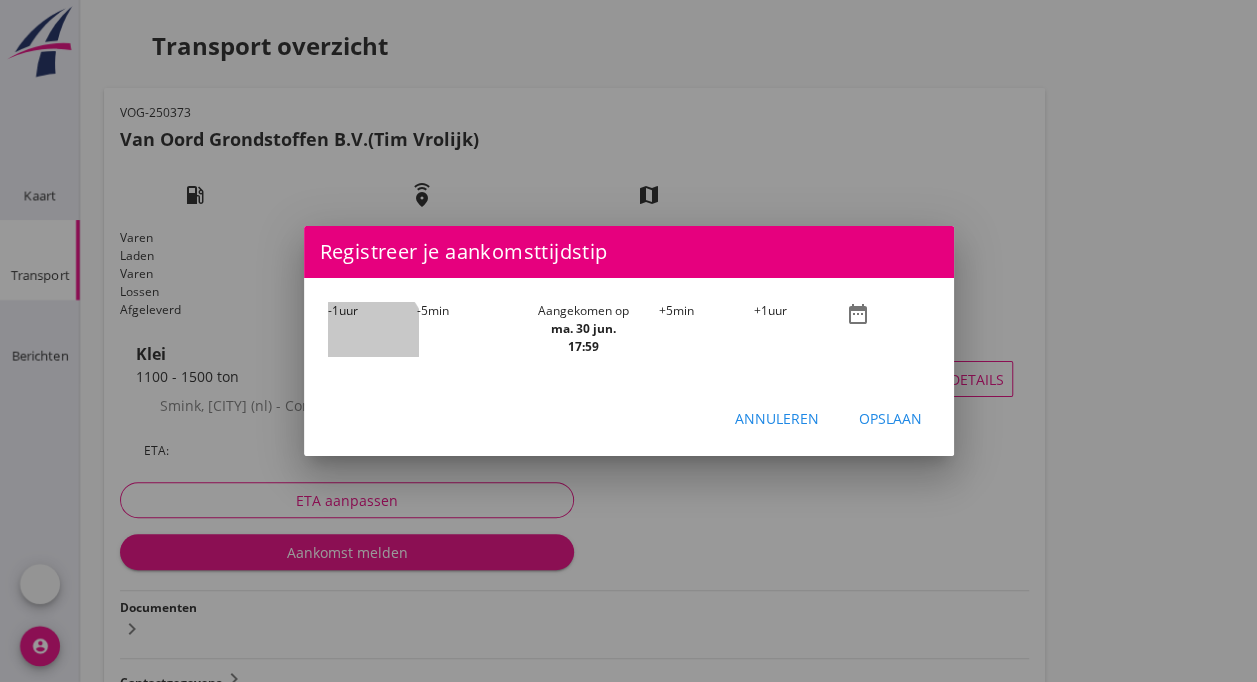 click on "-1  uur" at bounding box center (373, 329) 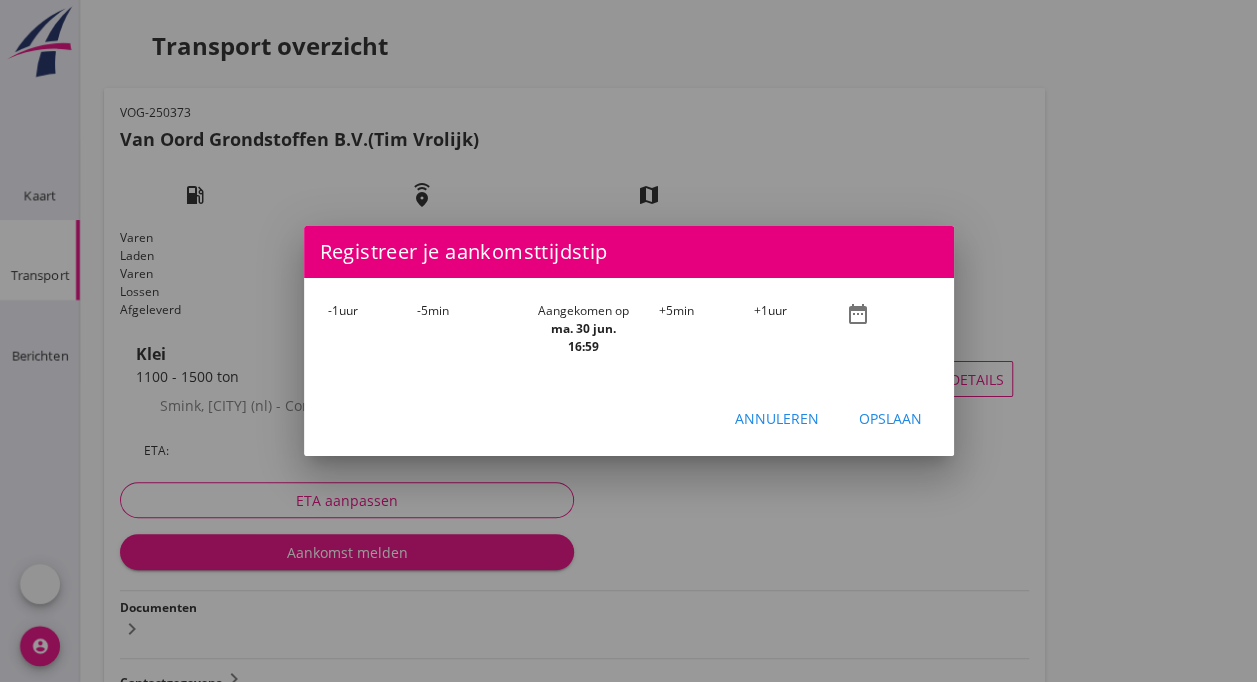 click on "-1  uur" at bounding box center [373, 329] 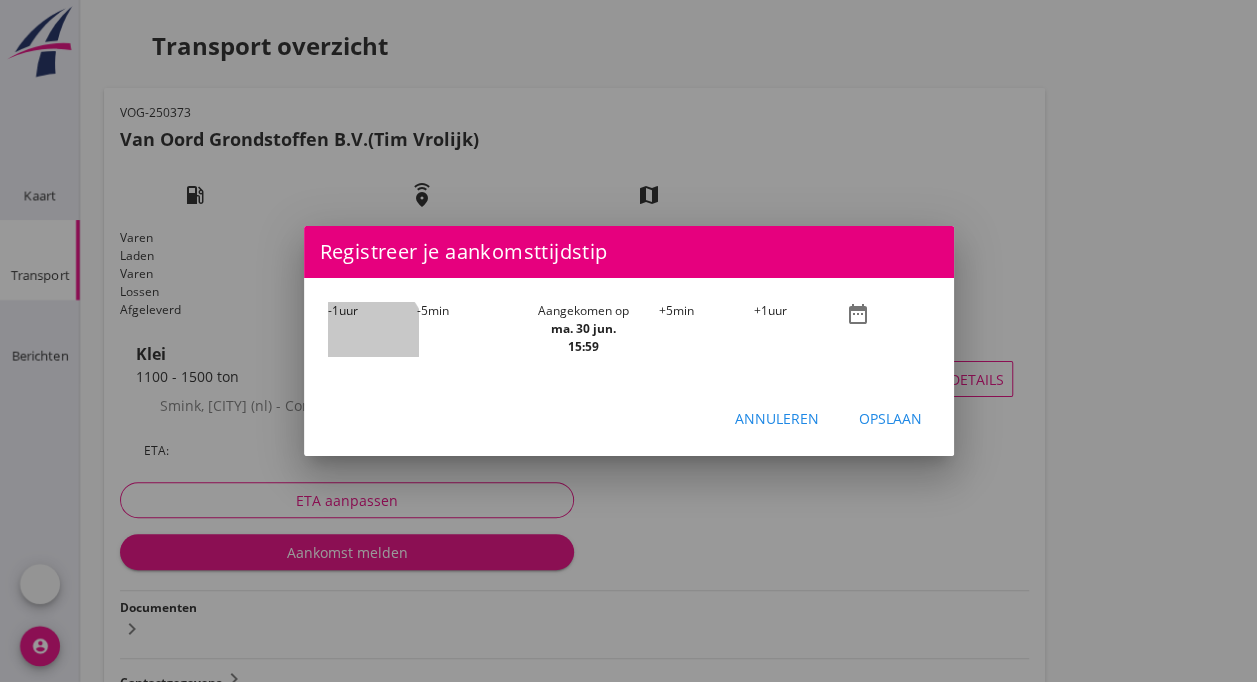 click on "-1  uur" at bounding box center [373, 329] 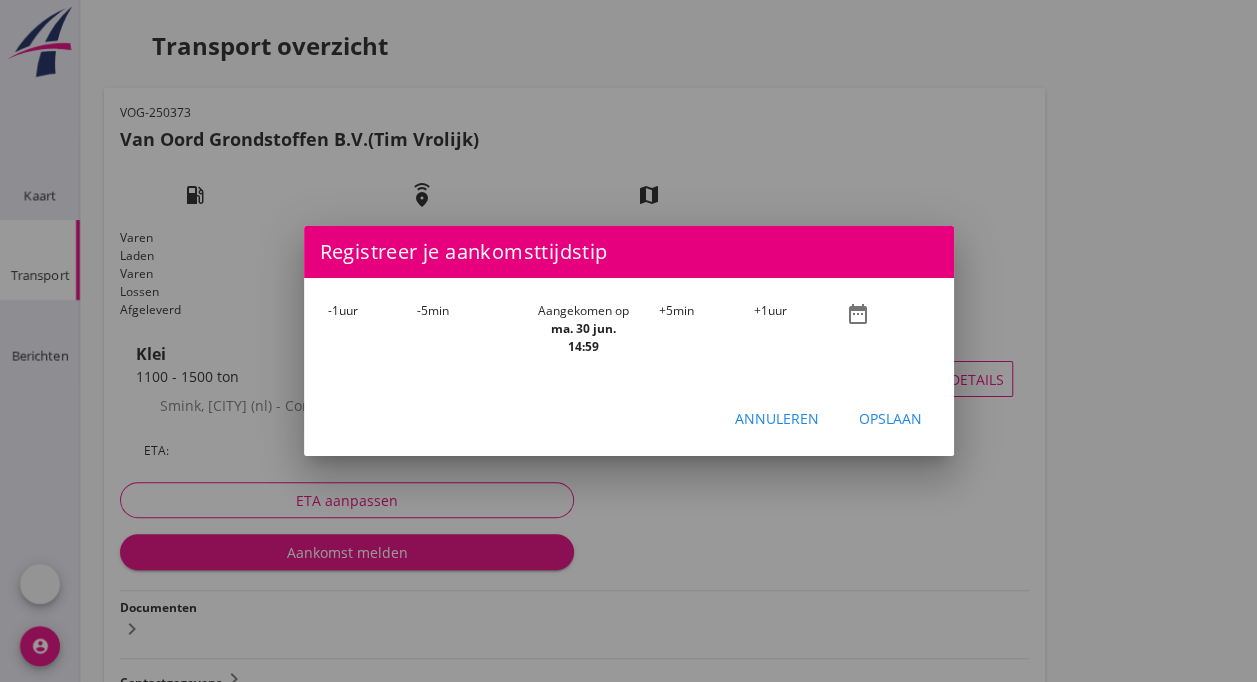 click on "-1  uur" at bounding box center [373, 329] 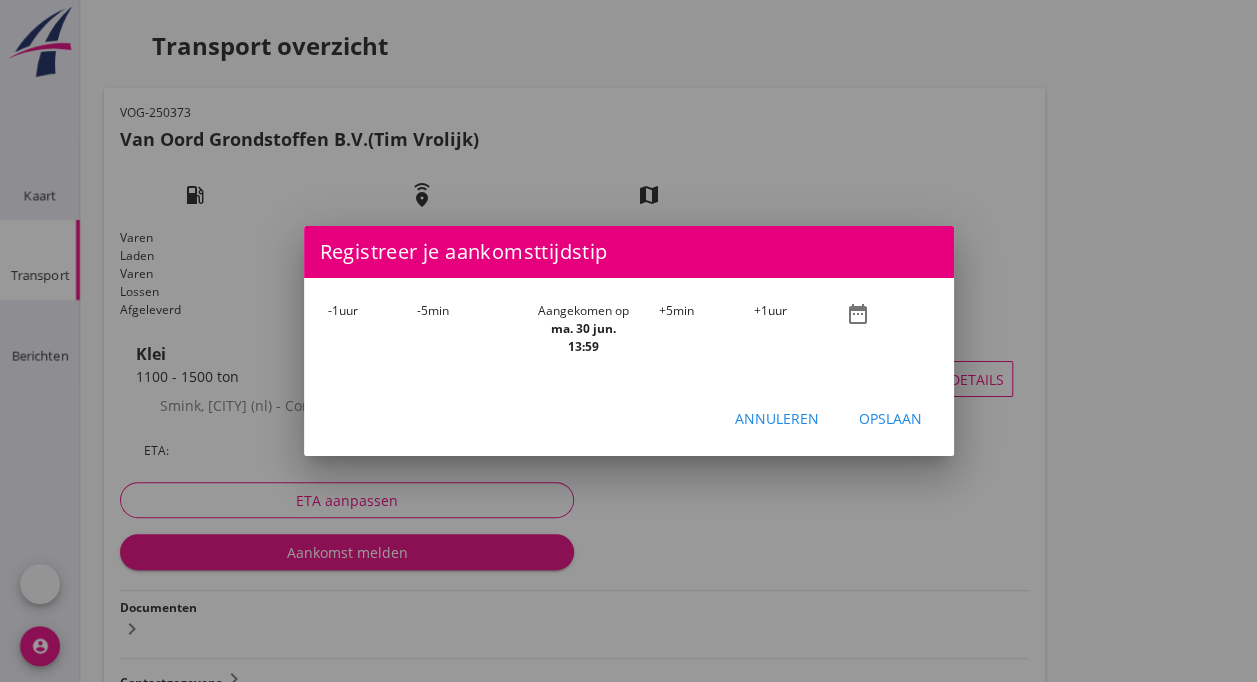 click on "-5" at bounding box center [422, 310] 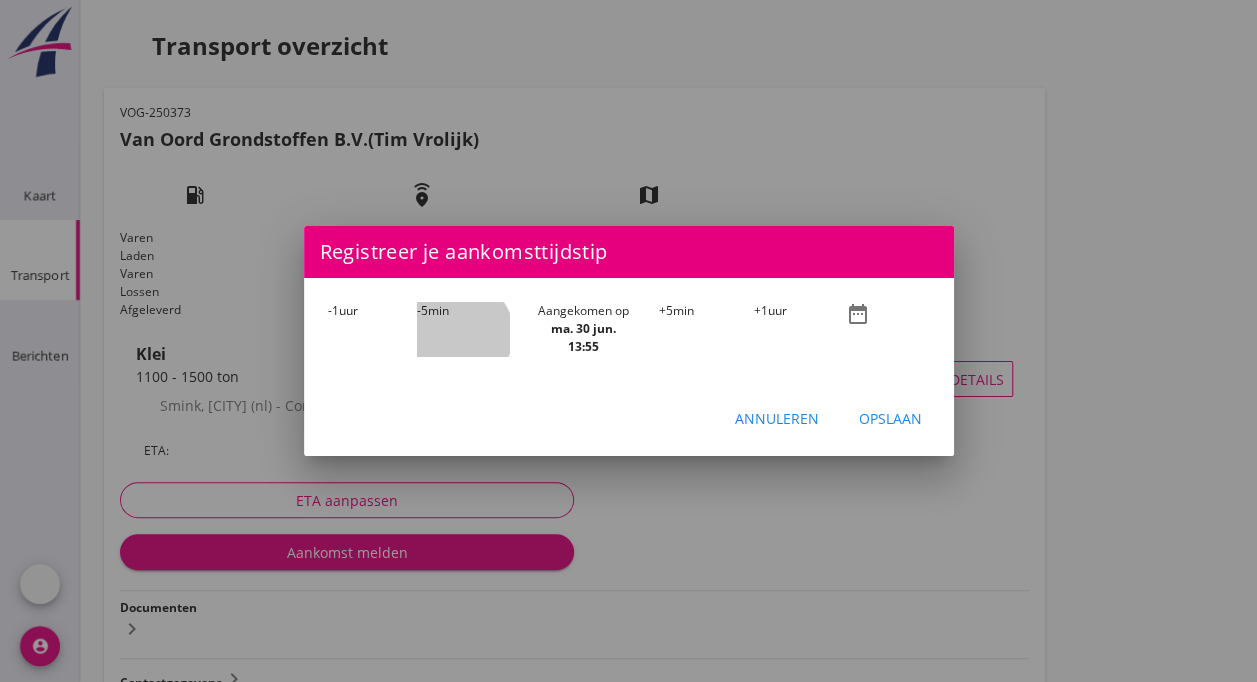 click on "-5" at bounding box center (422, 310) 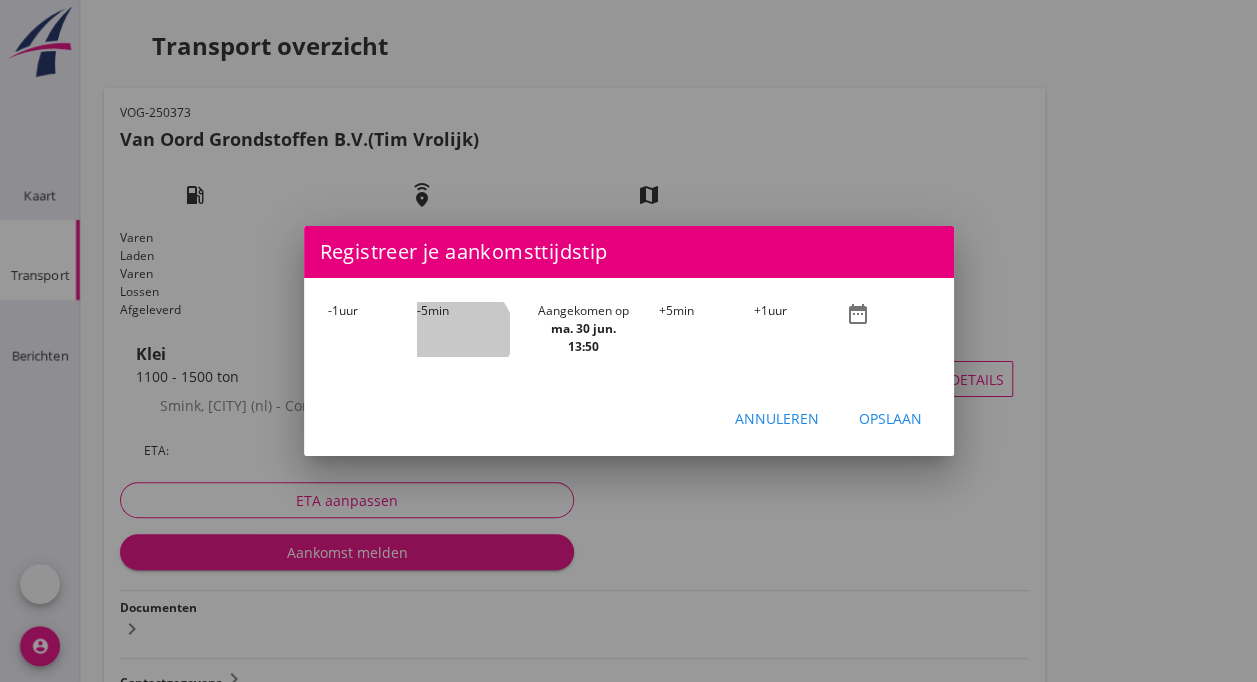 click on "-5" at bounding box center (422, 310) 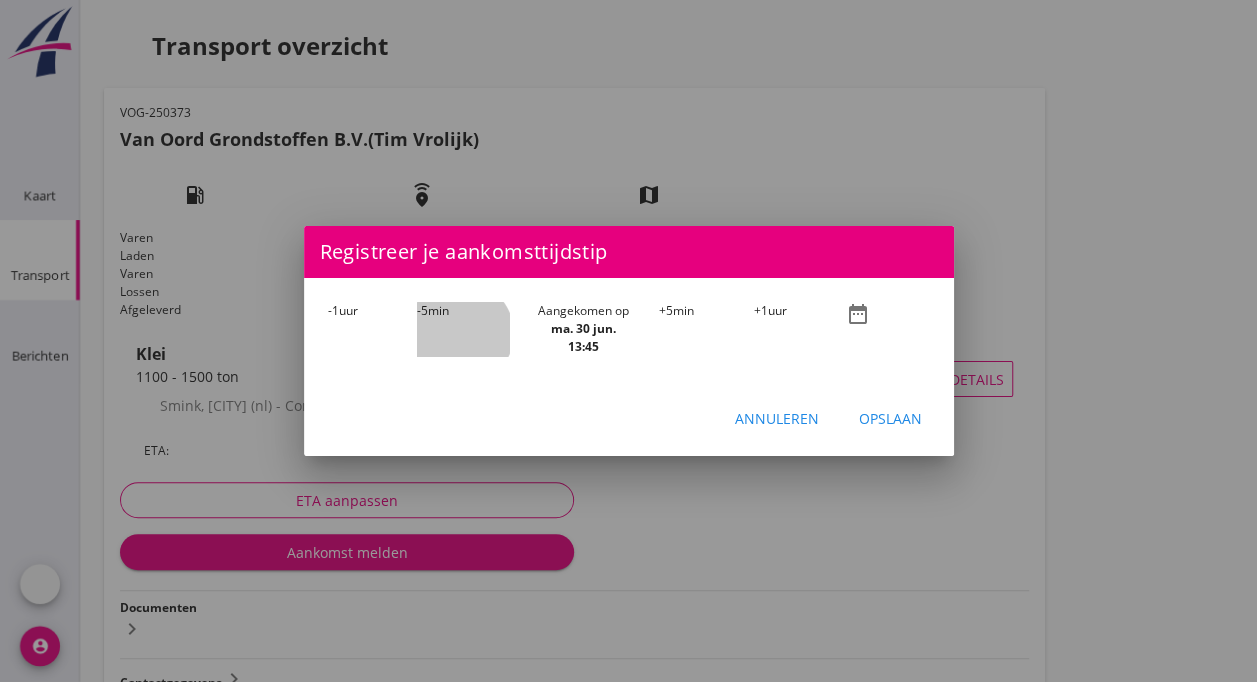 click on "-5" at bounding box center [422, 310] 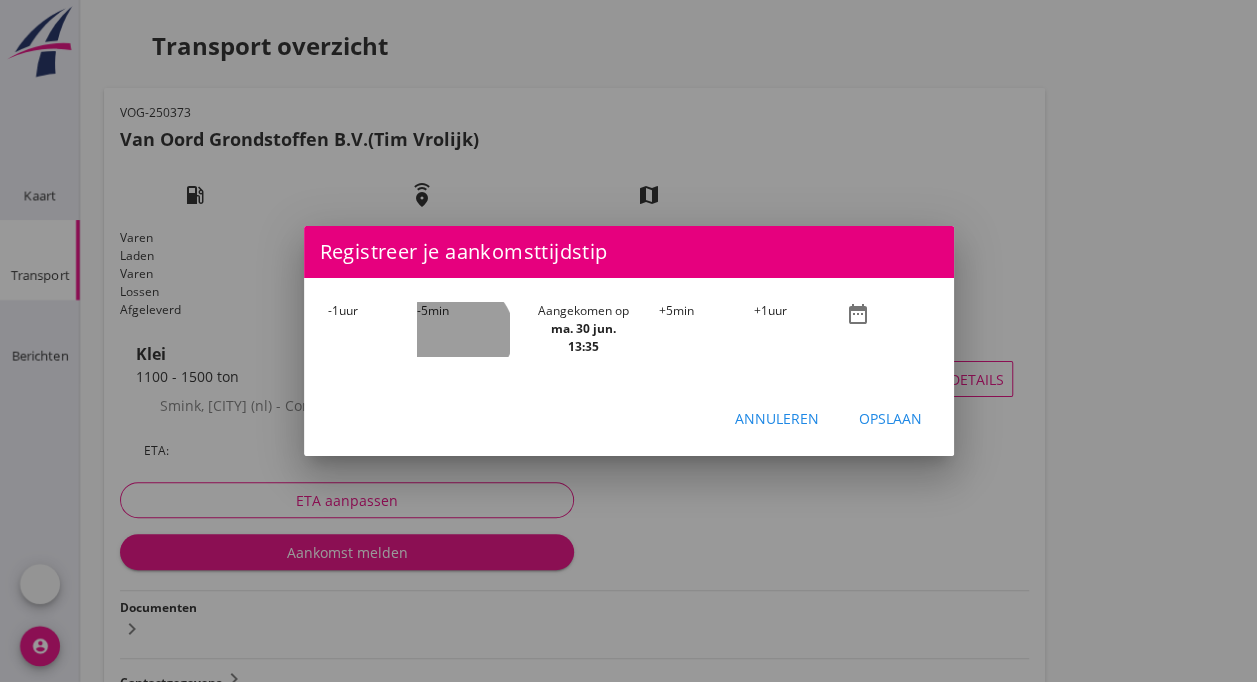 click on "-5" at bounding box center (422, 310) 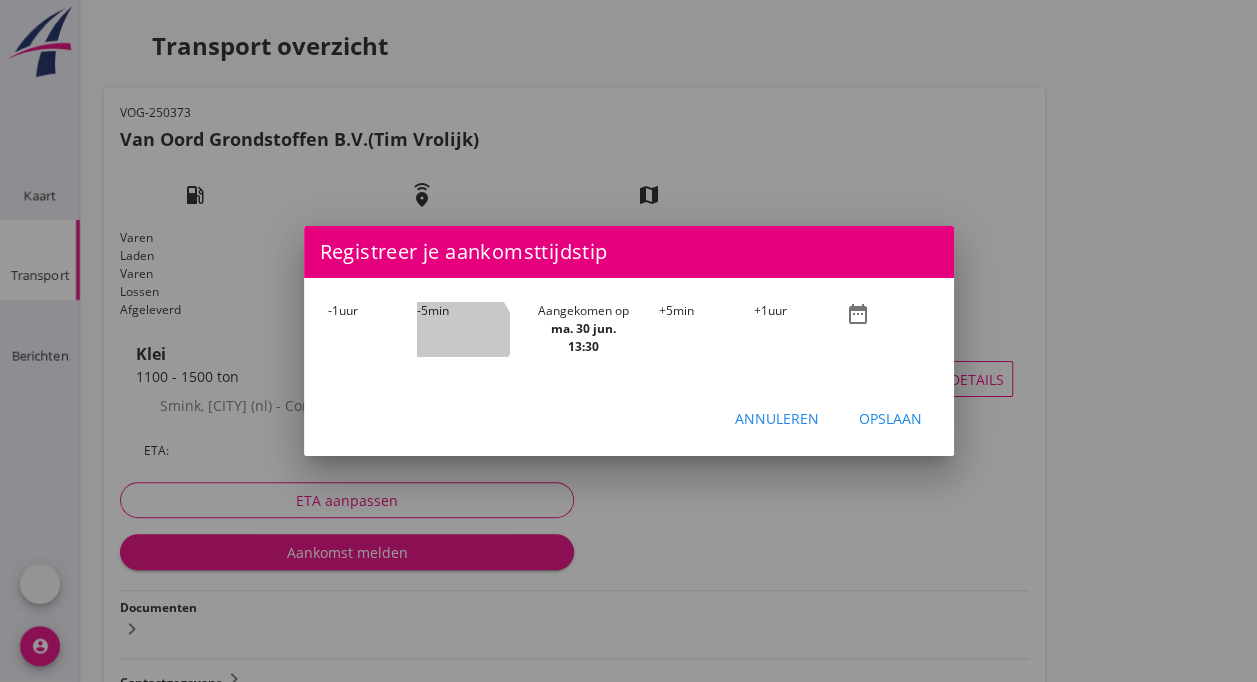 click on "-5" at bounding box center (422, 310) 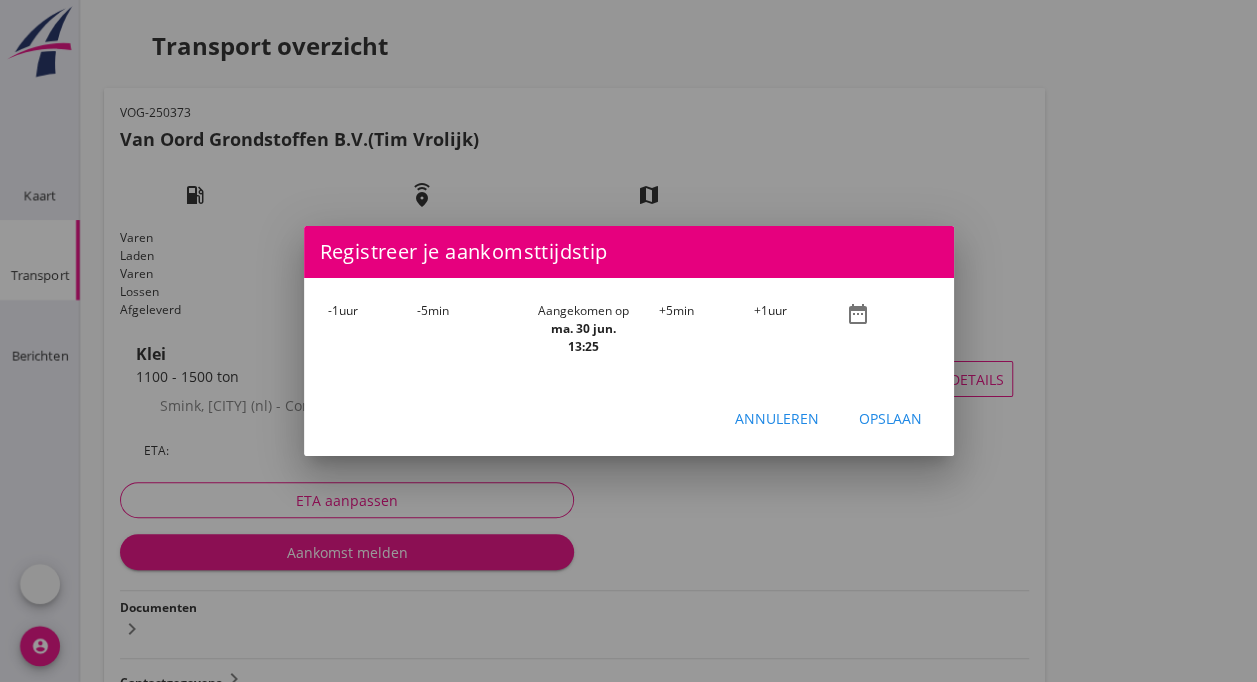 click on "+5  min" at bounding box center [706, 329] 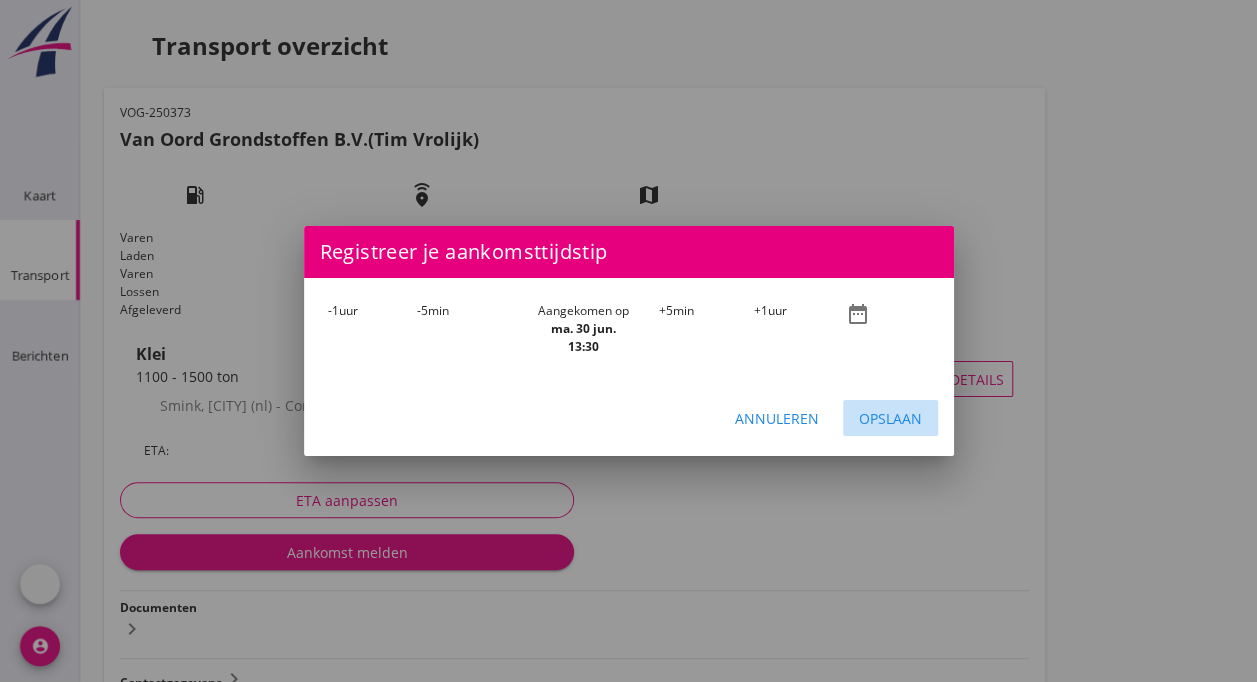 click on "Opslaan" at bounding box center (890, 418) 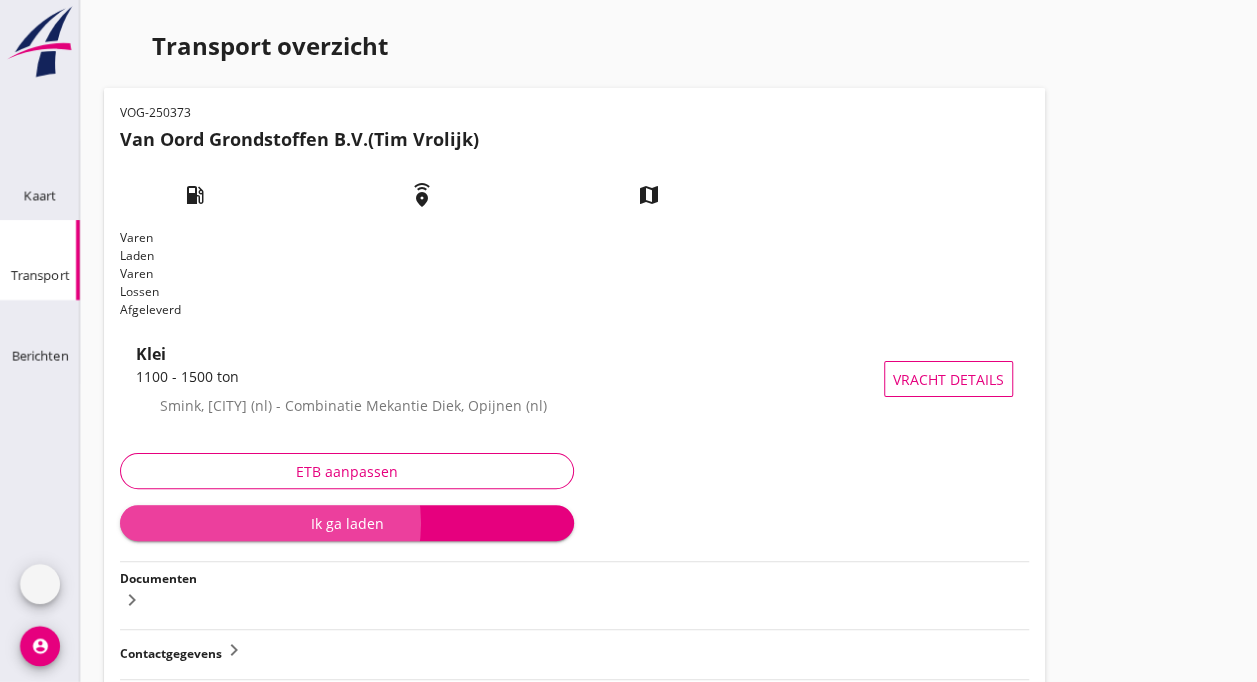 click on "Ik ga laden" at bounding box center (347, 523) 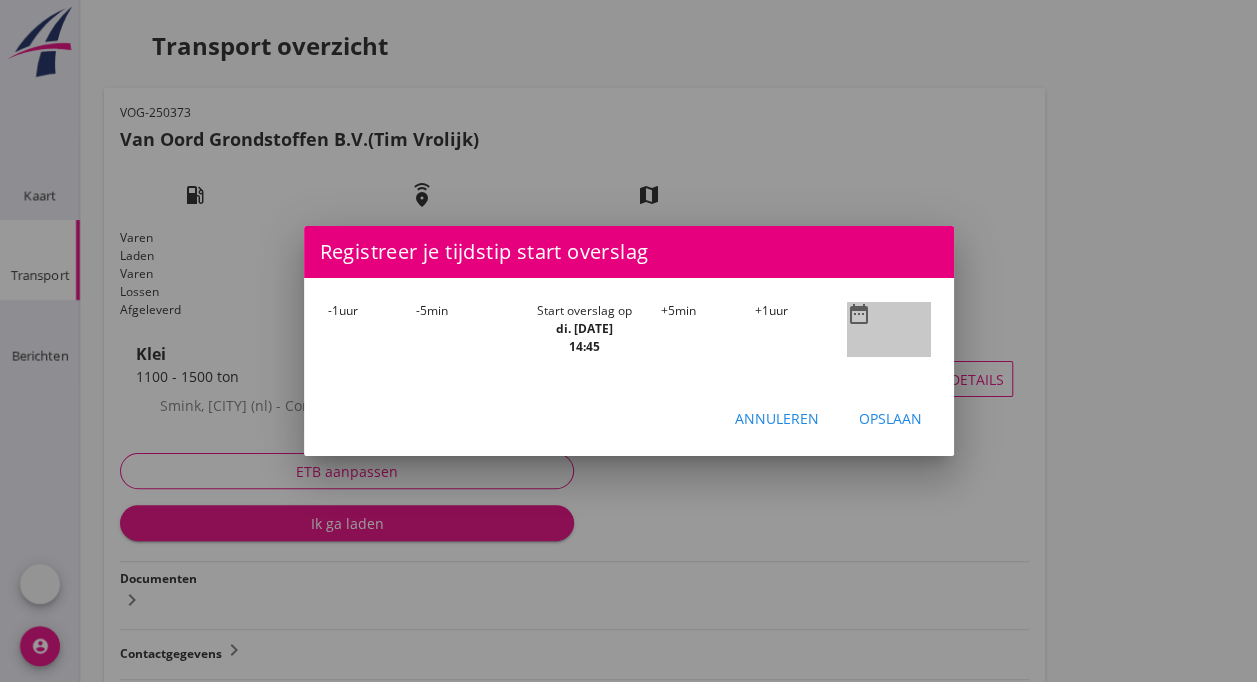 click on "date_range" at bounding box center [859, 314] 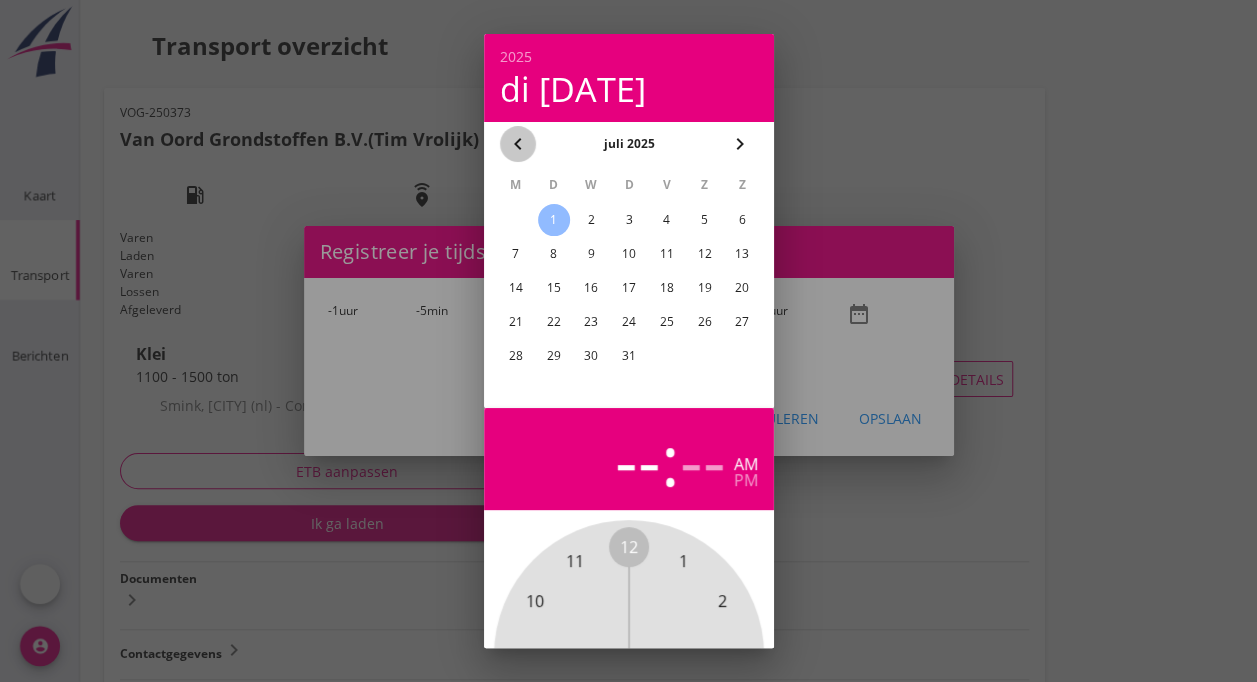 click on "chevron_left" at bounding box center [518, 144] 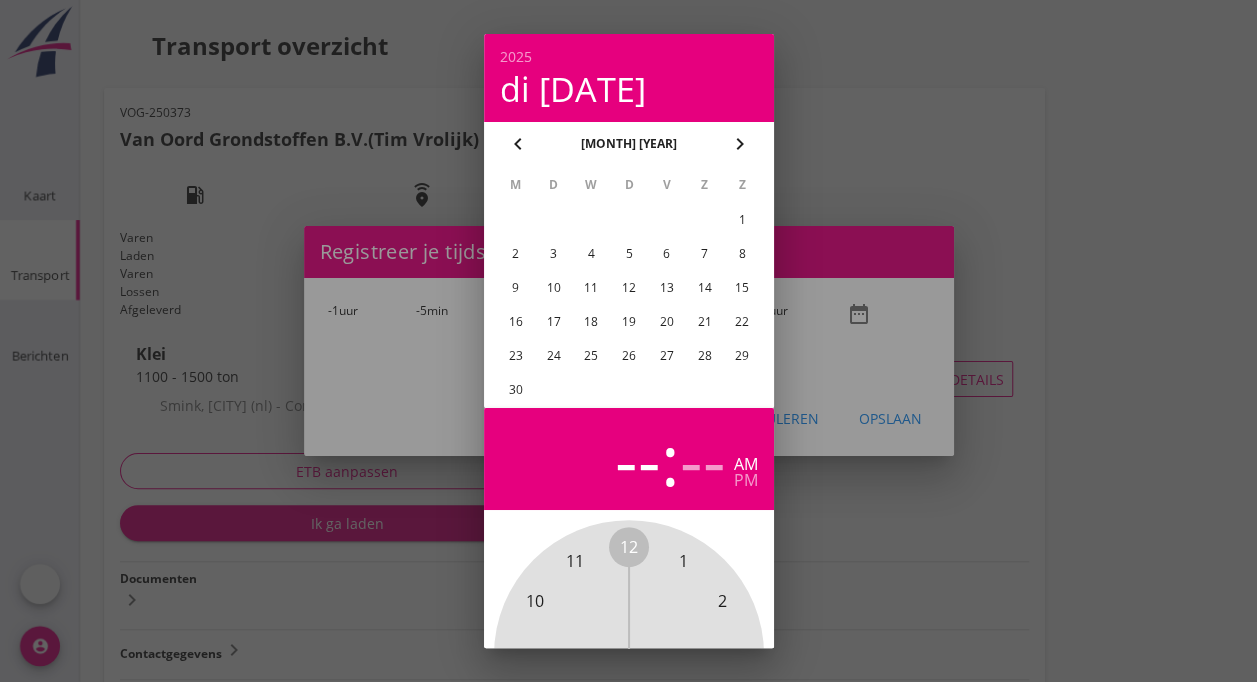 click on "30" at bounding box center [742, 220] 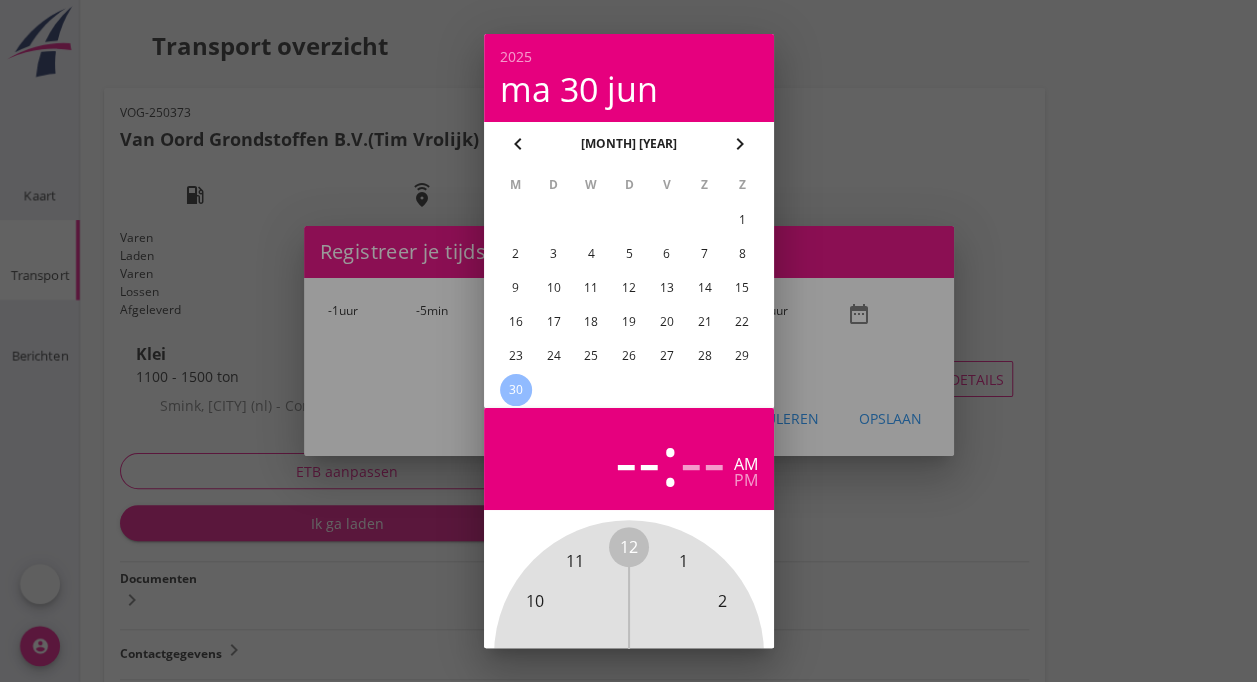 click at bounding box center [628, 341] 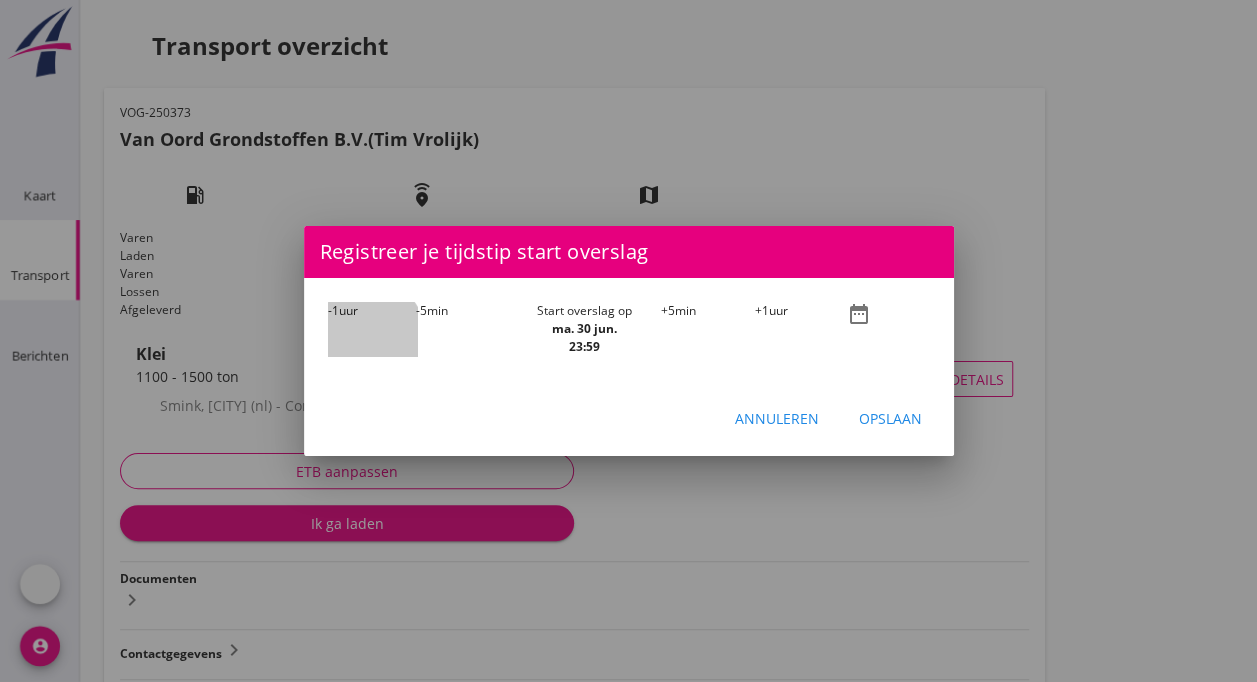 click on "-1" at bounding box center (333, 310) 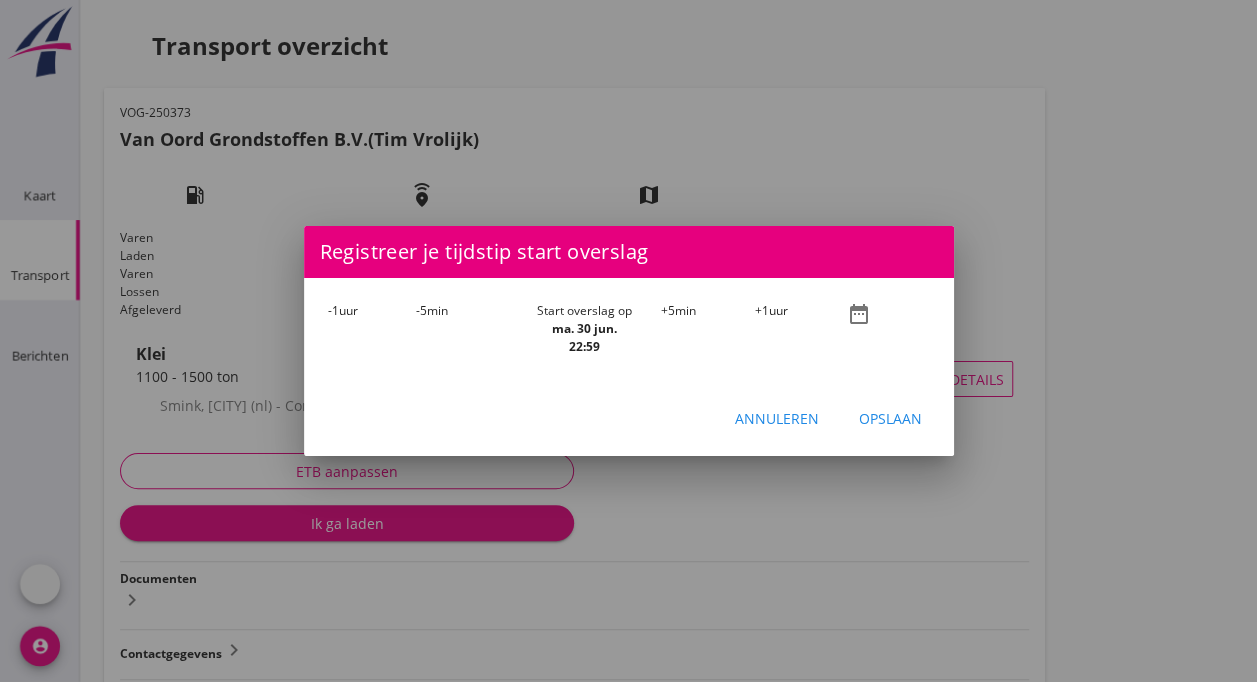 click on "-1" at bounding box center (333, 310) 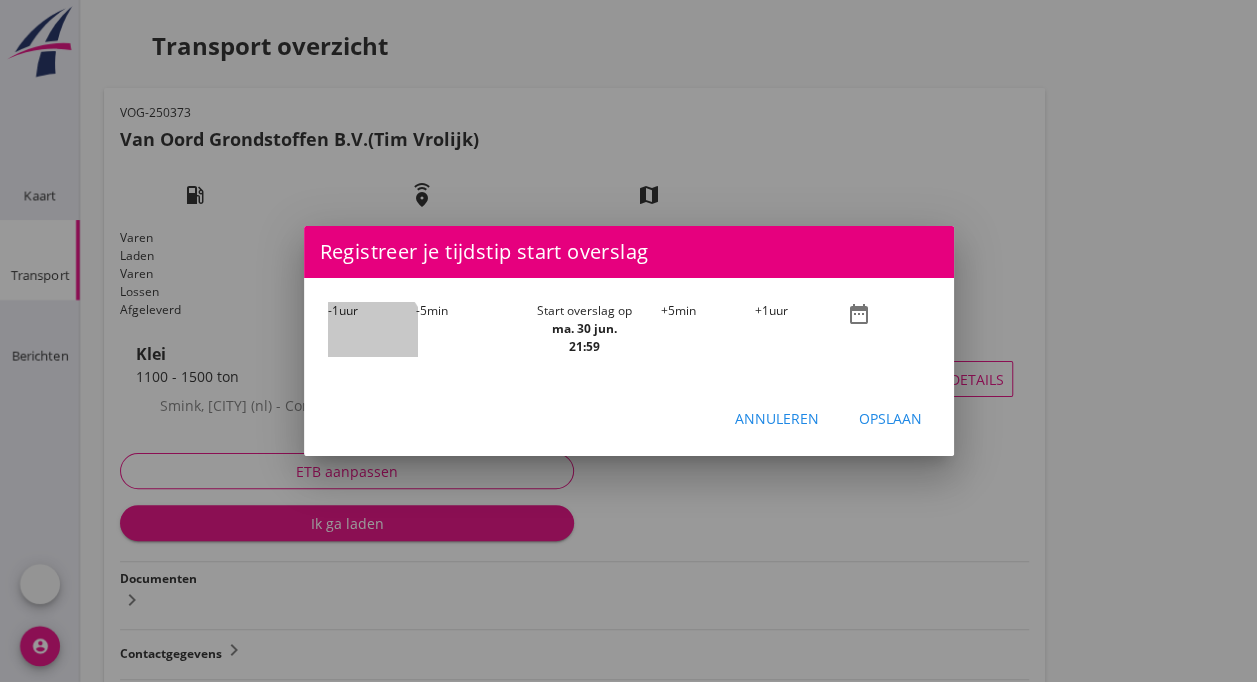 click on "-1" at bounding box center [333, 310] 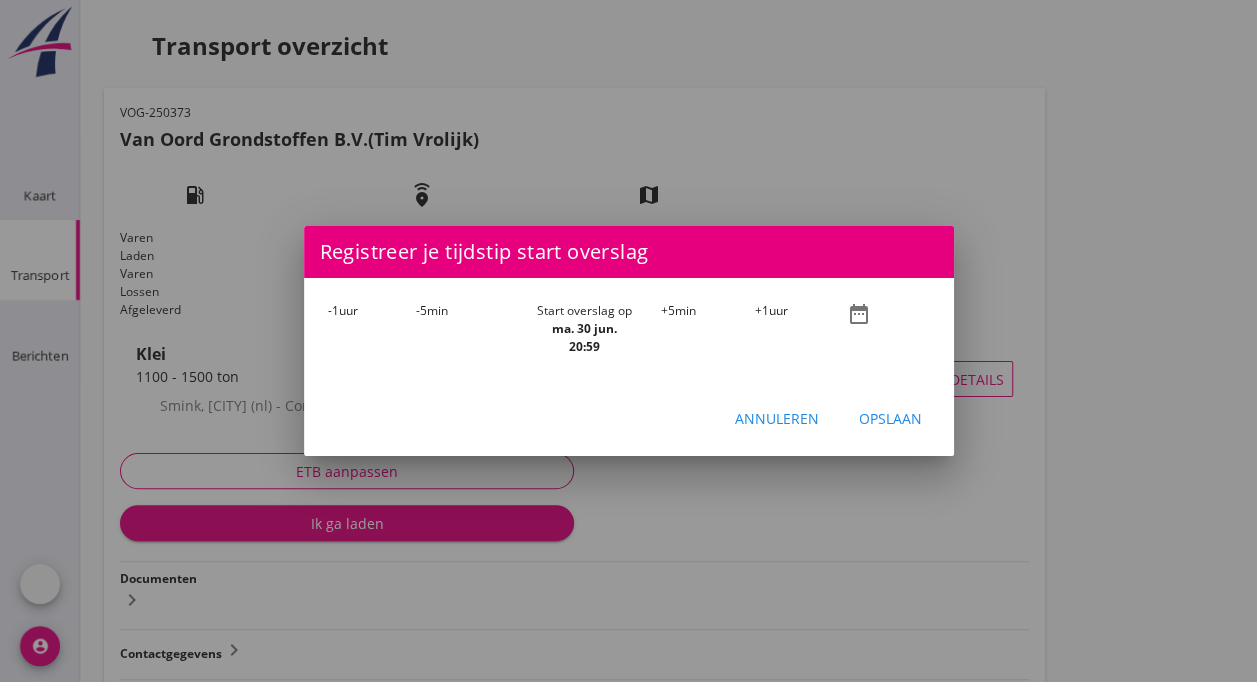 click on "-1" at bounding box center [333, 310] 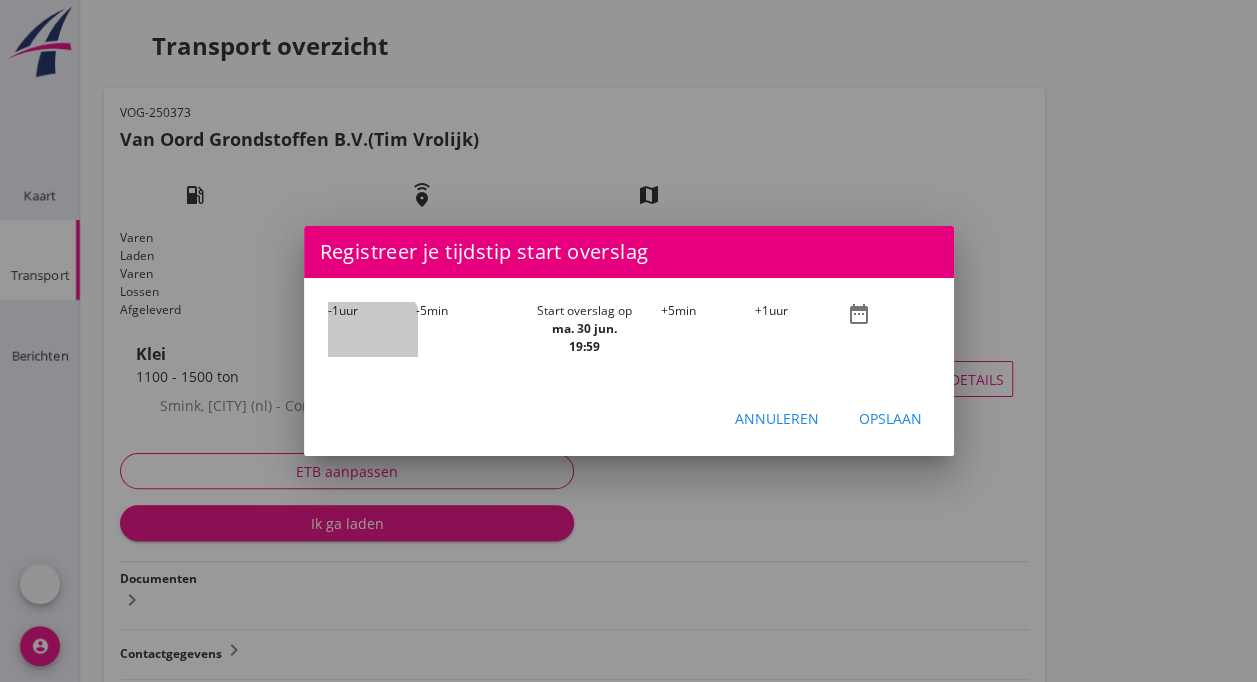 click on "-1" at bounding box center (333, 310) 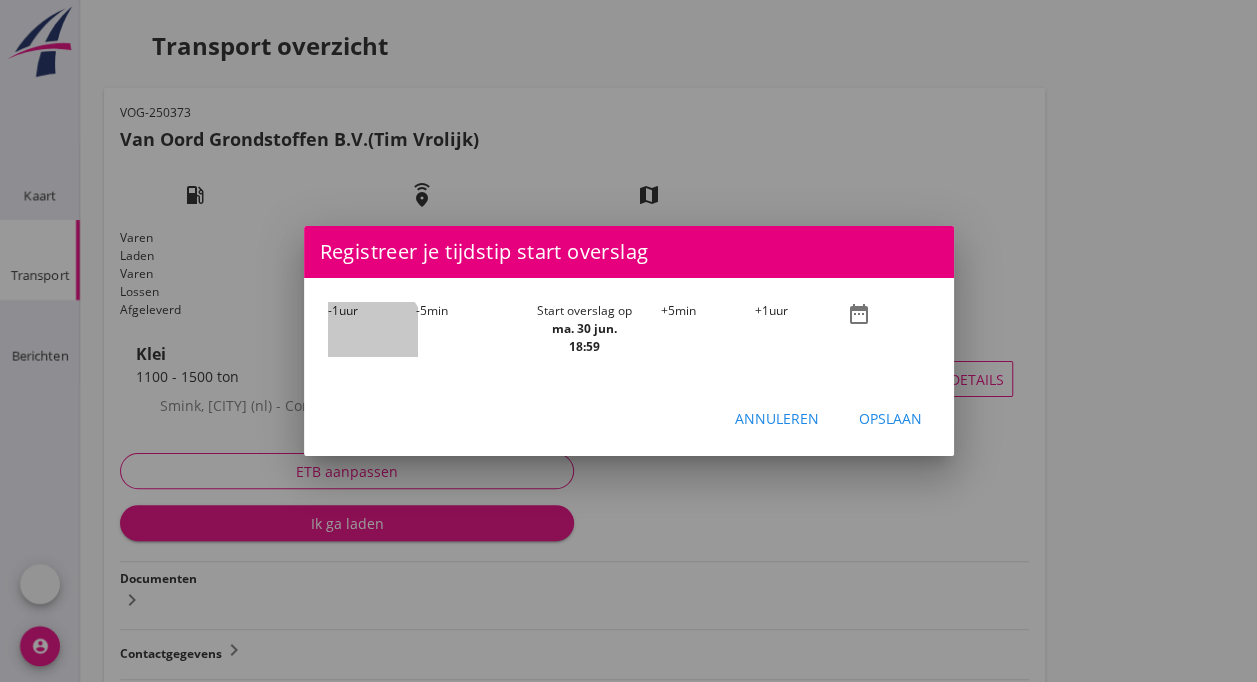 click on "-1" at bounding box center (333, 310) 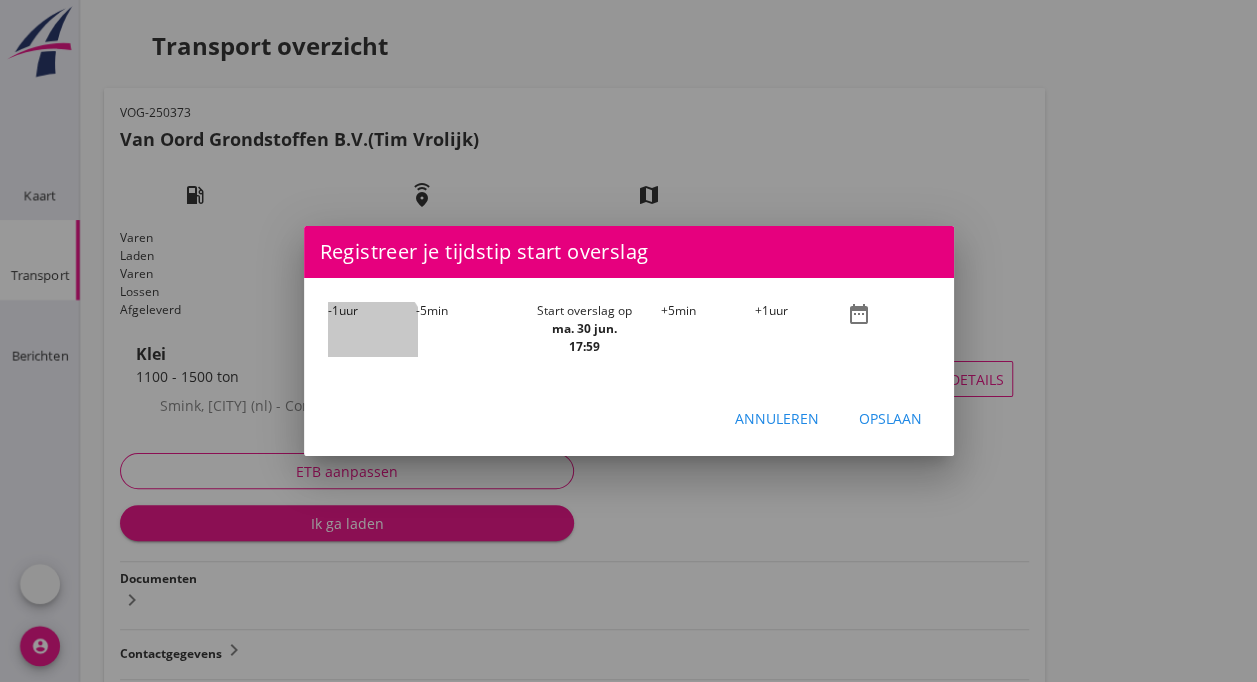 click on "-1" at bounding box center (333, 310) 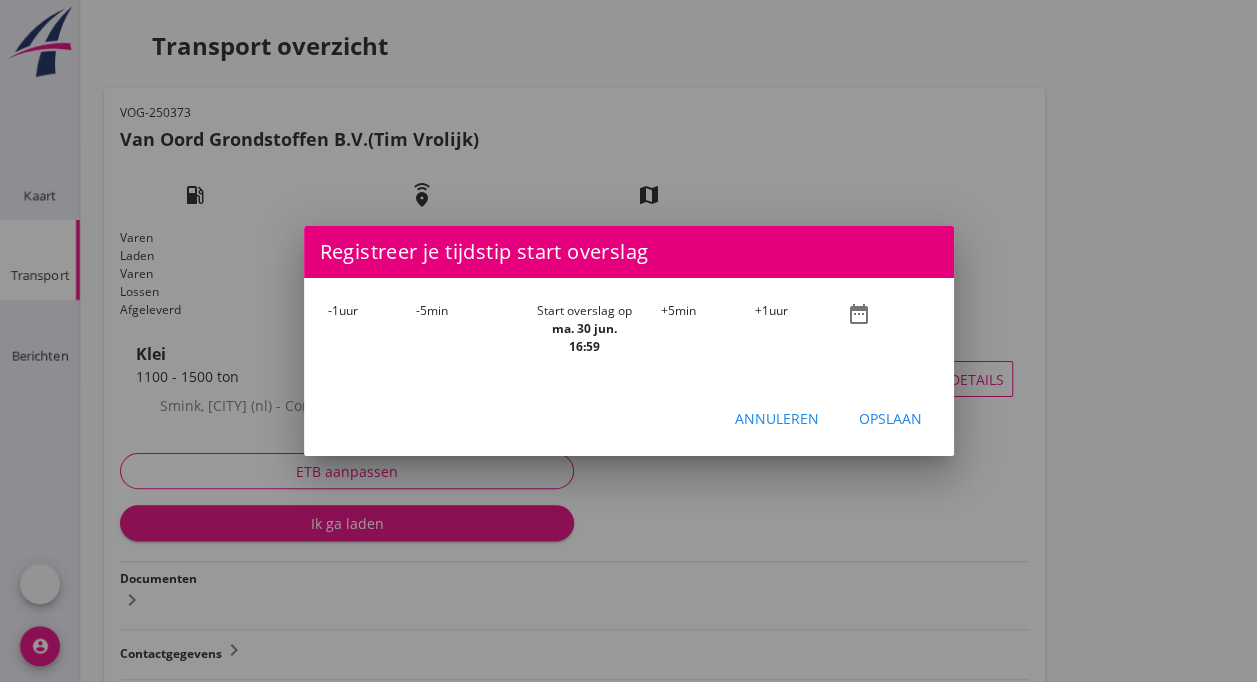 click on "-1" at bounding box center [333, 310] 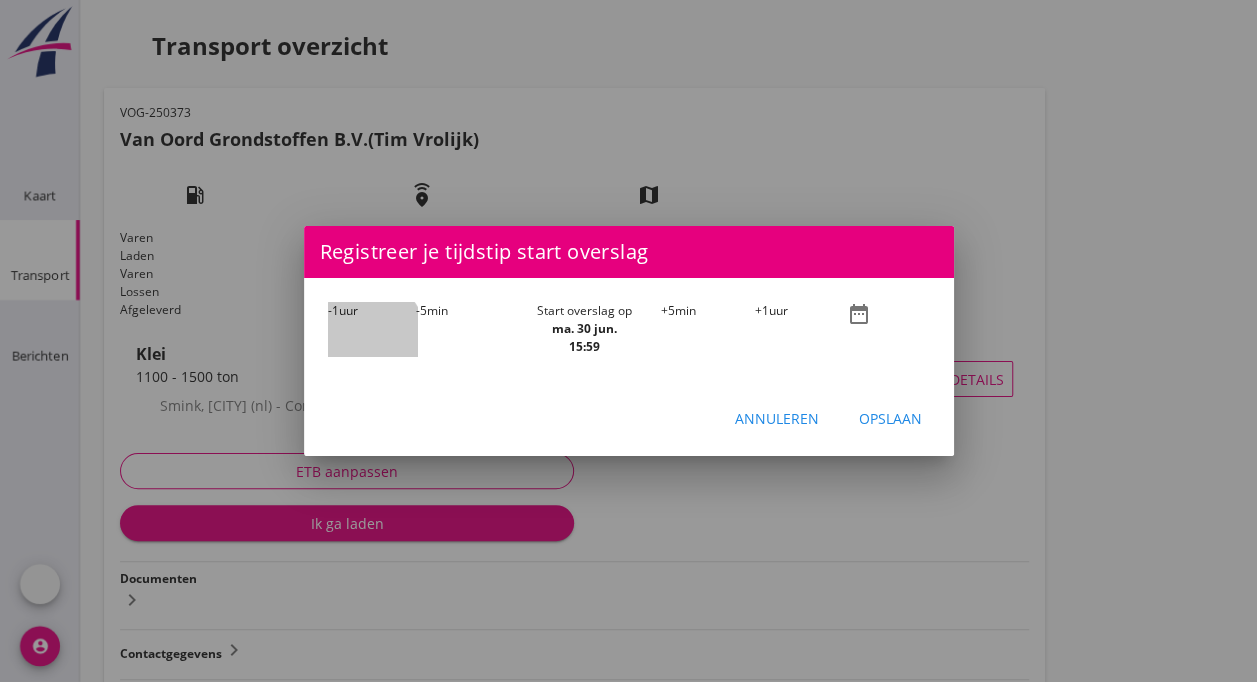 click on "-1" at bounding box center (333, 310) 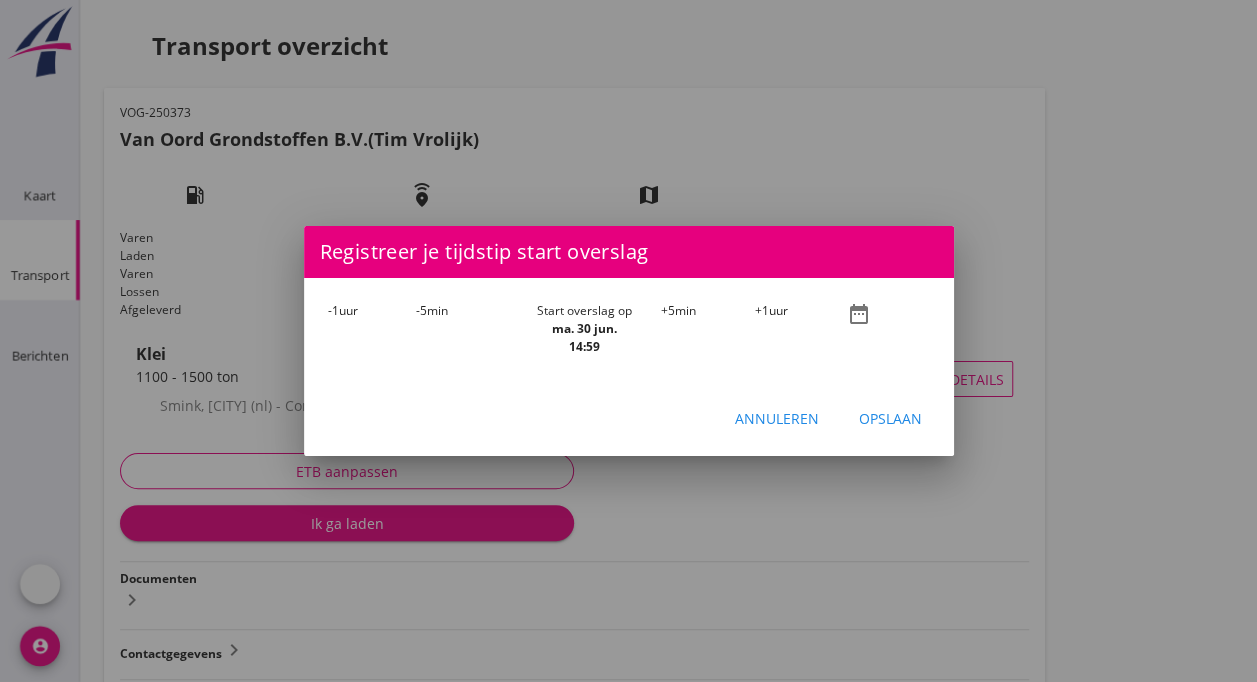 click on "-1" at bounding box center (333, 310) 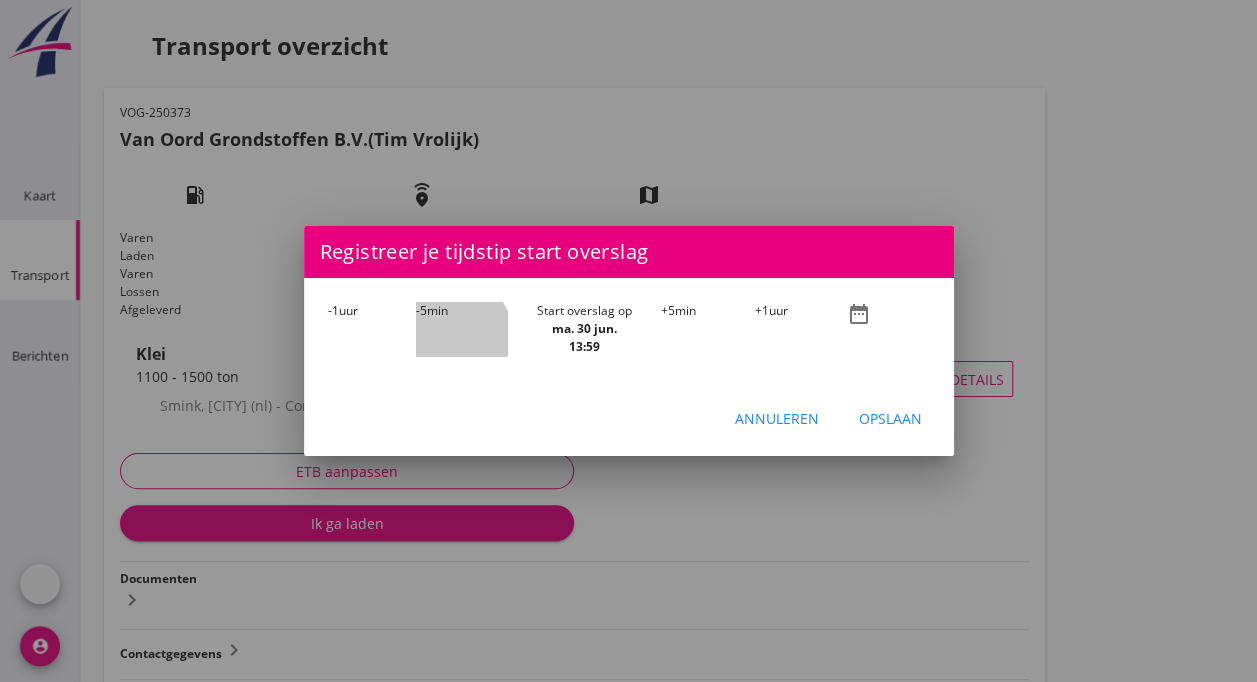 click on "-5" at bounding box center [421, 310] 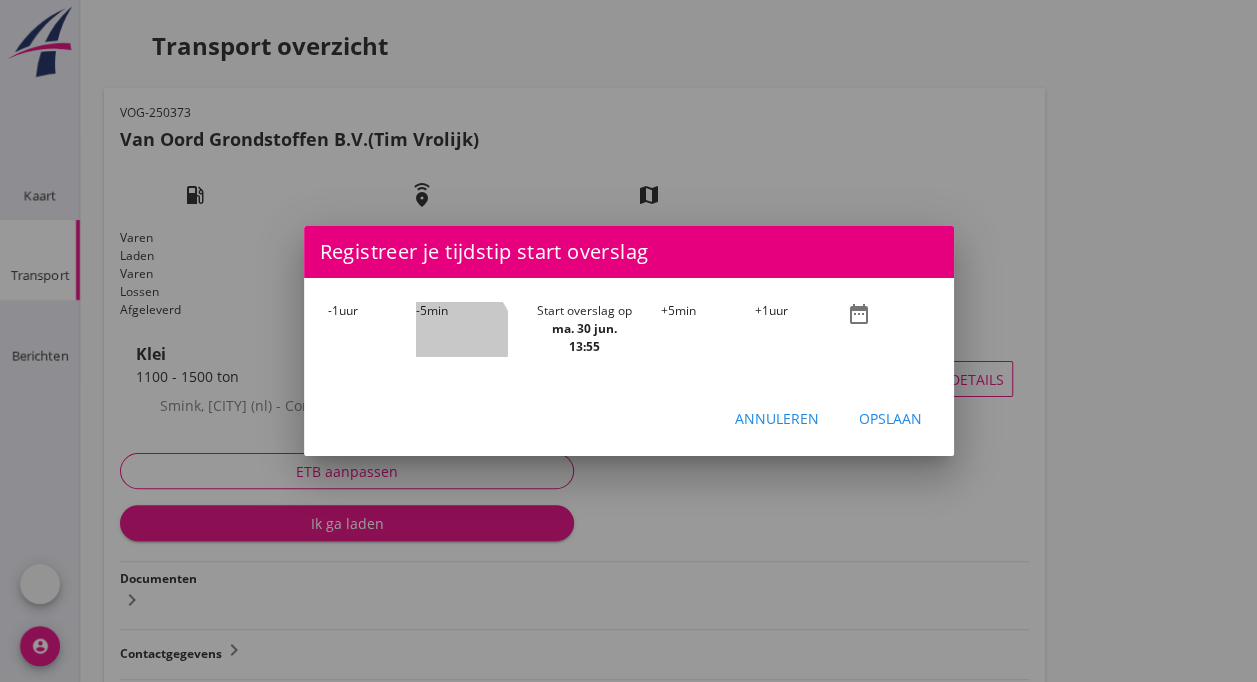 click on "-5" at bounding box center [421, 310] 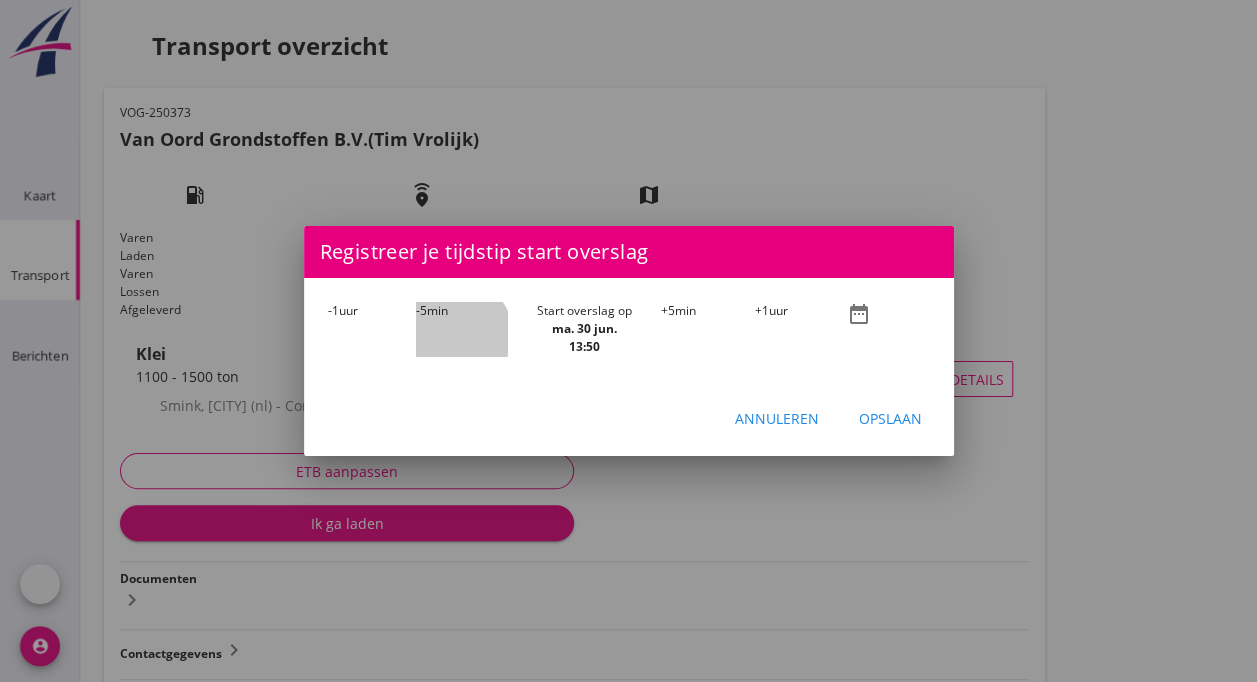 click on "-5" at bounding box center [421, 310] 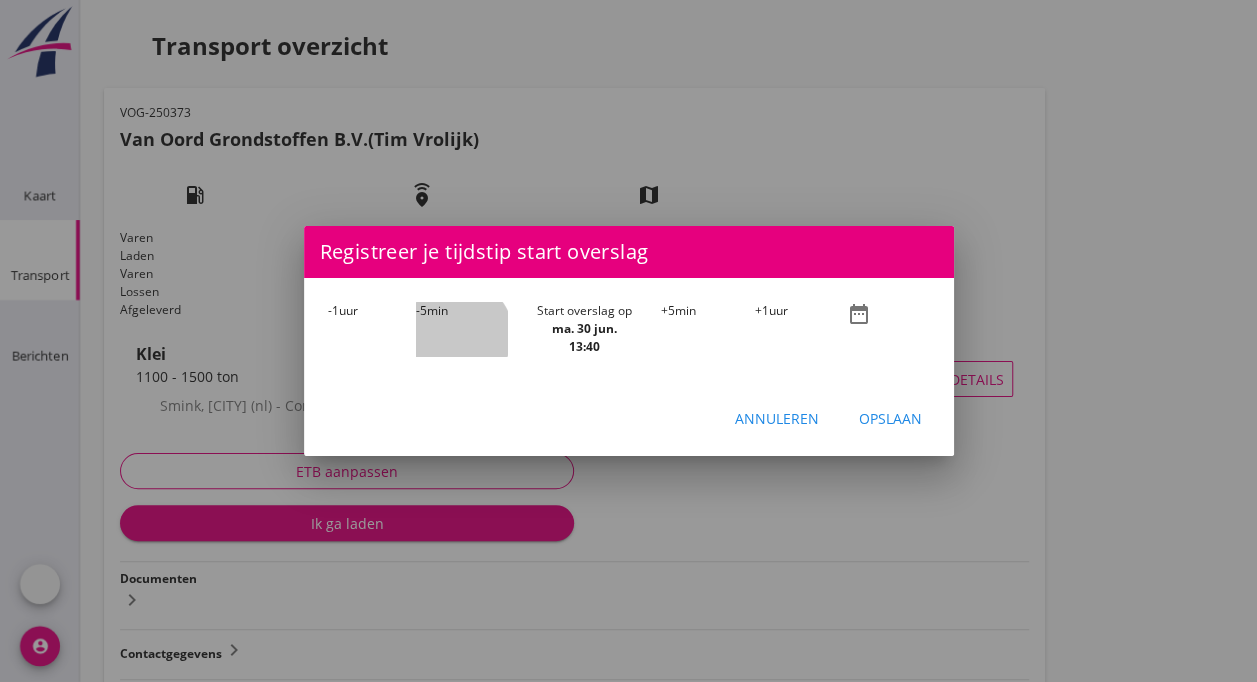 click on "-5" at bounding box center (421, 310) 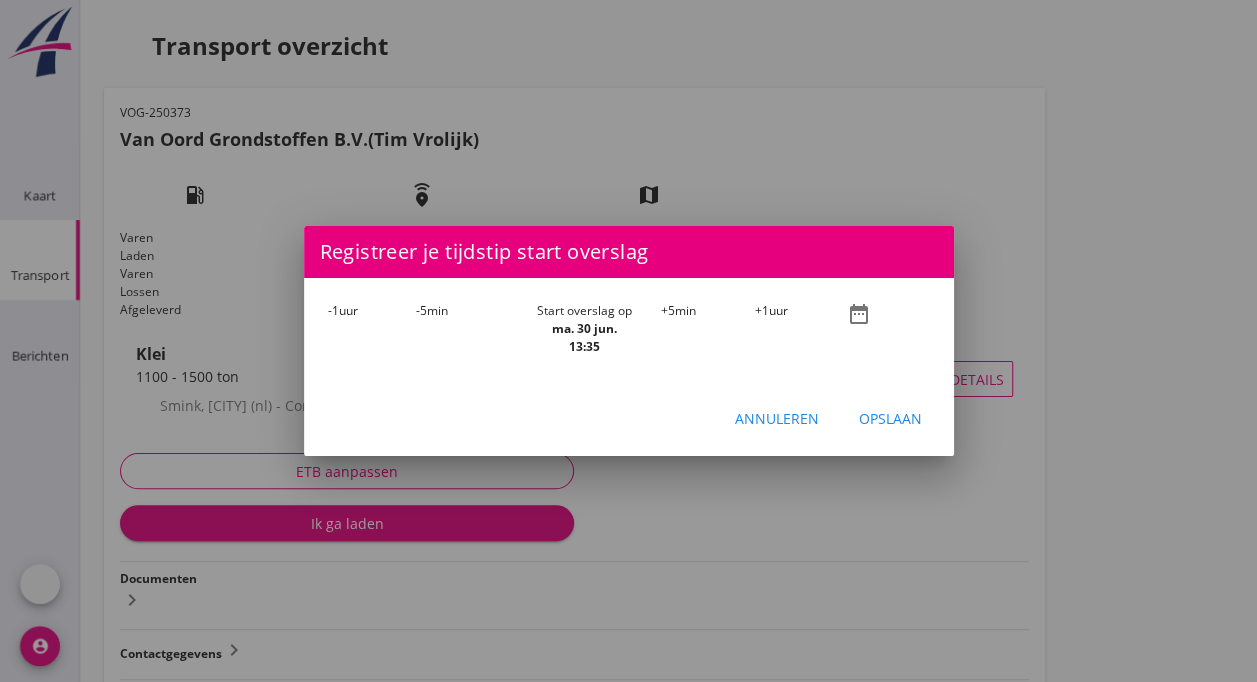 click on "-5" at bounding box center [421, 310] 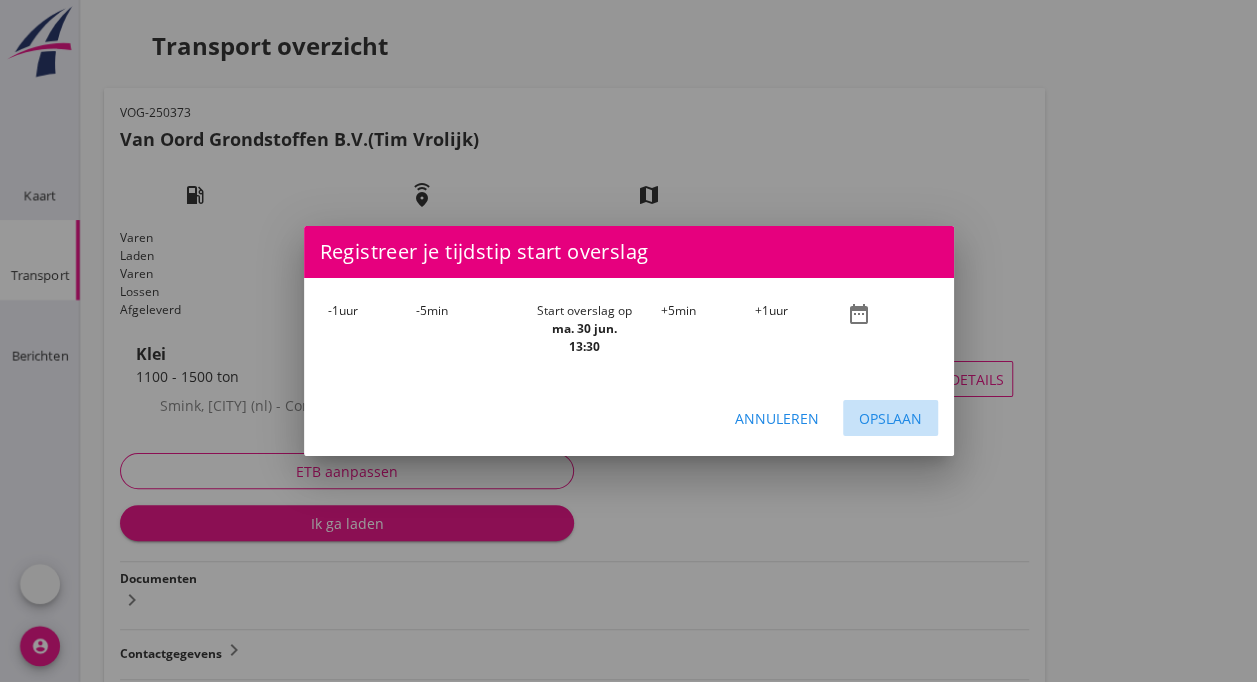 click on "Opslaan" at bounding box center [890, 418] 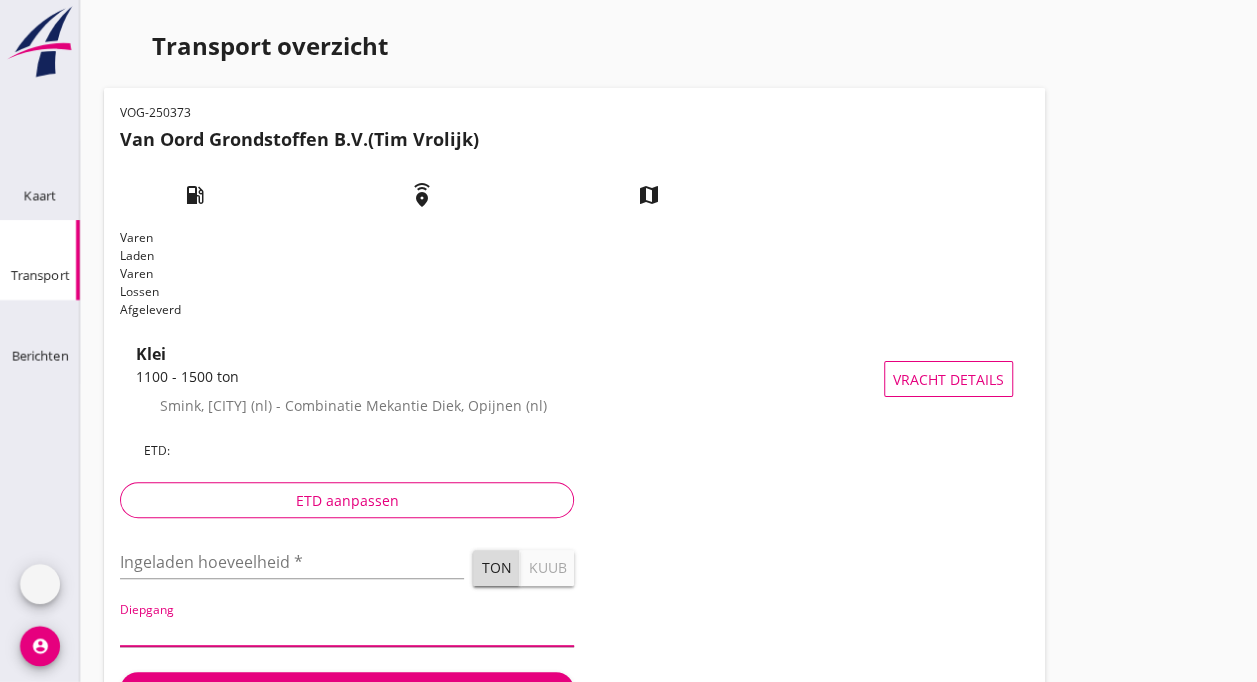 click at bounding box center [347, 630] 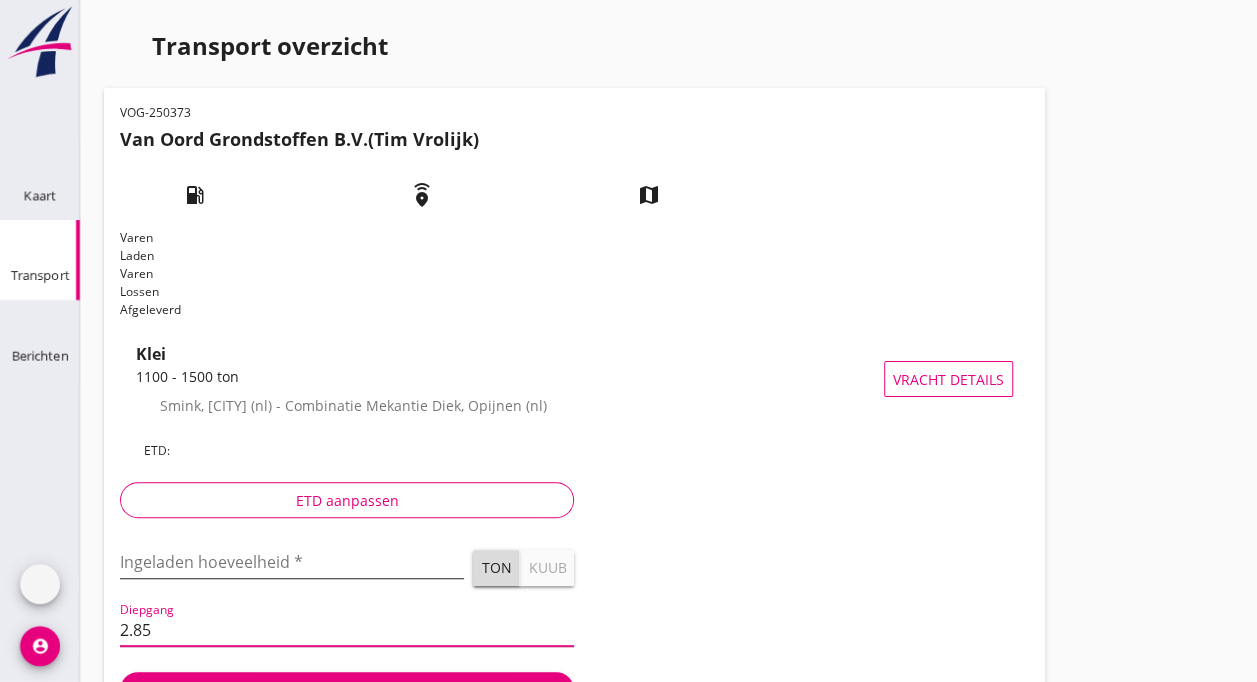 type on "2.85" 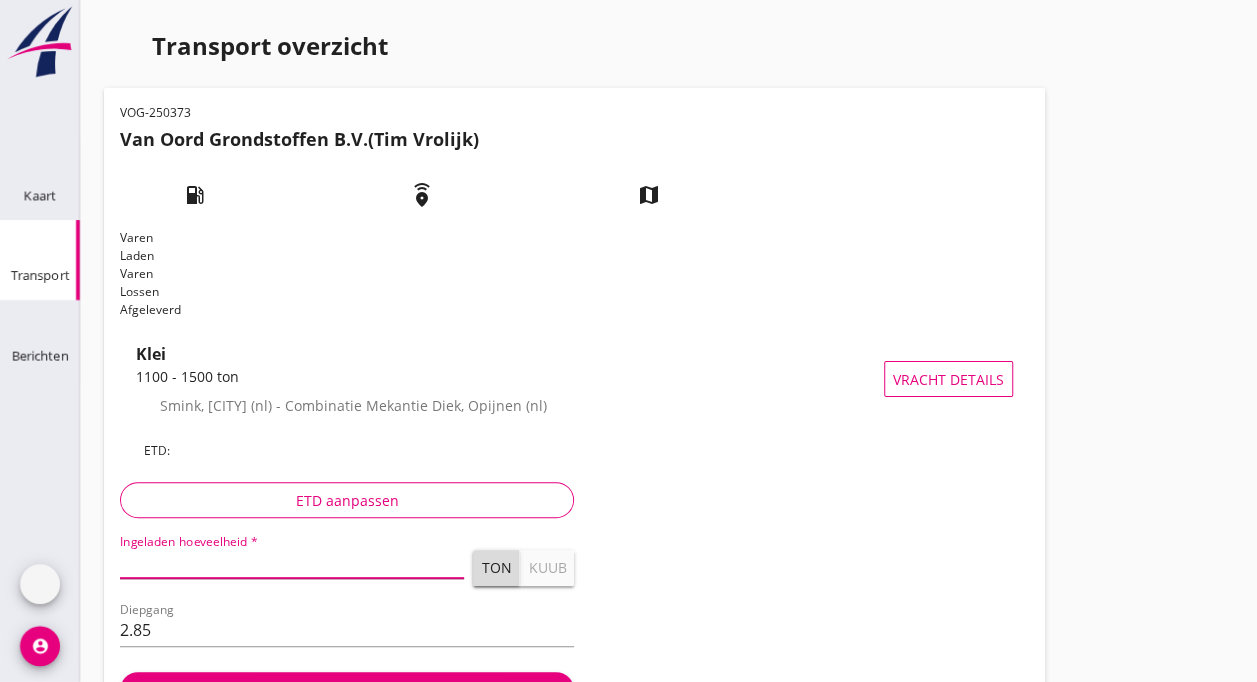 click at bounding box center (292, 562) 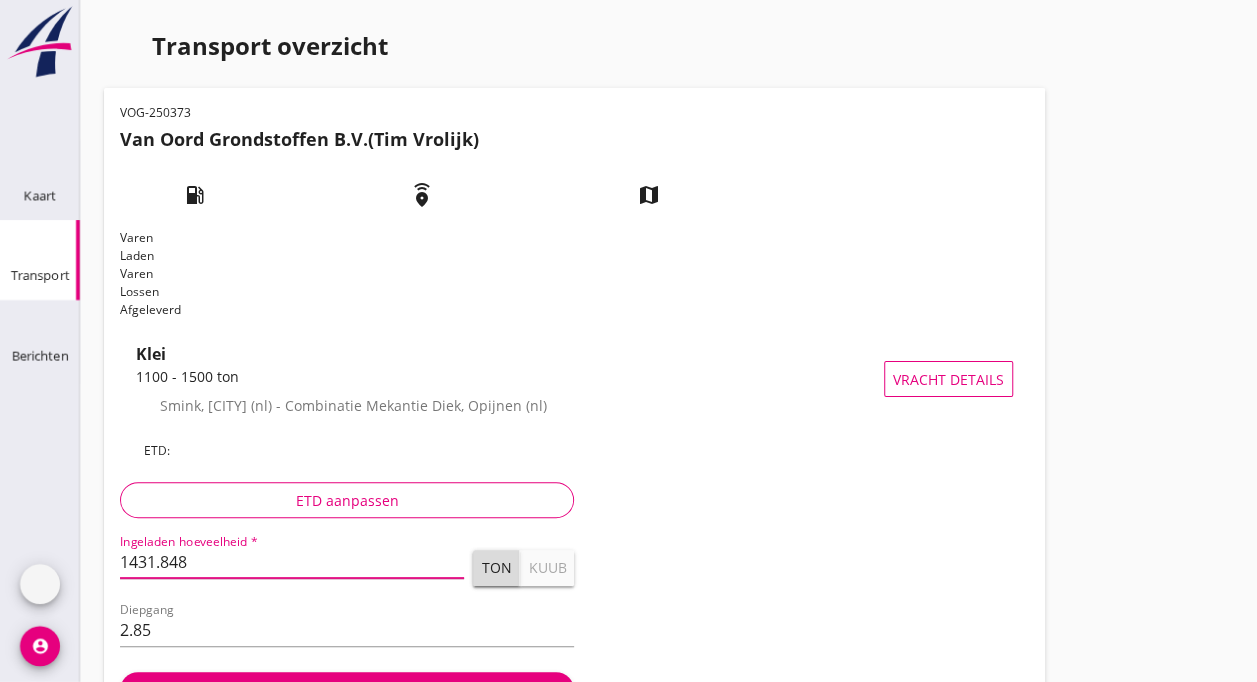 type on "1431.848" 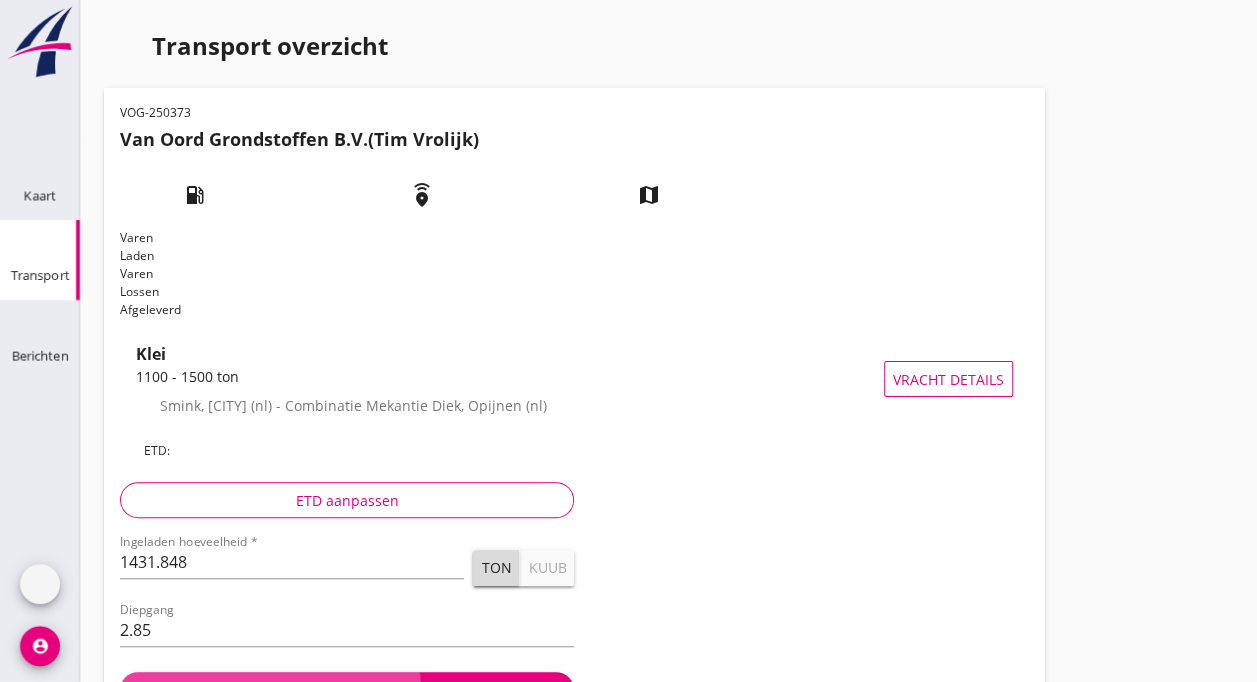 click on "Ik ben vol" at bounding box center (347, 690) 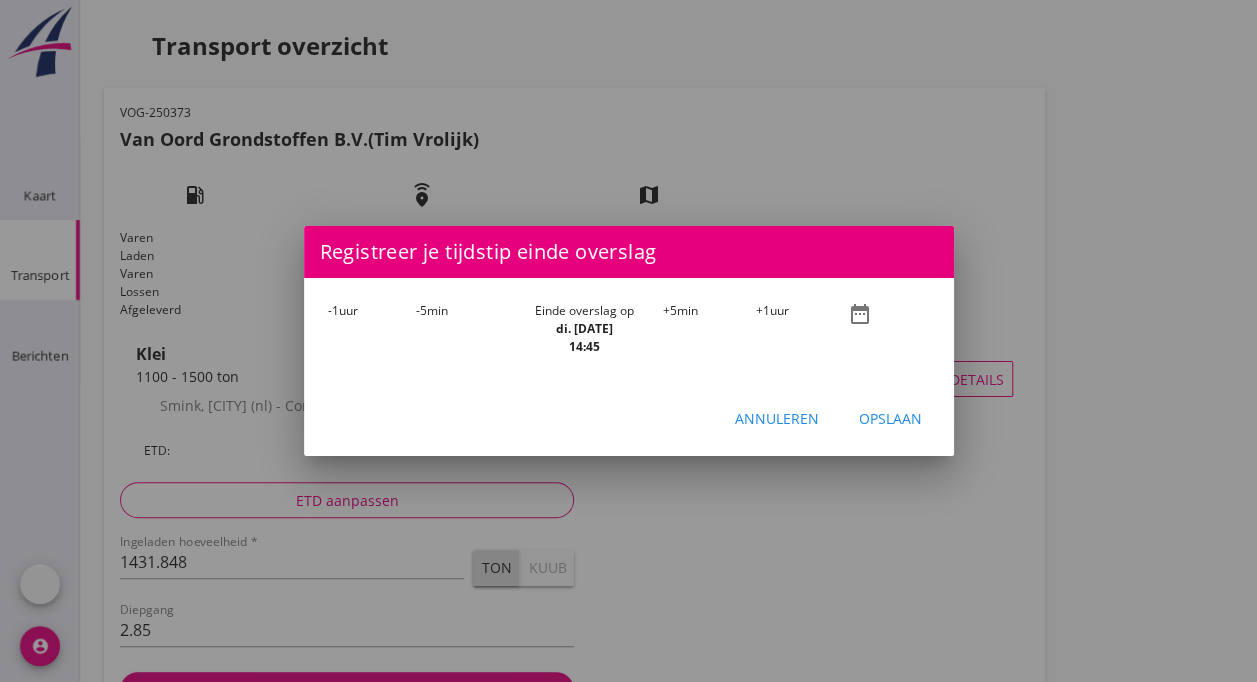 click at bounding box center [628, 341] 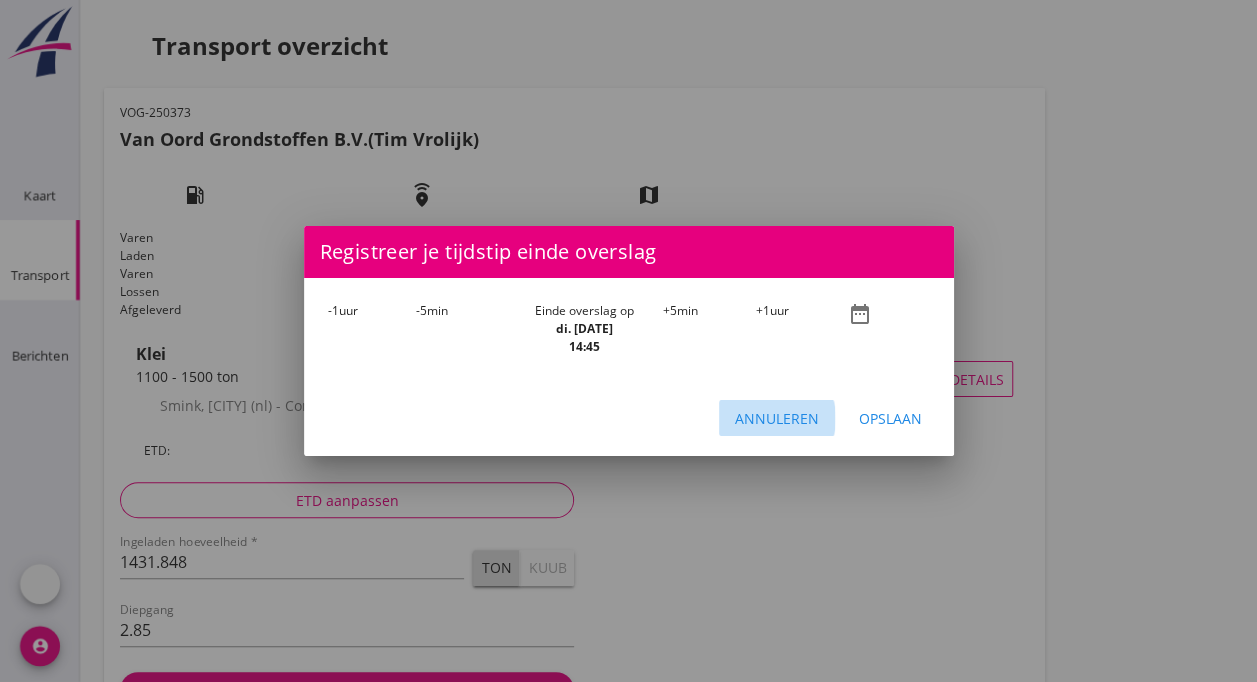 click on "Annuleren" at bounding box center (777, 418) 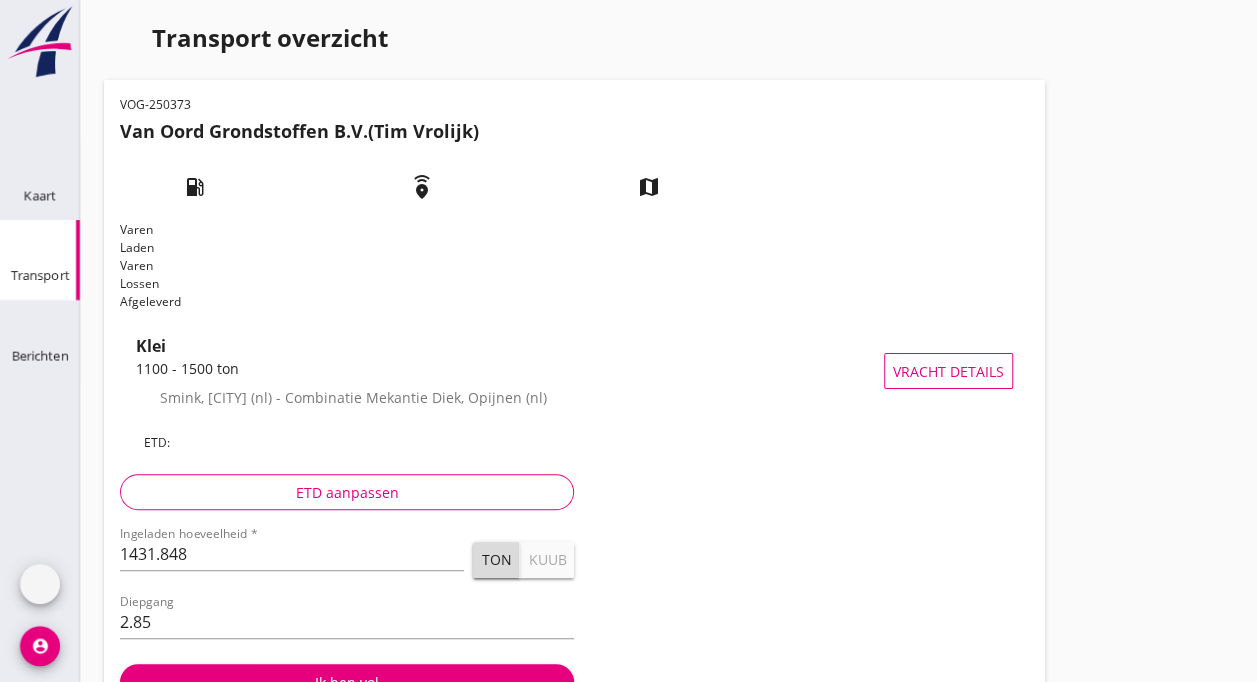 scroll, scrollTop: 7, scrollLeft: 0, axis: vertical 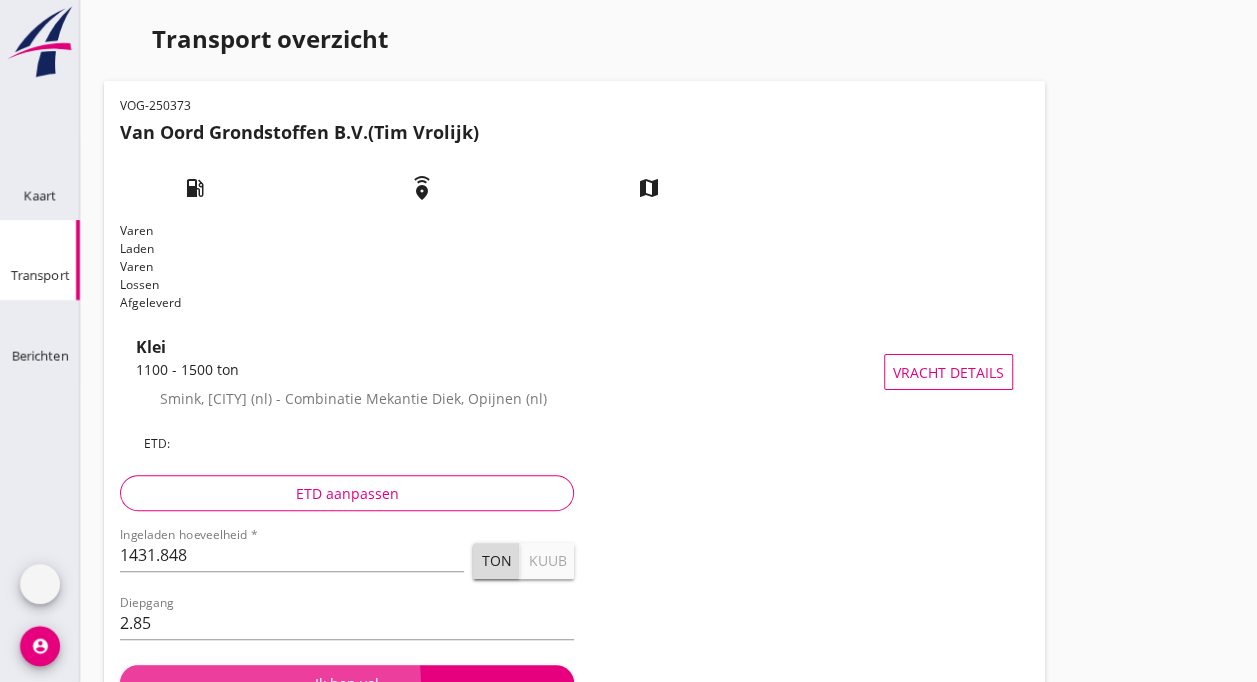 click on "Ik ben vol" at bounding box center [347, 683] 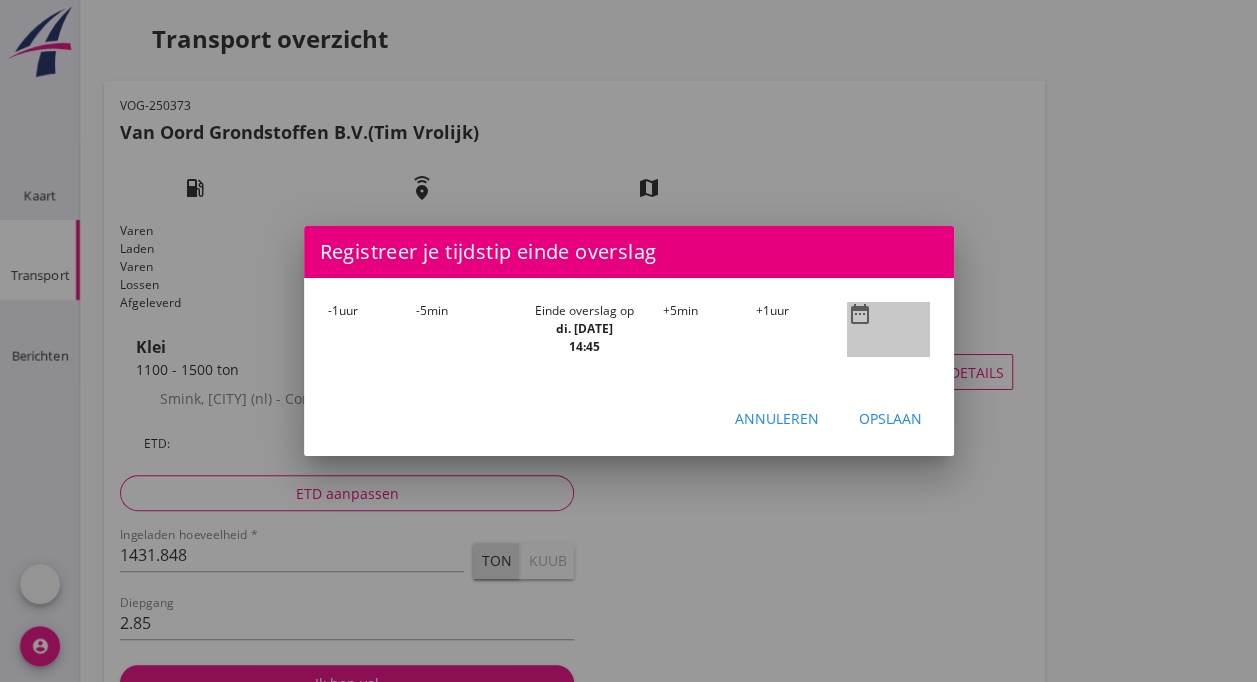 click on "date_range" at bounding box center [859, 314] 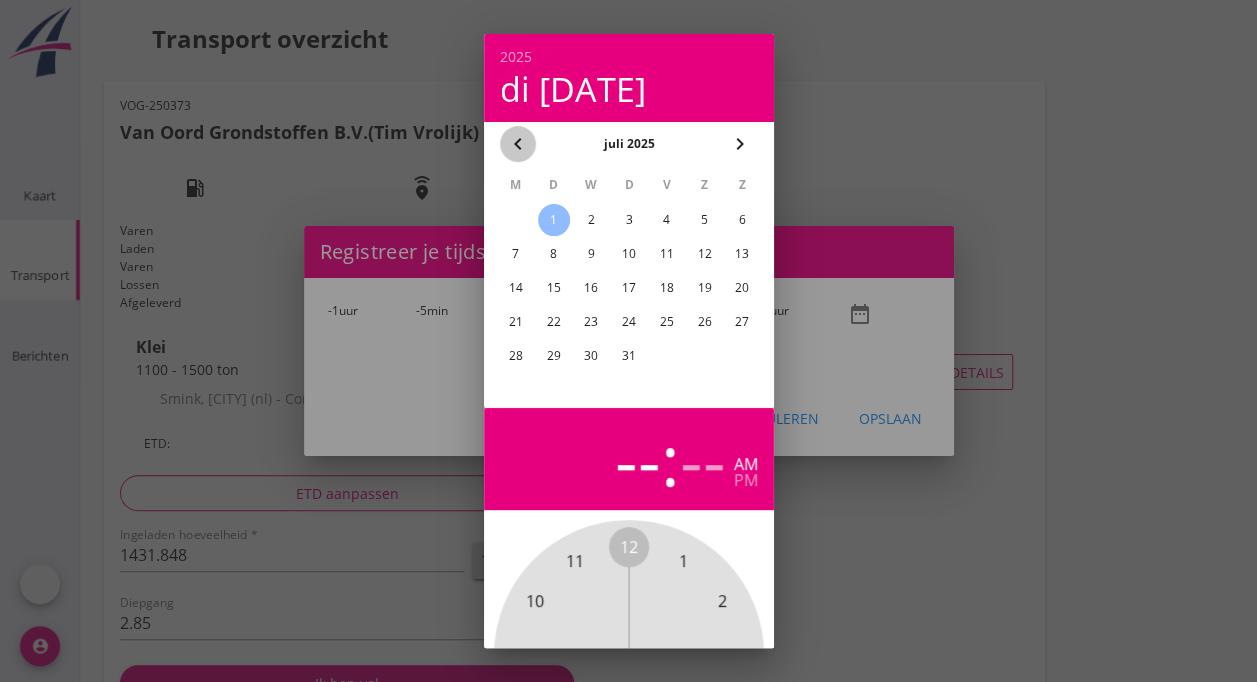 click on "chevron_left" at bounding box center [518, 144] 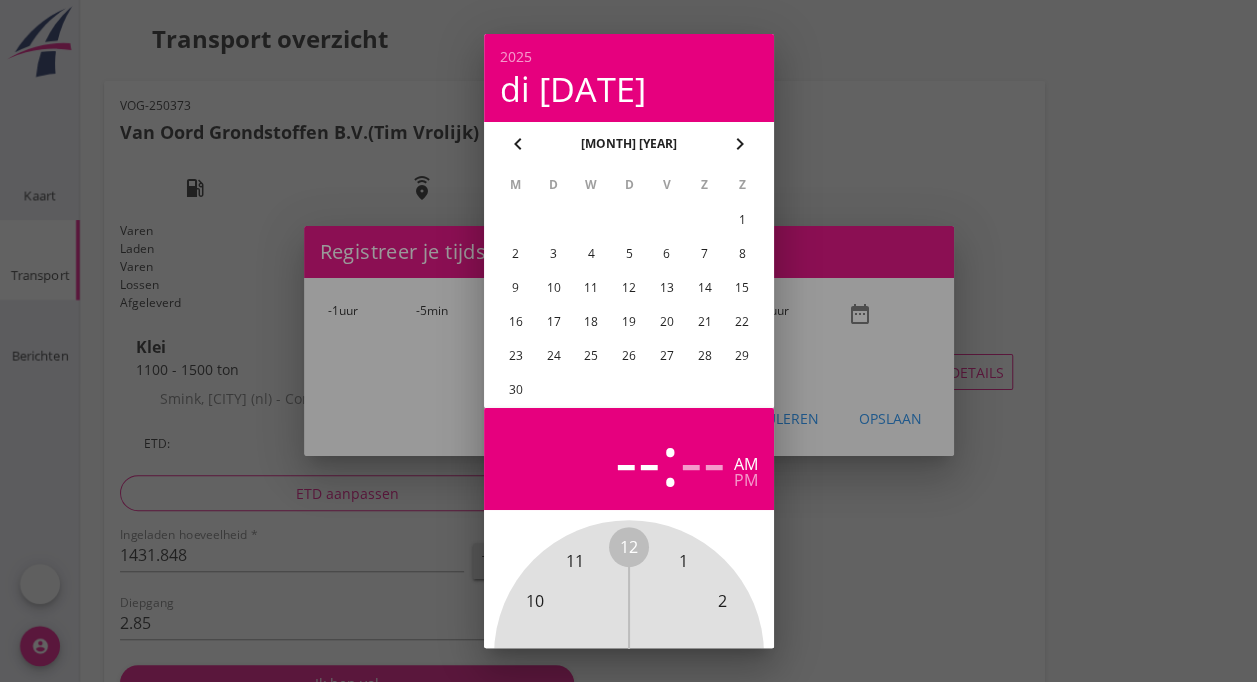 click on "30" at bounding box center (742, 220) 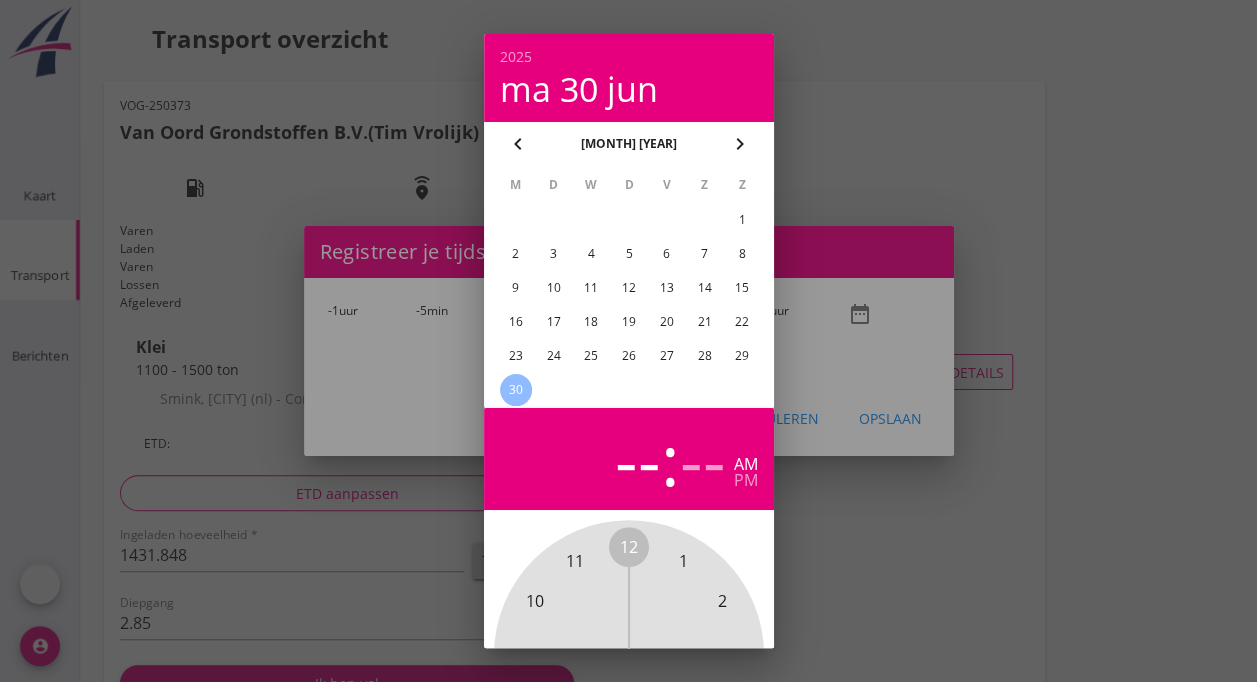 click at bounding box center (628, 341) 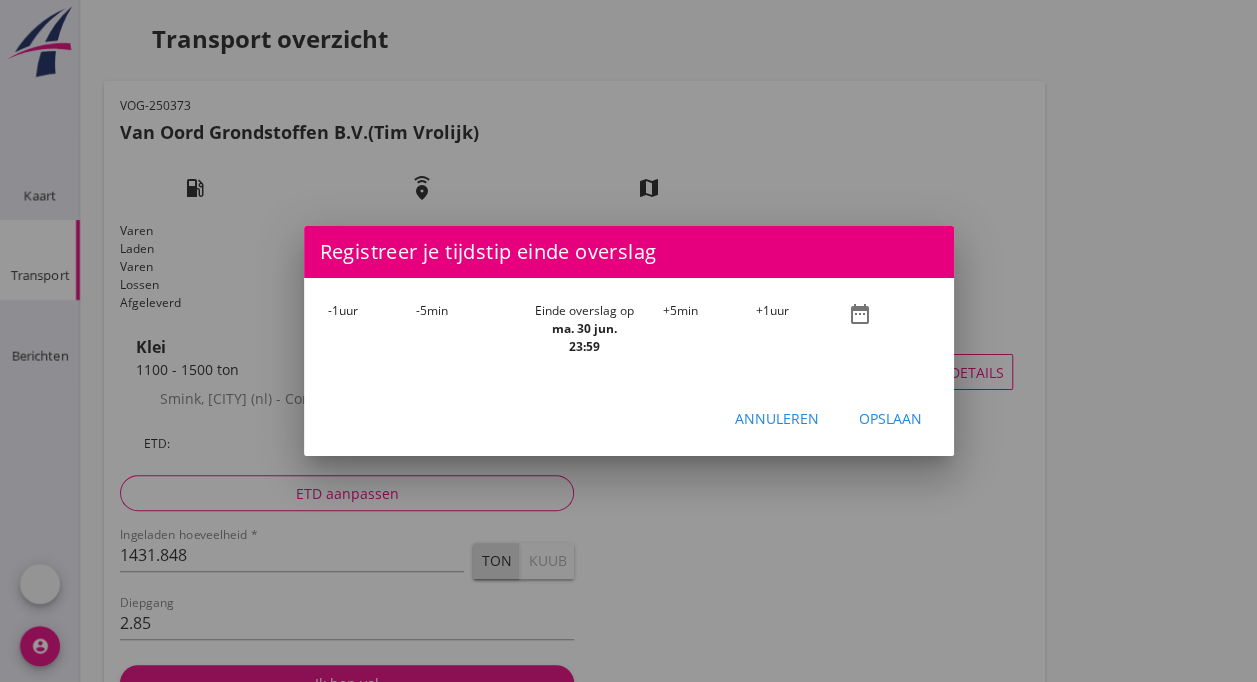 click on "Einde overslag op  ma. 30 jun. 23:59" at bounding box center (584, 329) 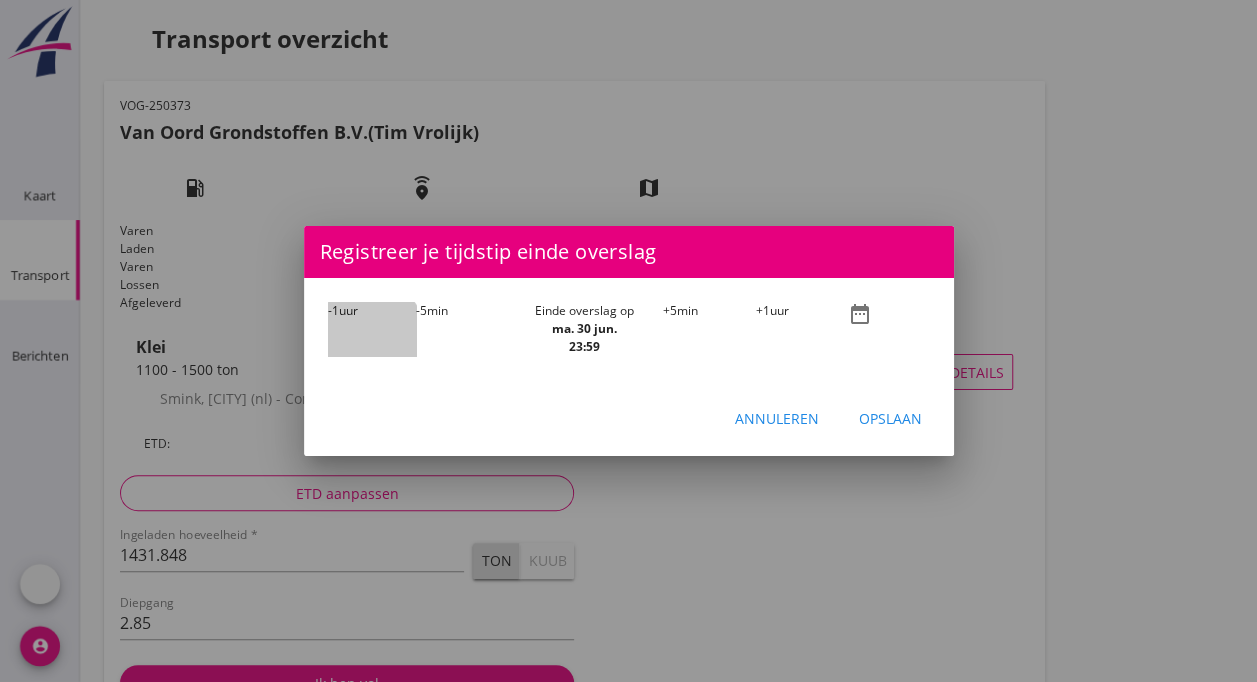 click on "-1" at bounding box center [333, 310] 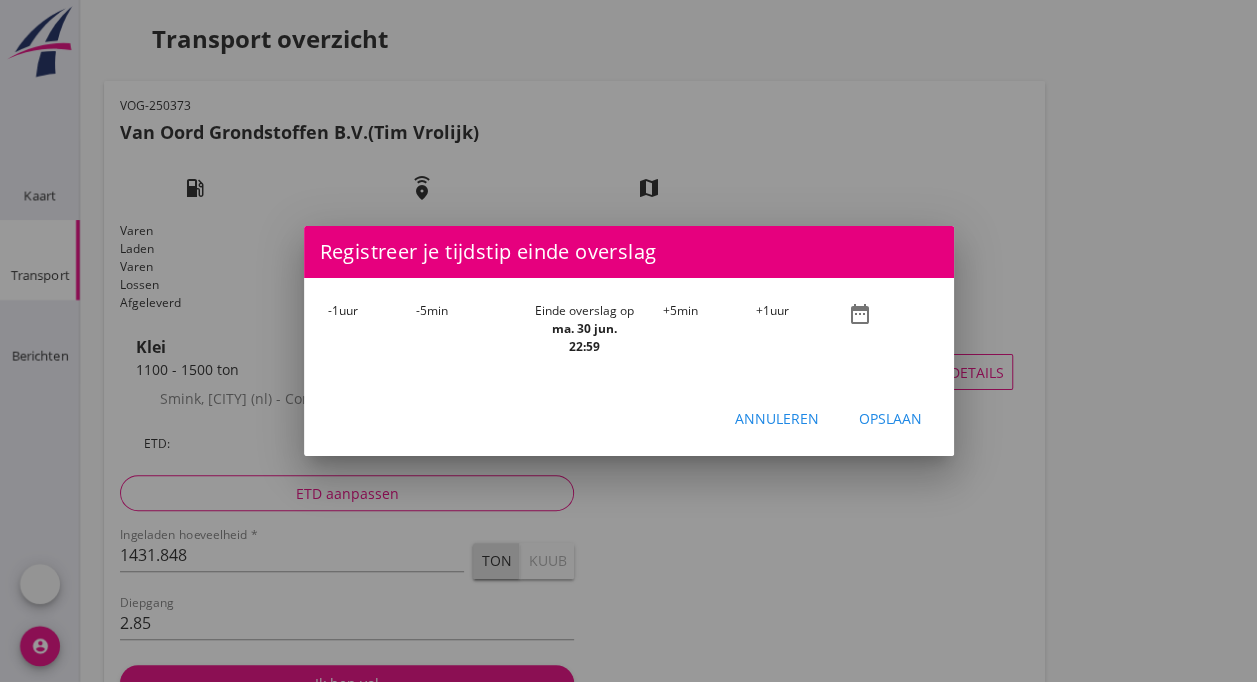 click on "-1" at bounding box center (333, 310) 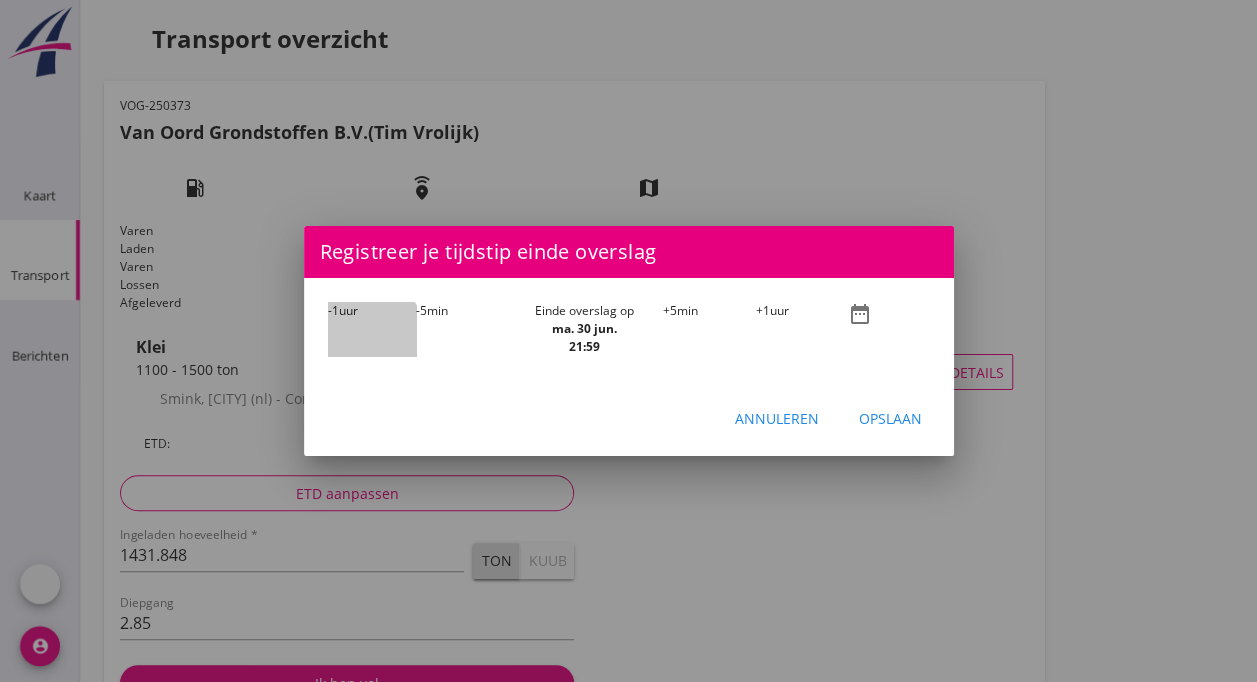 click on "-1" at bounding box center [333, 310] 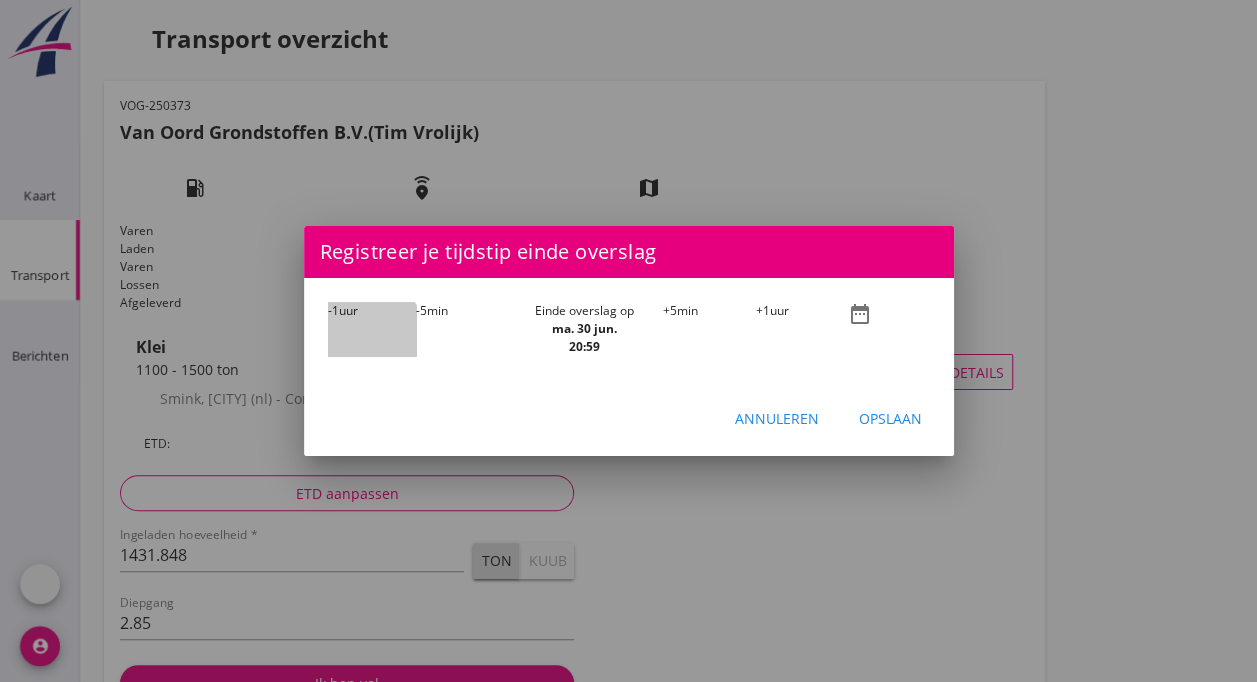 click on "-1" at bounding box center (333, 310) 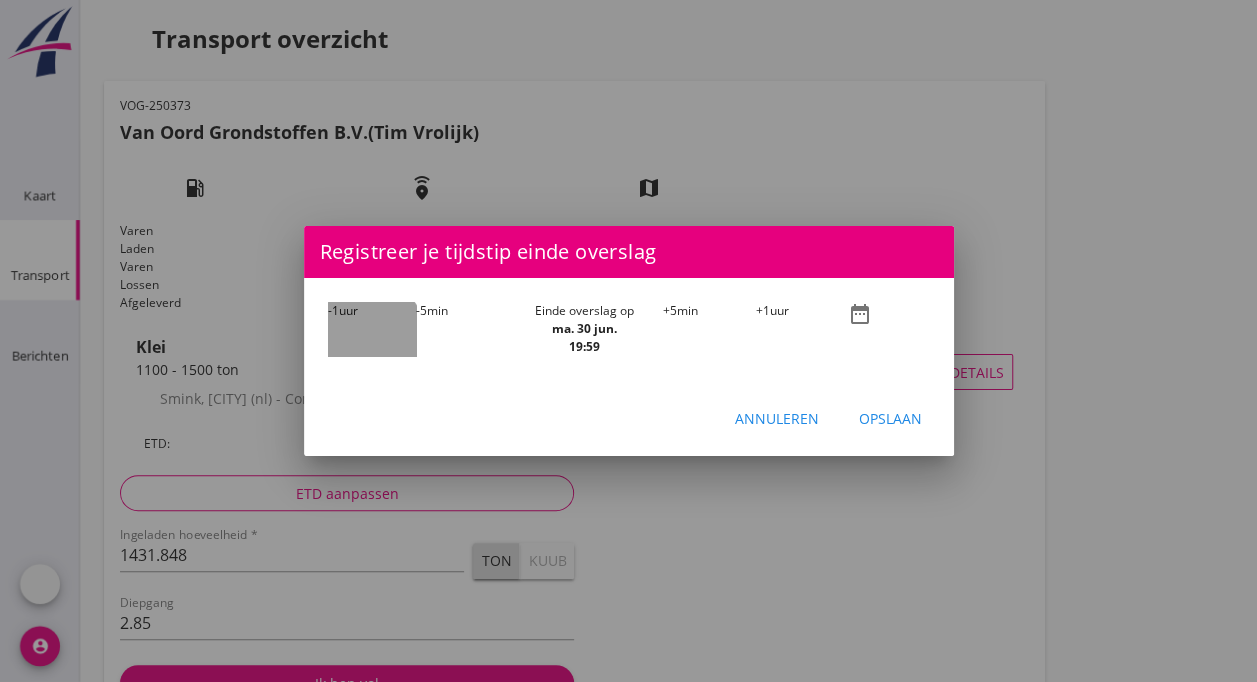 click on "-1" at bounding box center [333, 310] 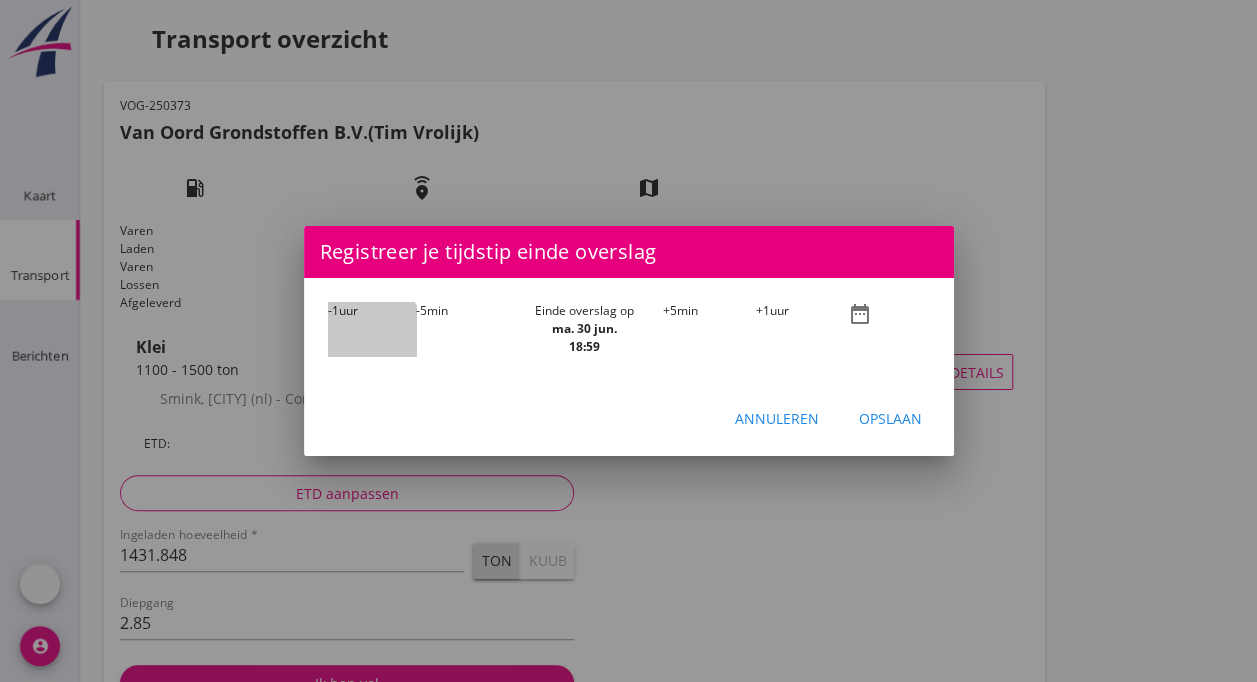 click on "-1" at bounding box center [333, 310] 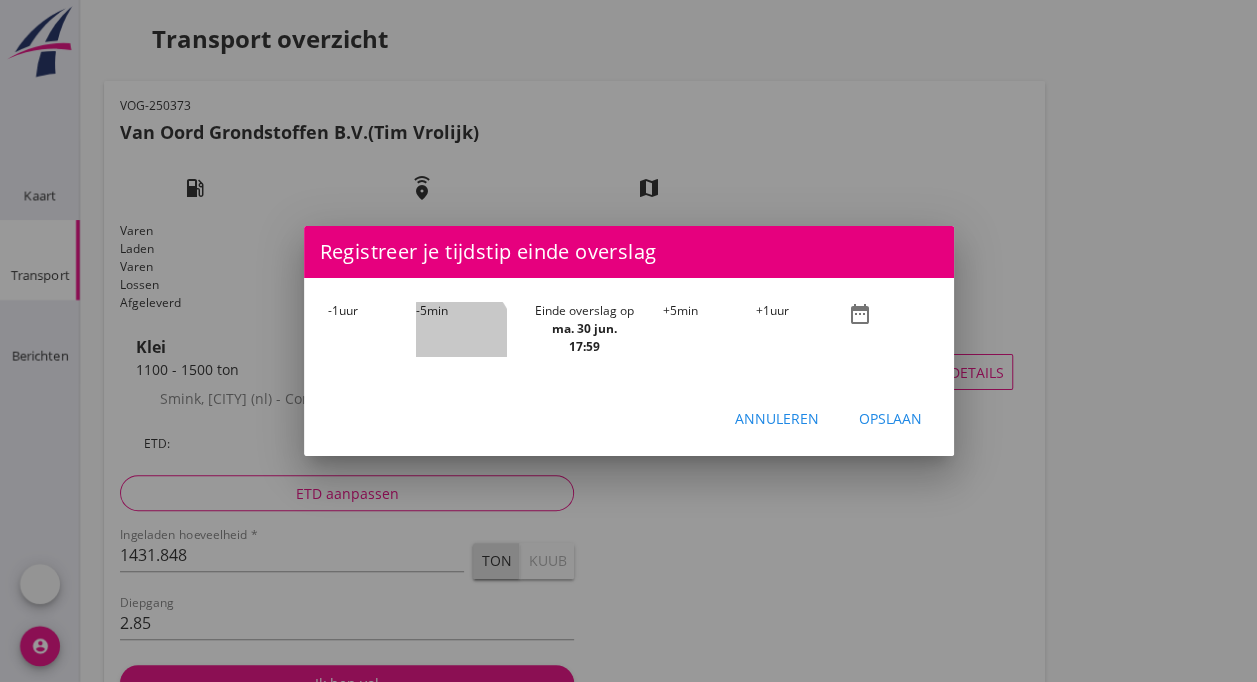 click on "-5  min" at bounding box center (461, 329) 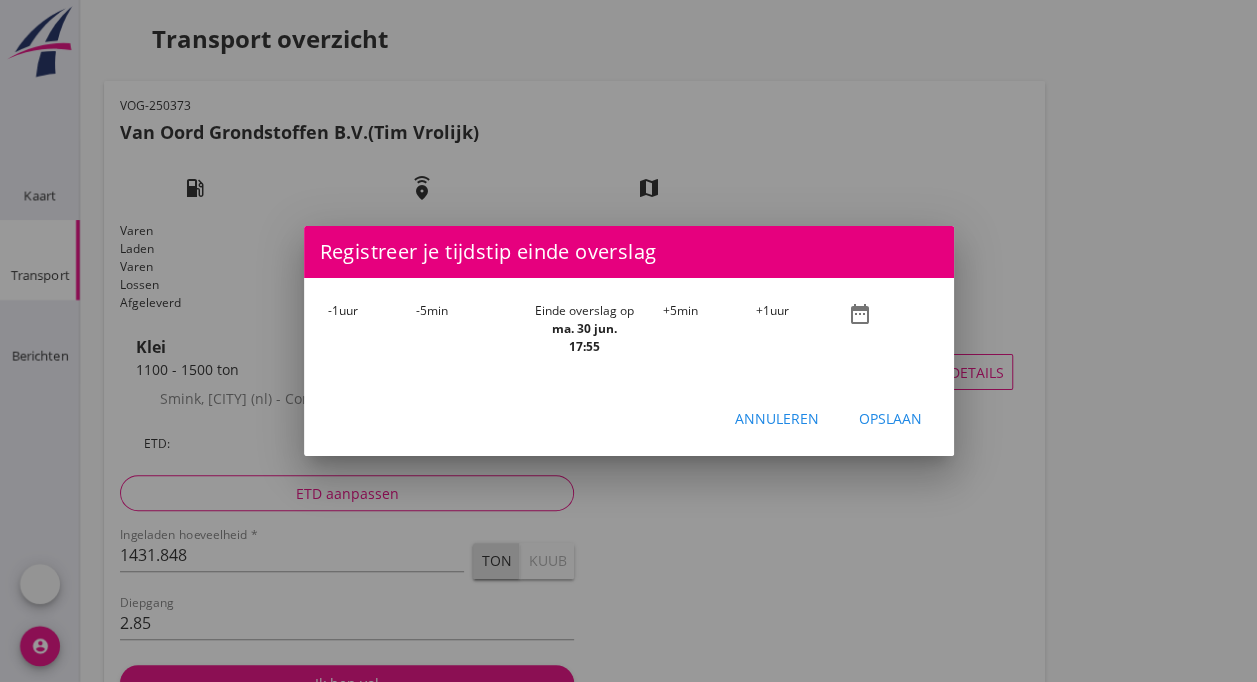 click on "-5  min" at bounding box center (461, 329) 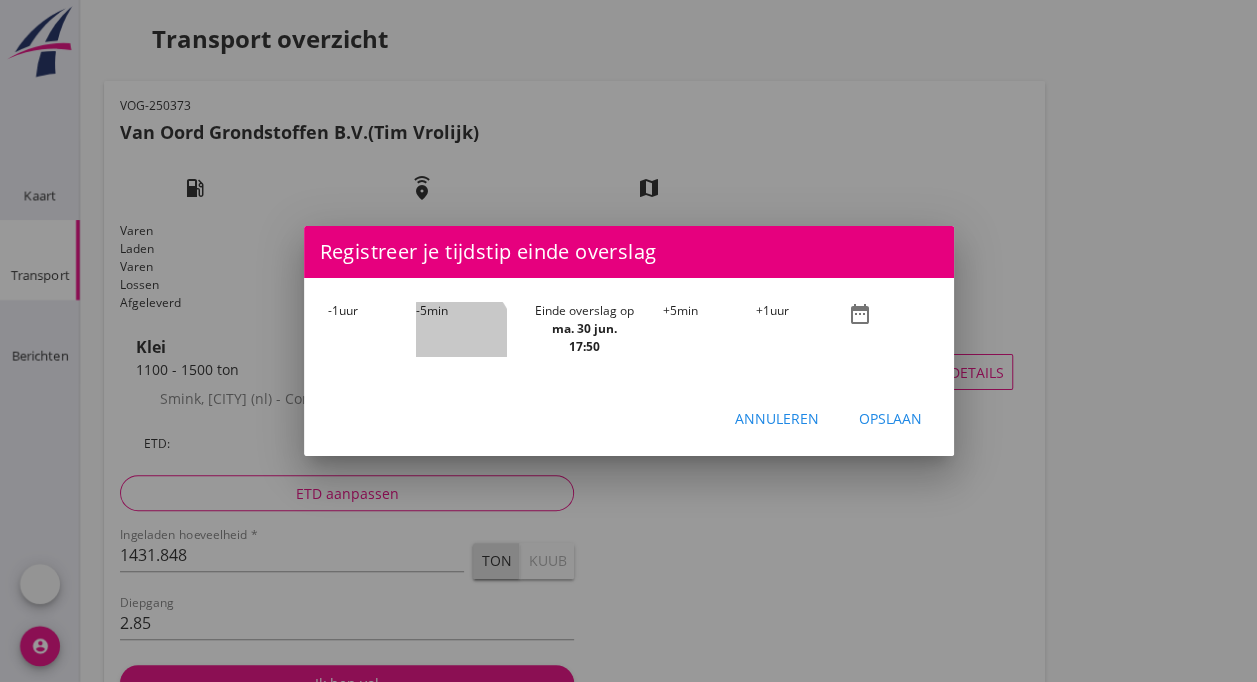 click on "-5  min" at bounding box center [461, 329] 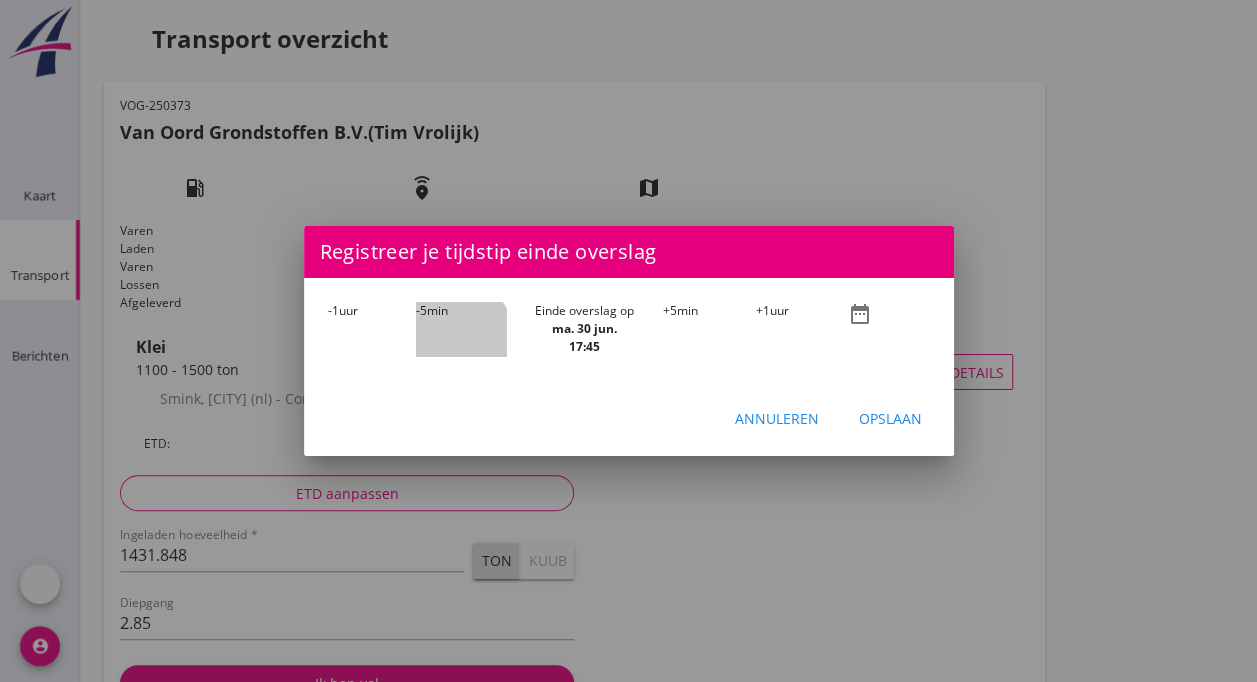 click on "-5  min" at bounding box center [461, 329] 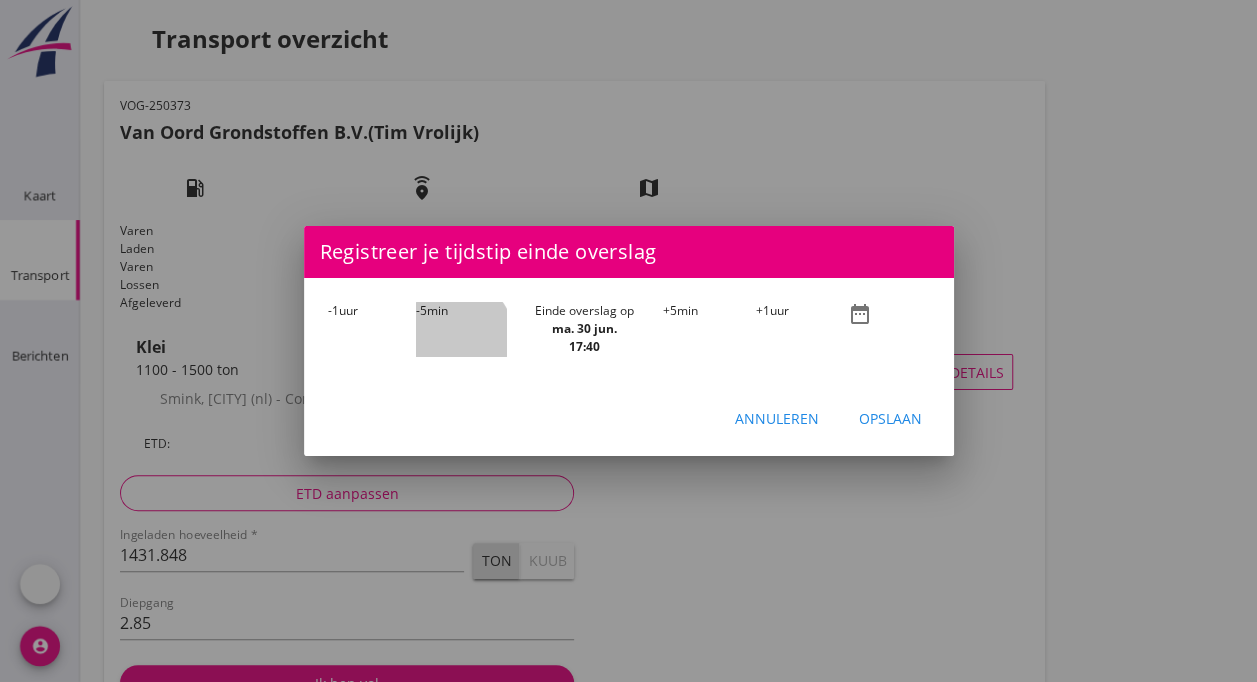 click on "-5  min" at bounding box center (461, 329) 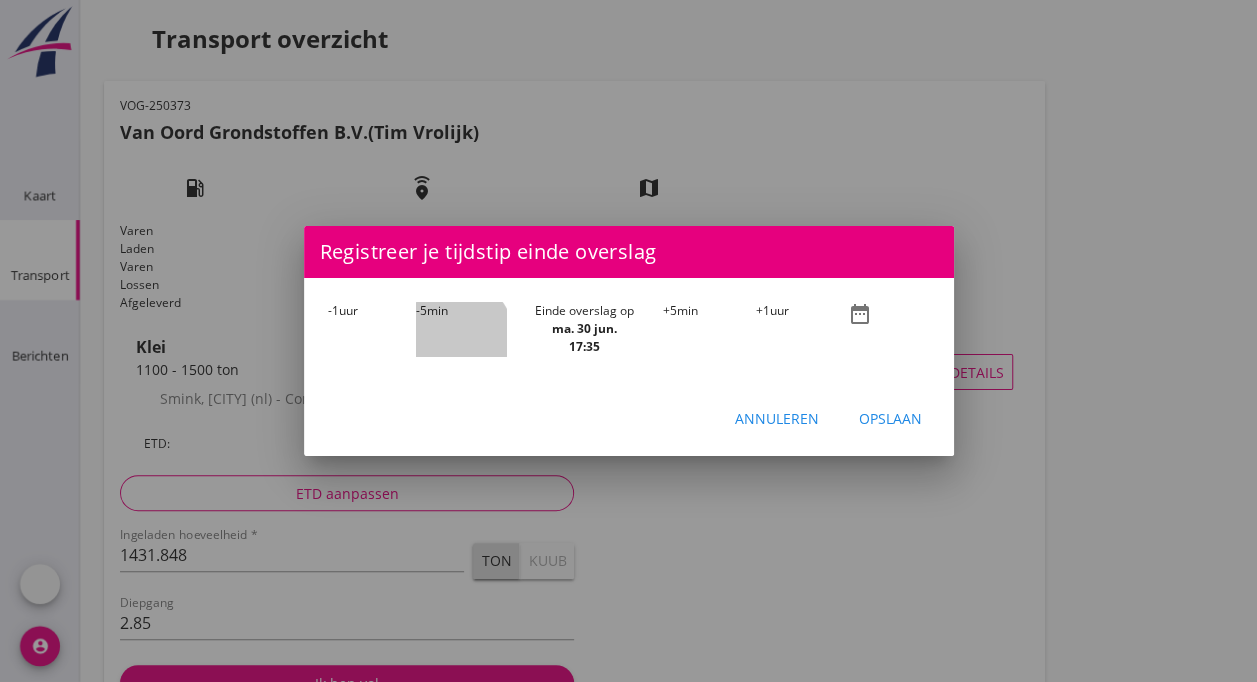 click on "-5  min" at bounding box center [461, 329] 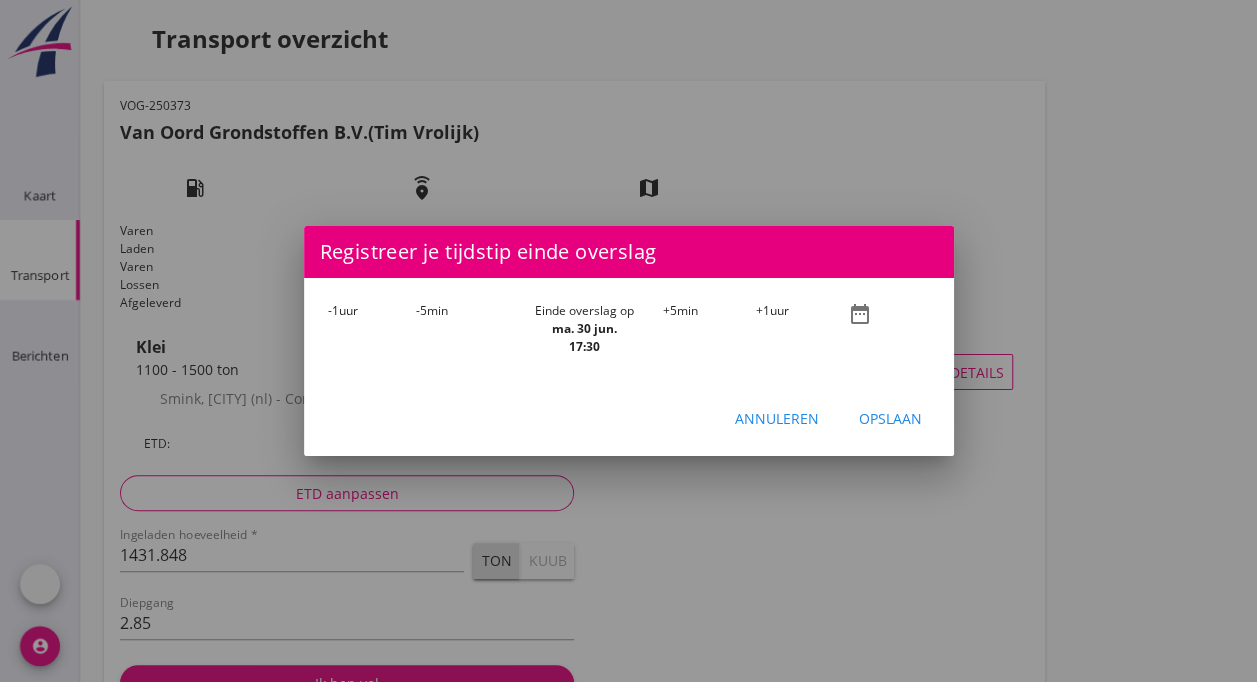 click on "-5  min" at bounding box center [461, 329] 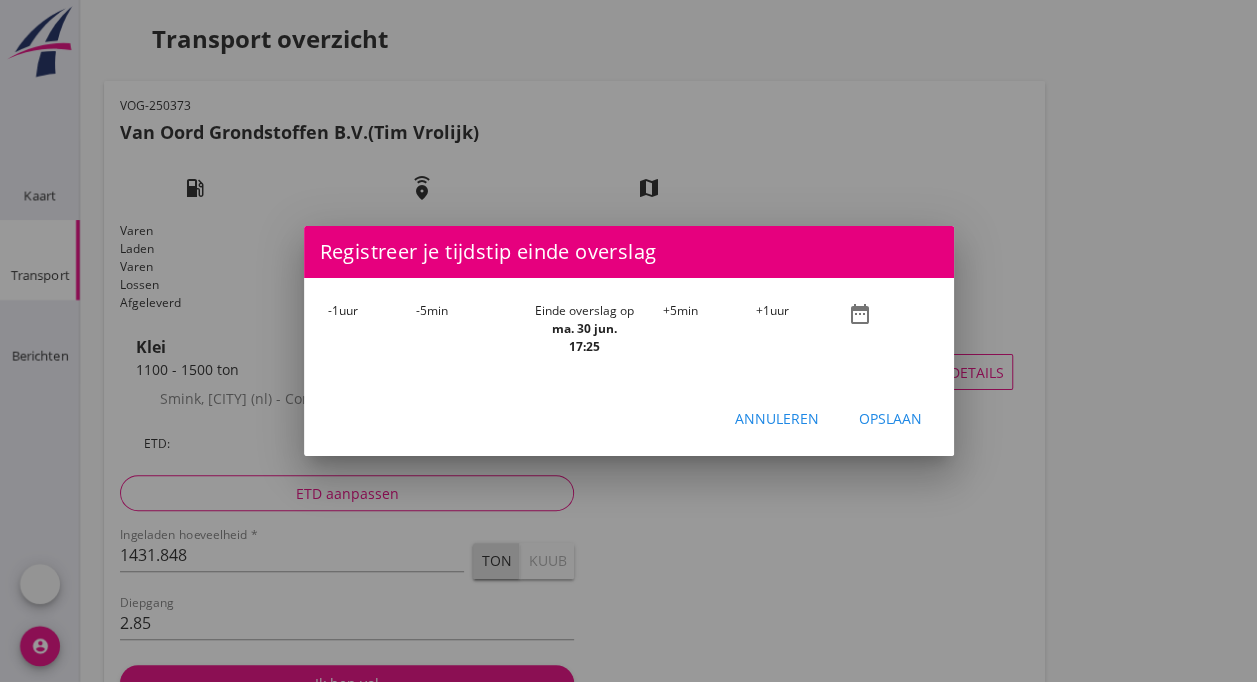 click on "-5  min" at bounding box center [461, 329] 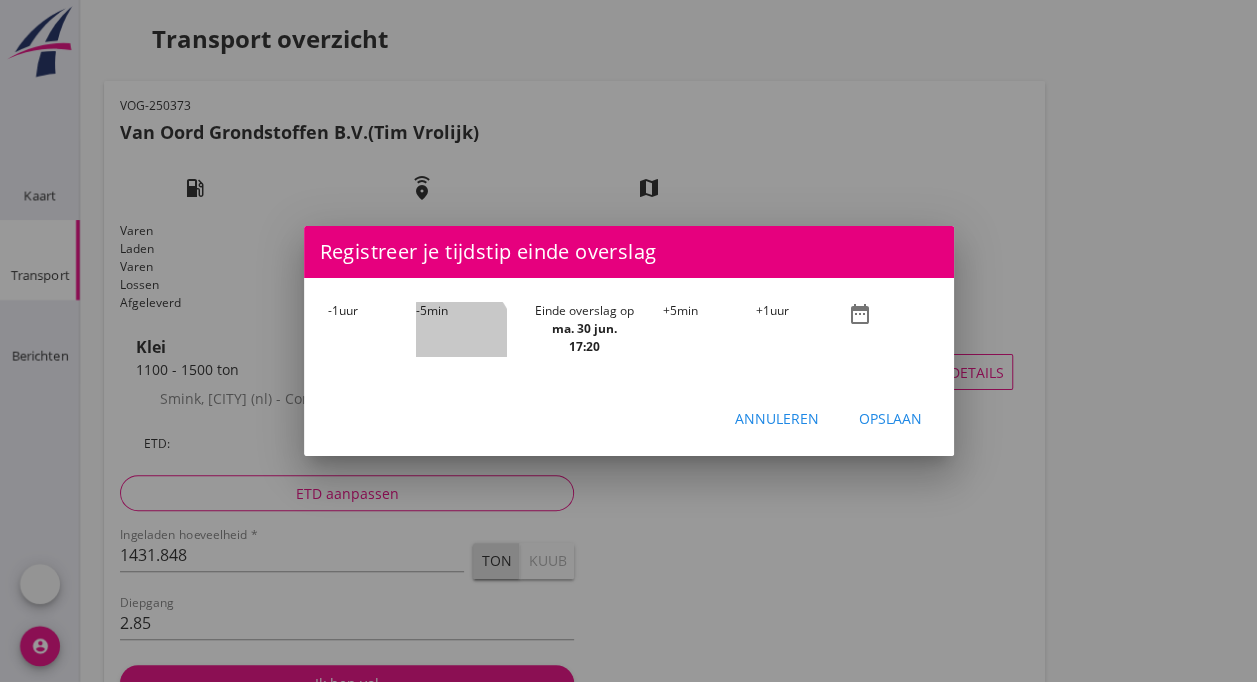 click on "-5  min" at bounding box center [461, 329] 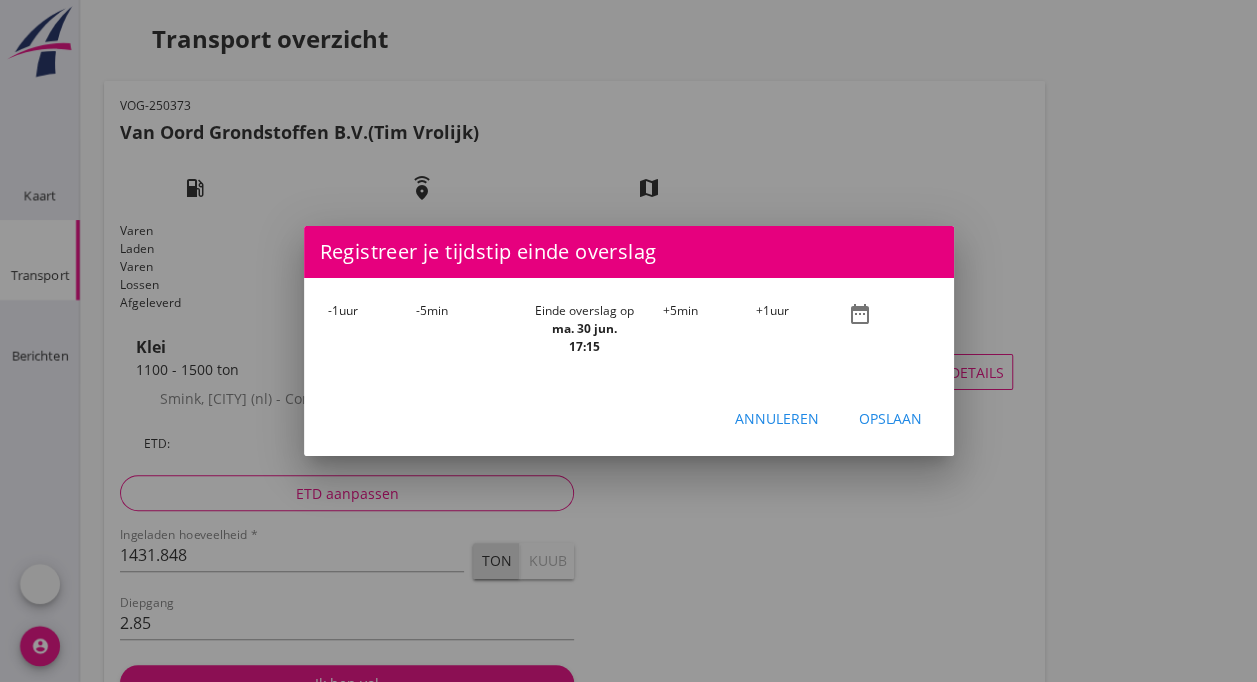 click on "-5  min" at bounding box center (461, 329) 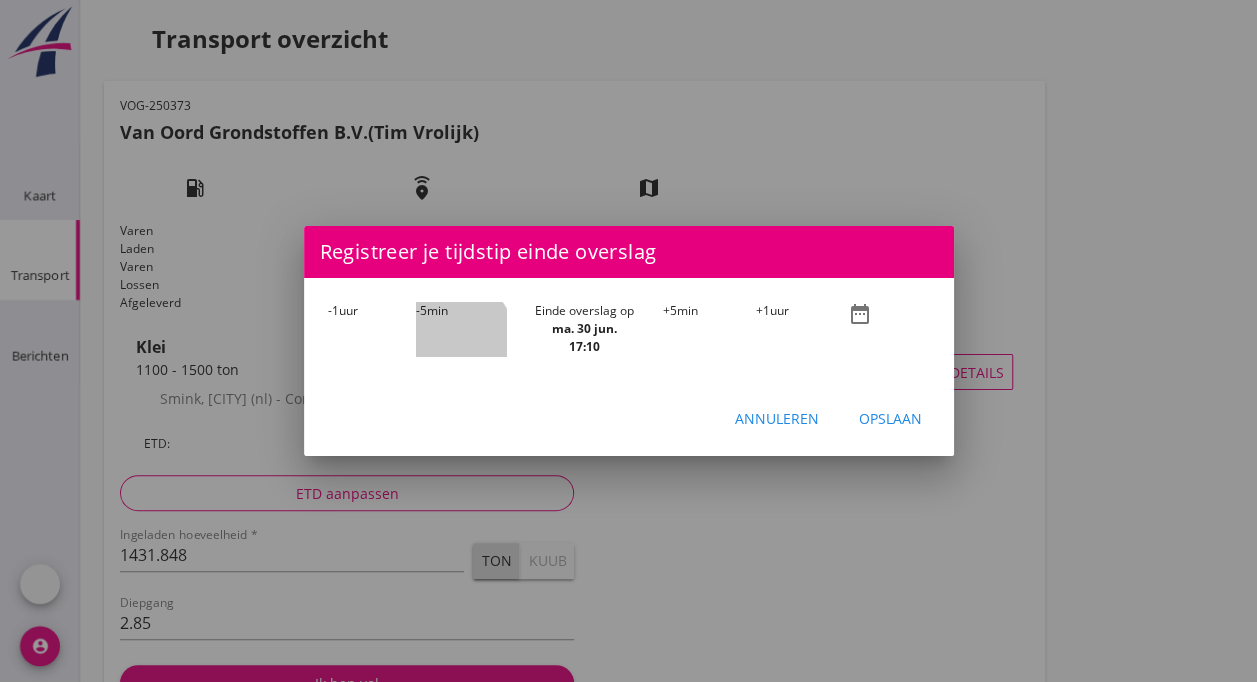 click on "-5  min" at bounding box center (461, 329) 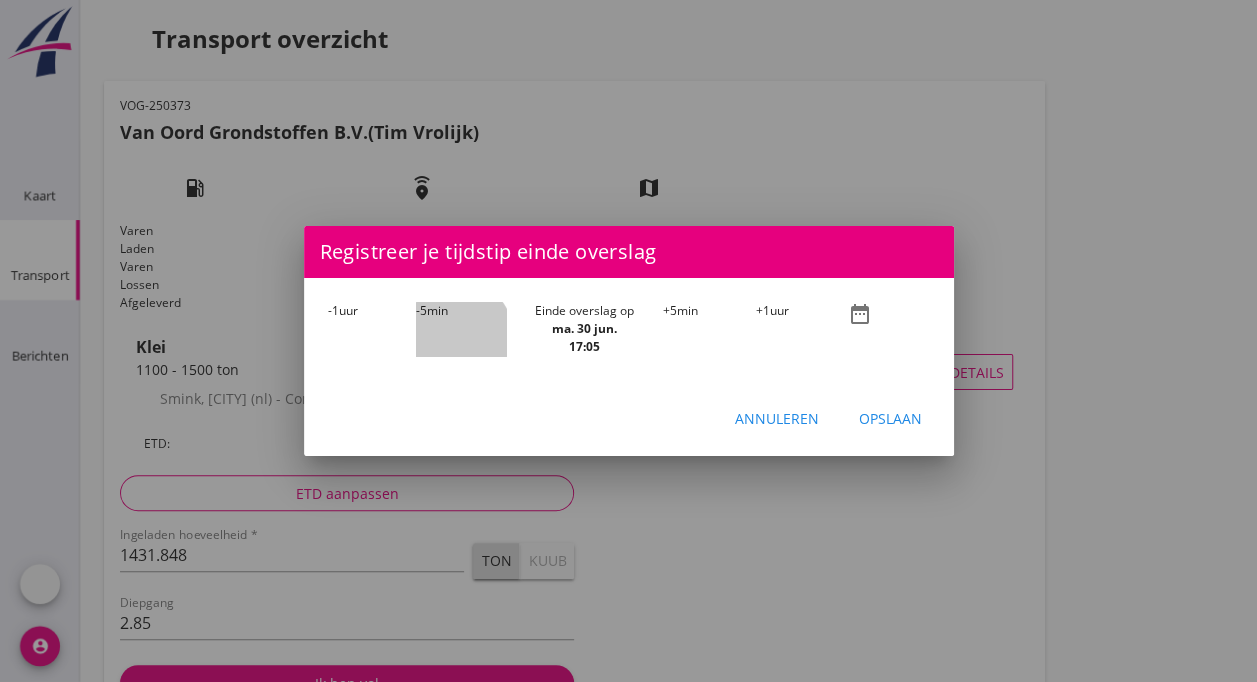 click on "-5  min" at bounding box center [461, 329] 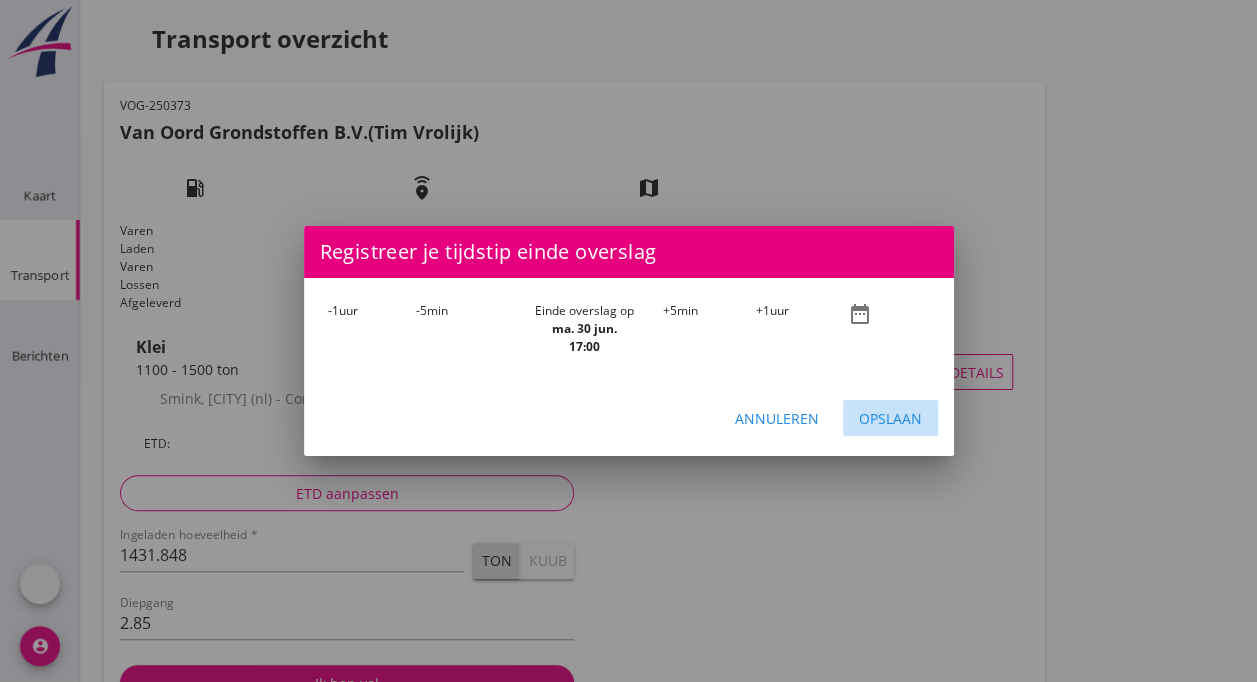 click on "Opslaan" at bounding box center [890, 418] 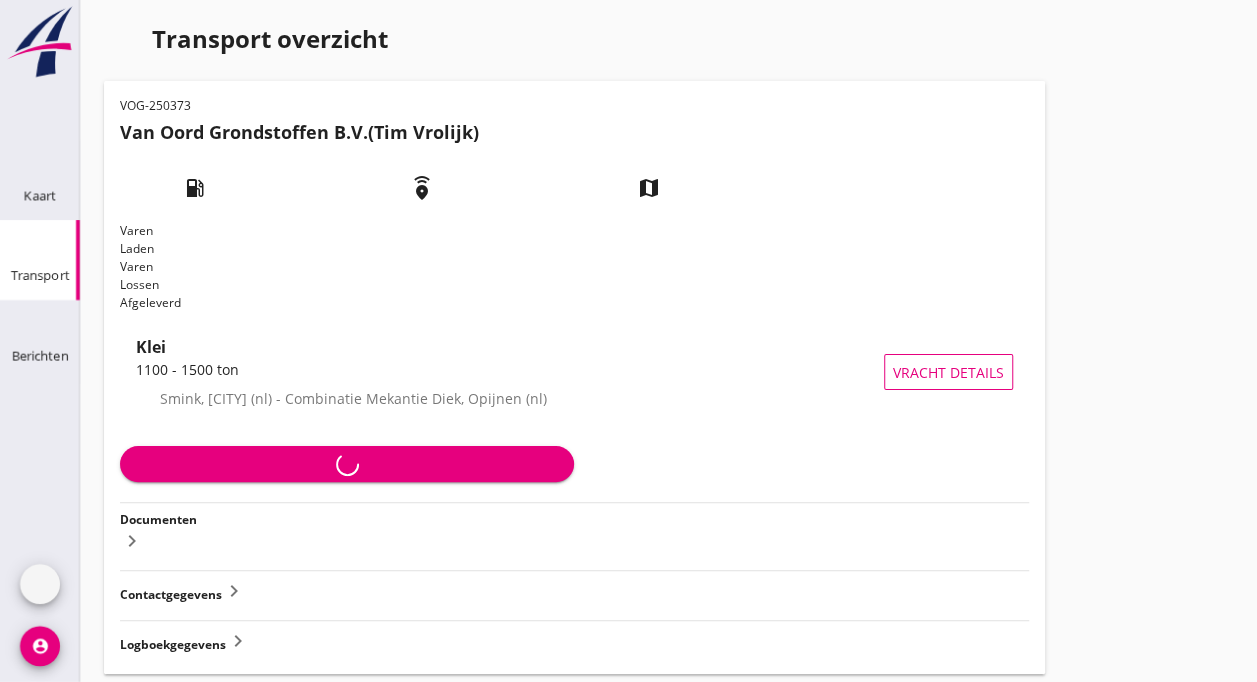 scroll, scrollTop: 0, scrollLeft: 0, axis: both 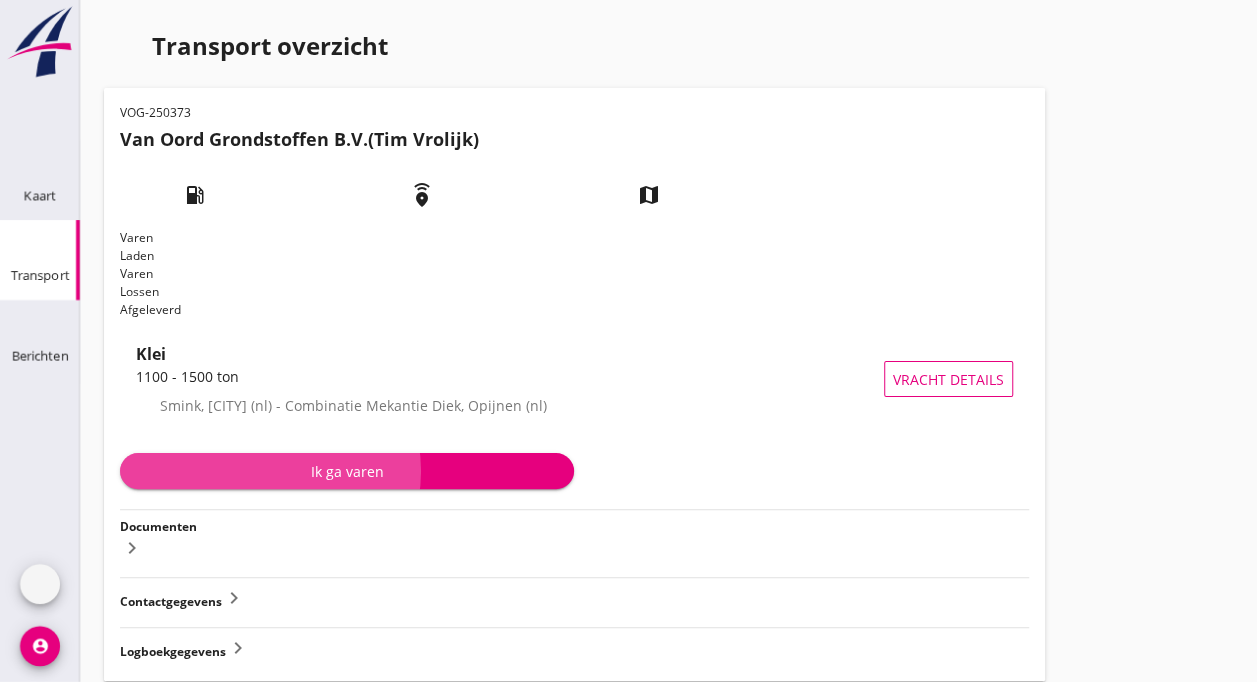 click on "Ik ga varen" at bounding box center [347, 471] 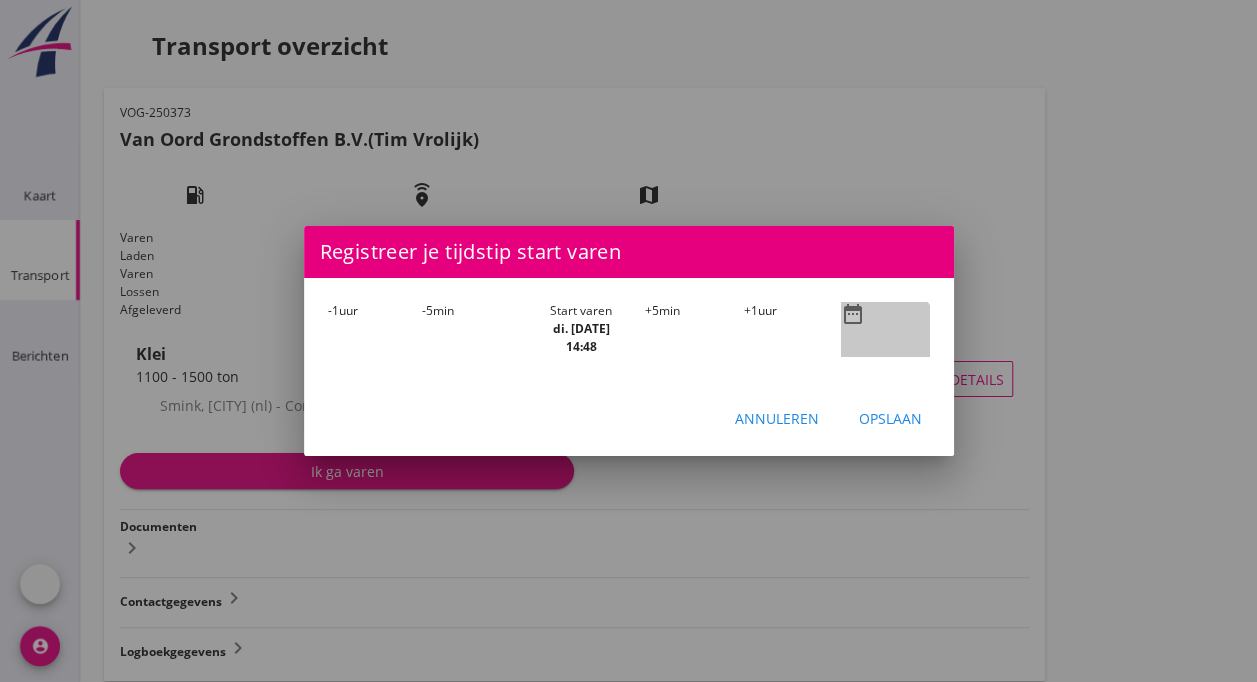 click on "date_range" at bounding box center (853, 314) 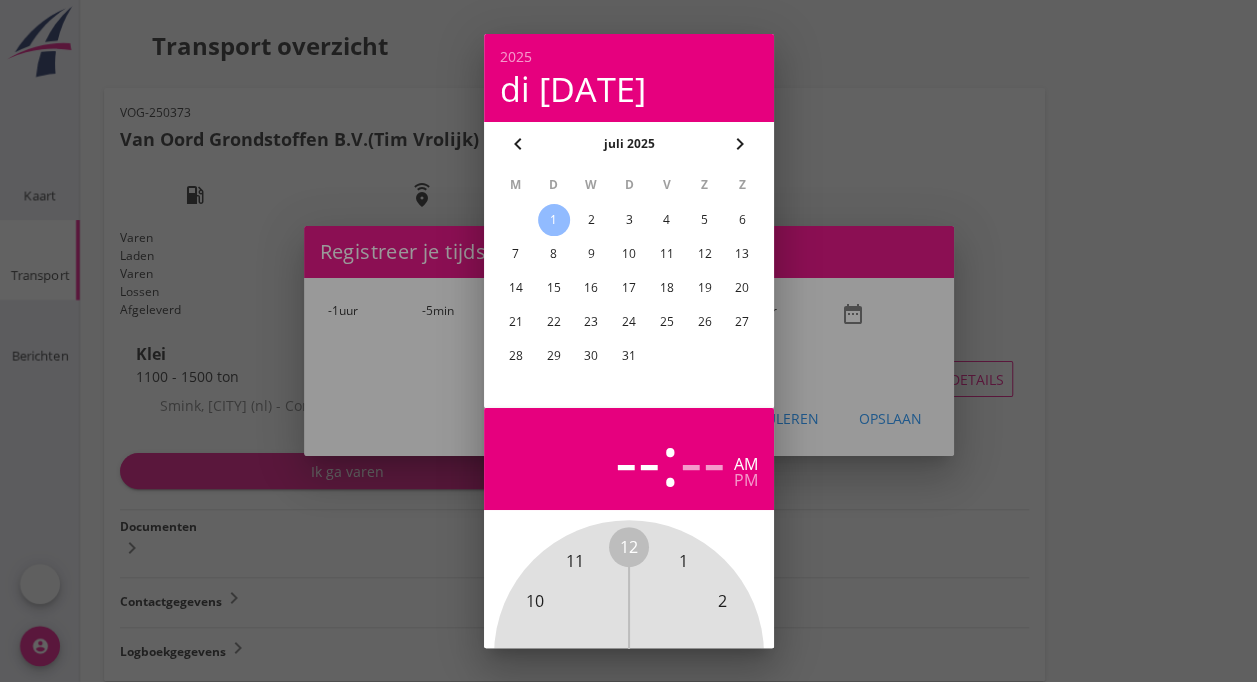 click on "chevron_left" at bounding box center (518, 144) 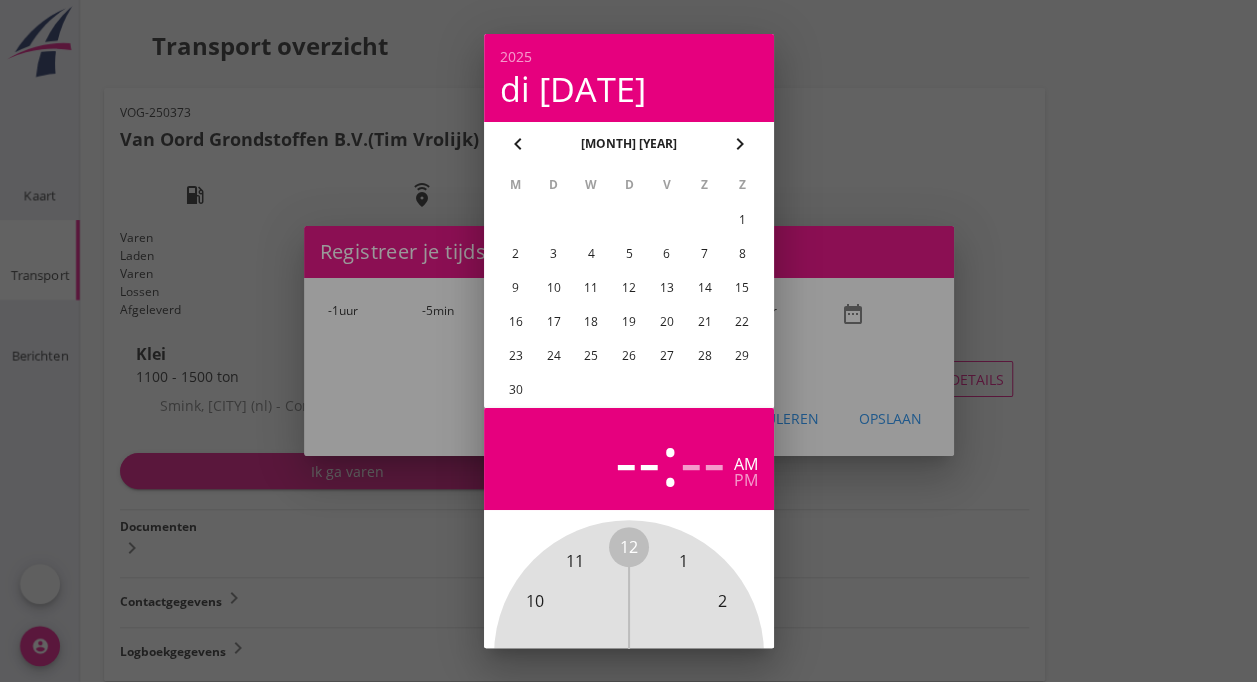click on "30" at bounding box center [742, 220] 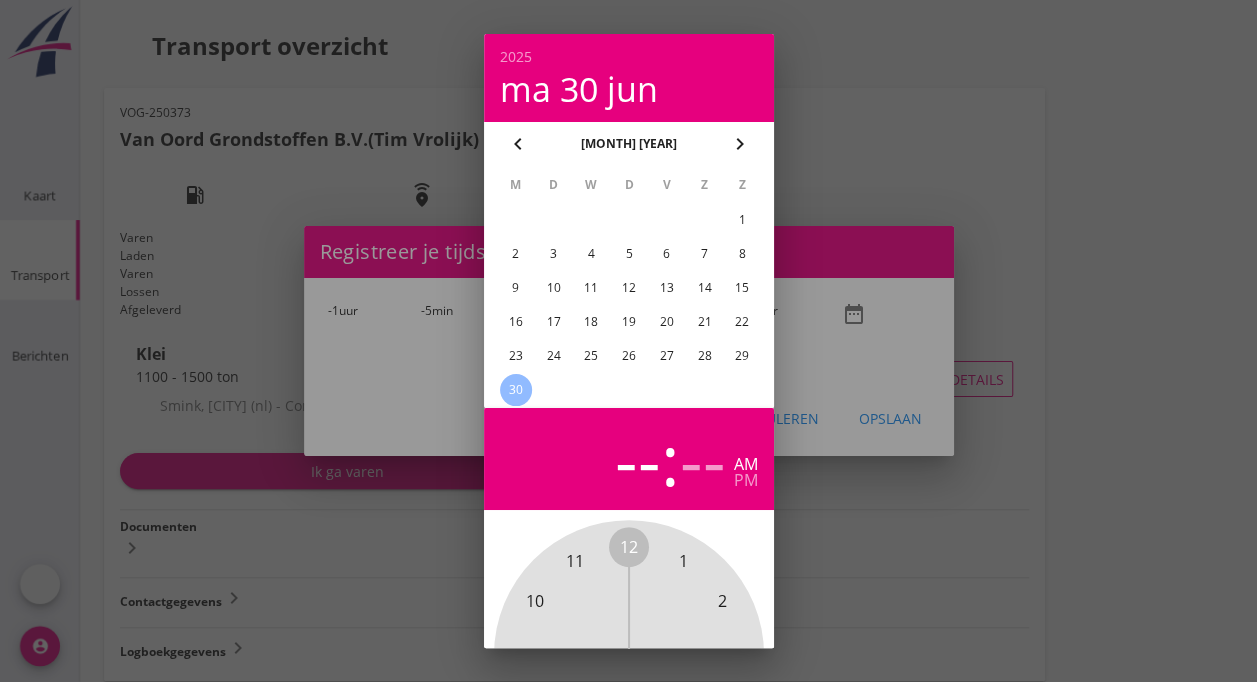 click at bounding box center (628, 341) 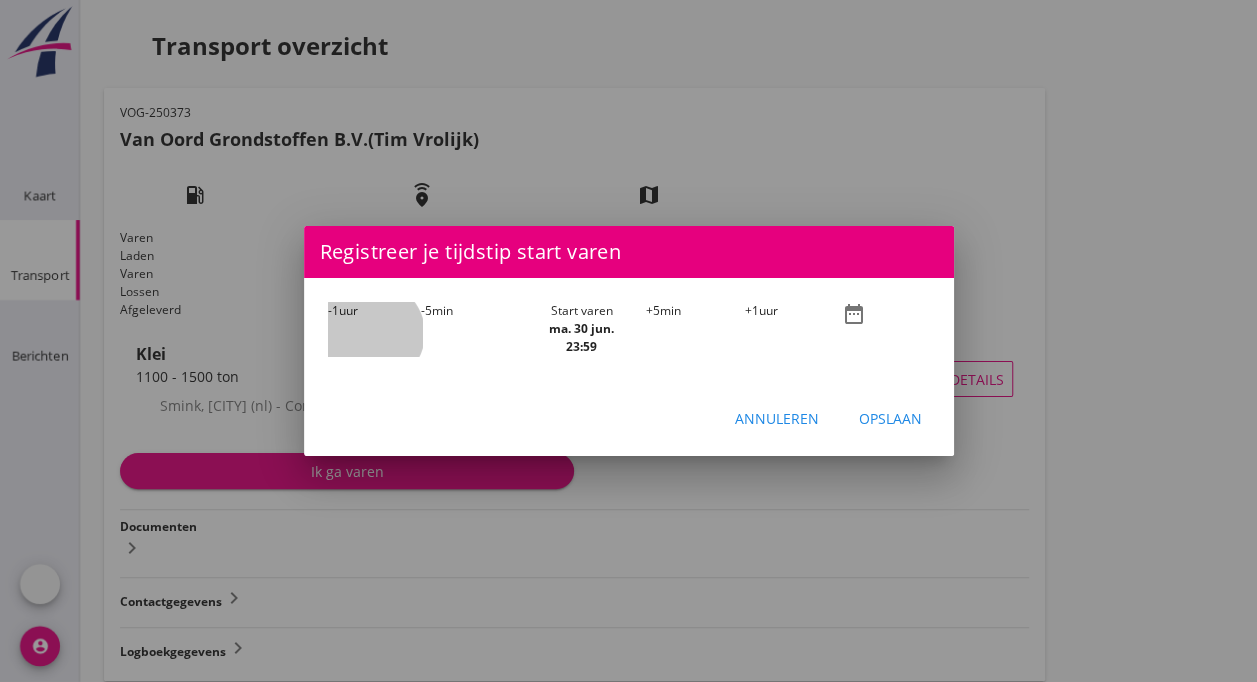 click on "-1  uur" at bounding box center [375, 329] 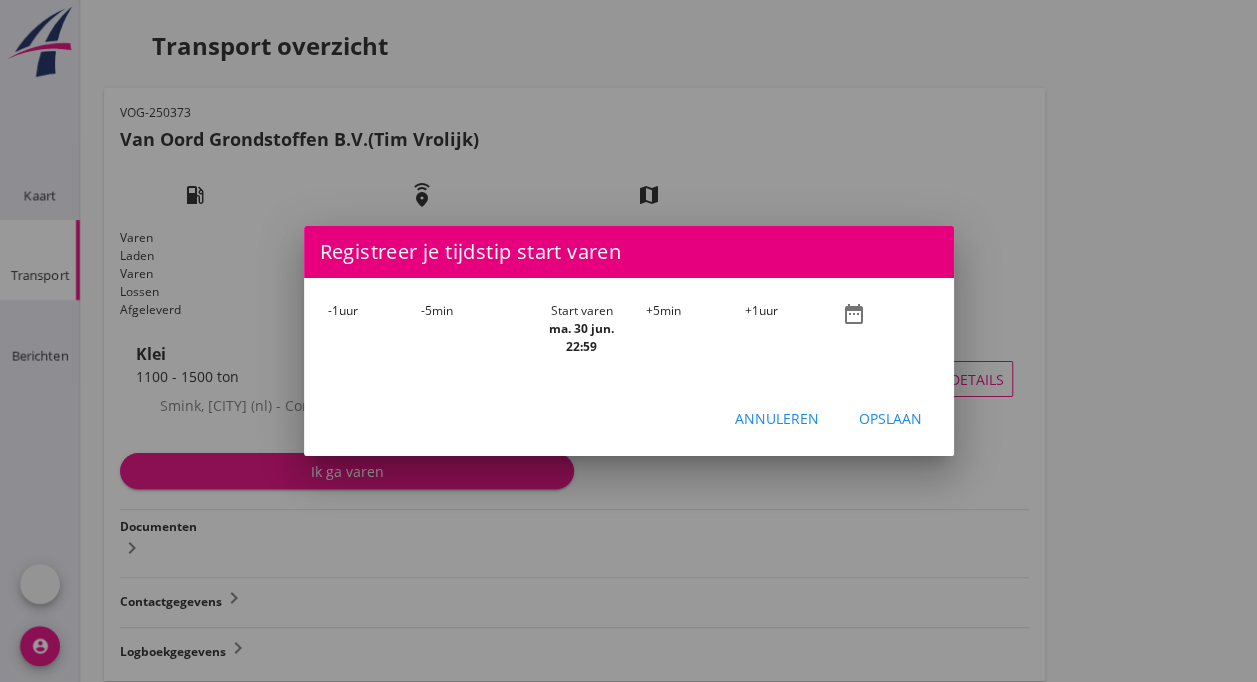 click on "-1  uur" at bounding box center [375, 329] 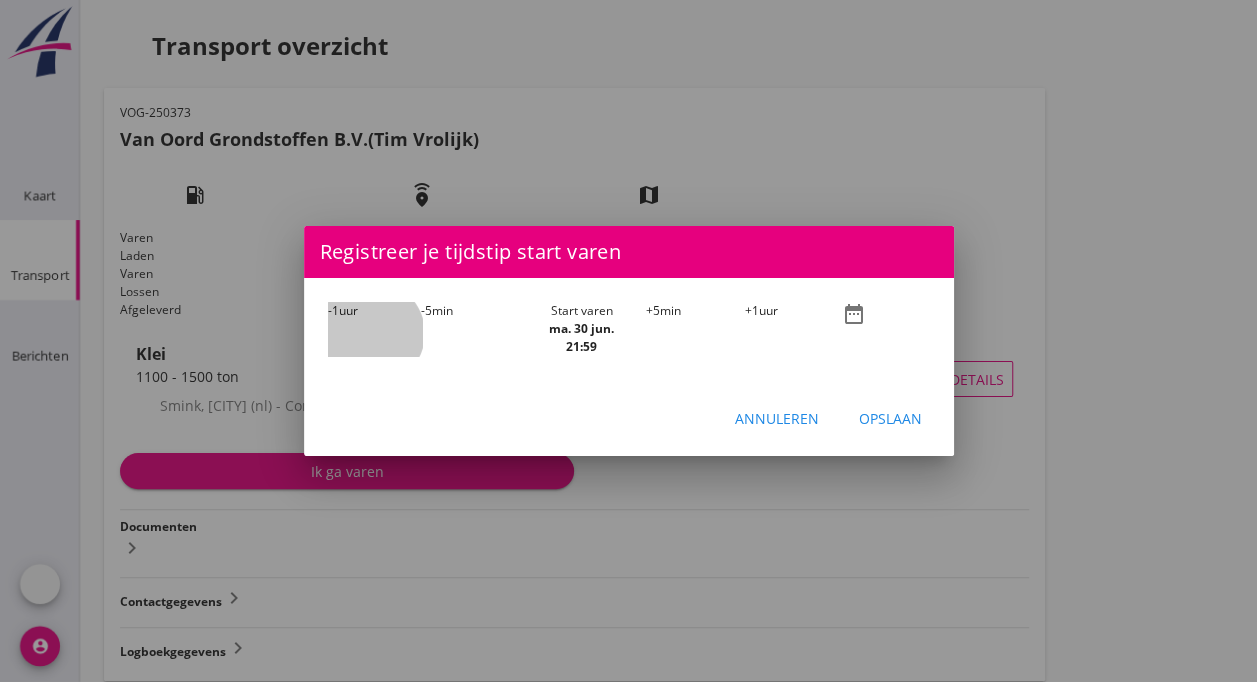 click on "-1  uur" at bounding box center (375, 329) 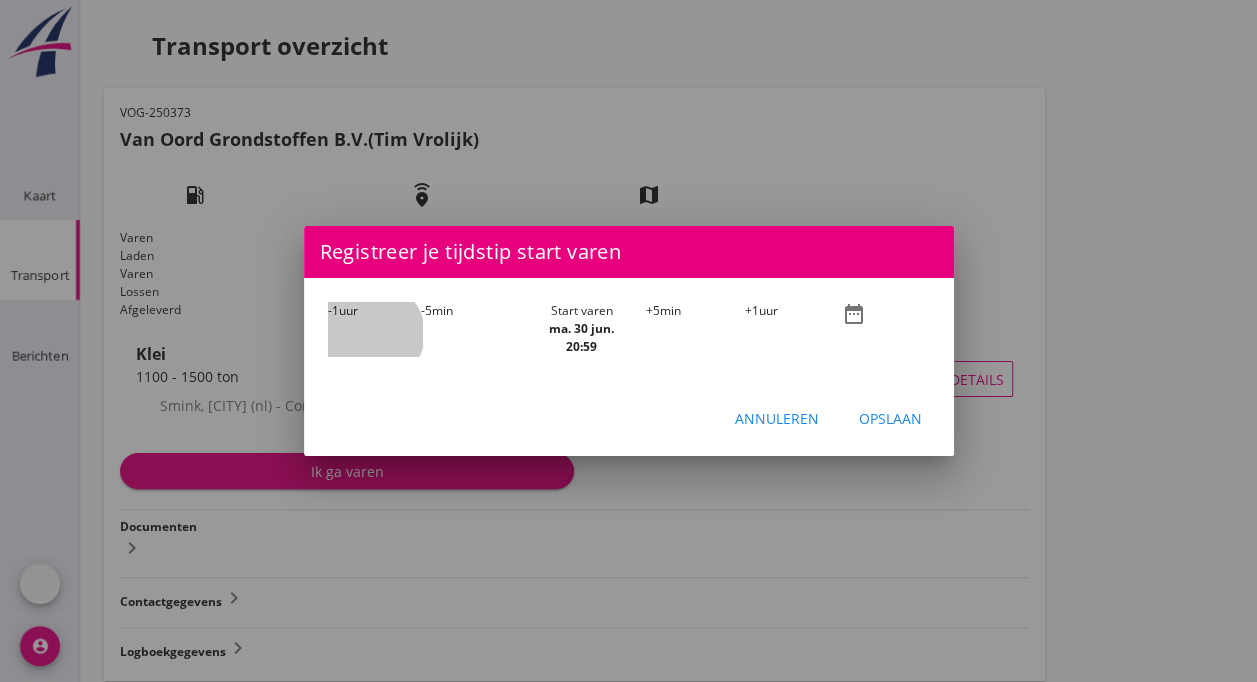 click on "-1  uur" at bounding box center (375, 329) 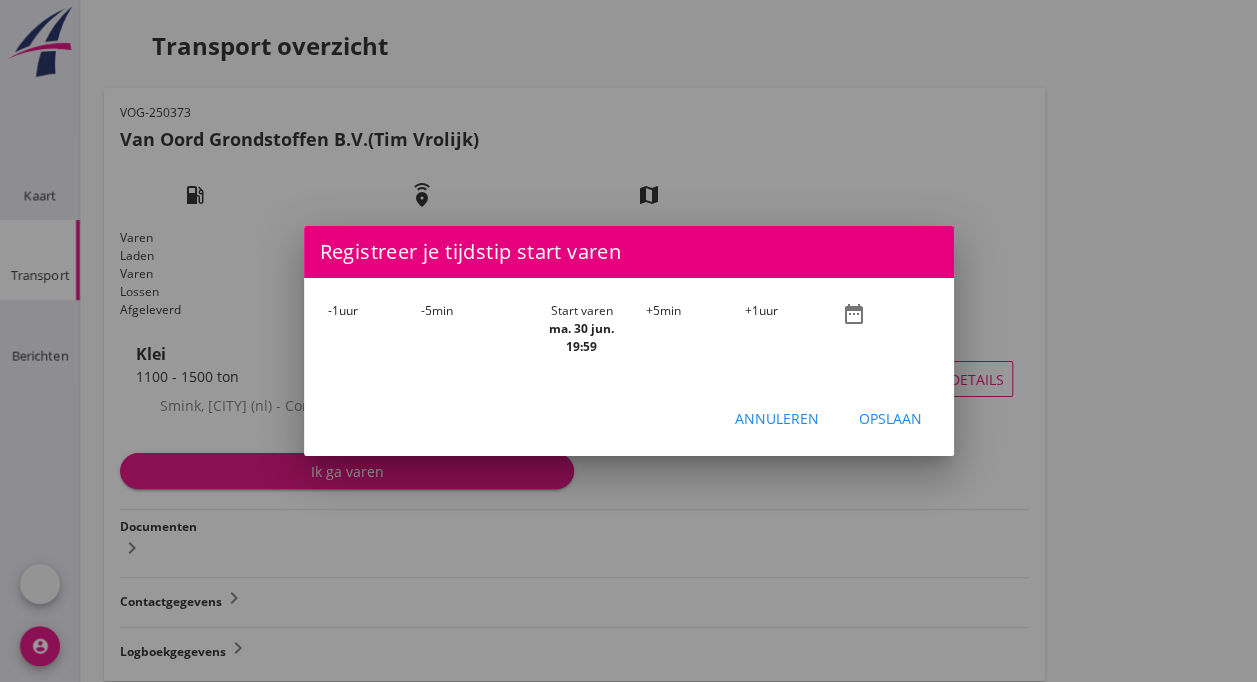 click on "-1  uur" at bounding box center (375, 329) 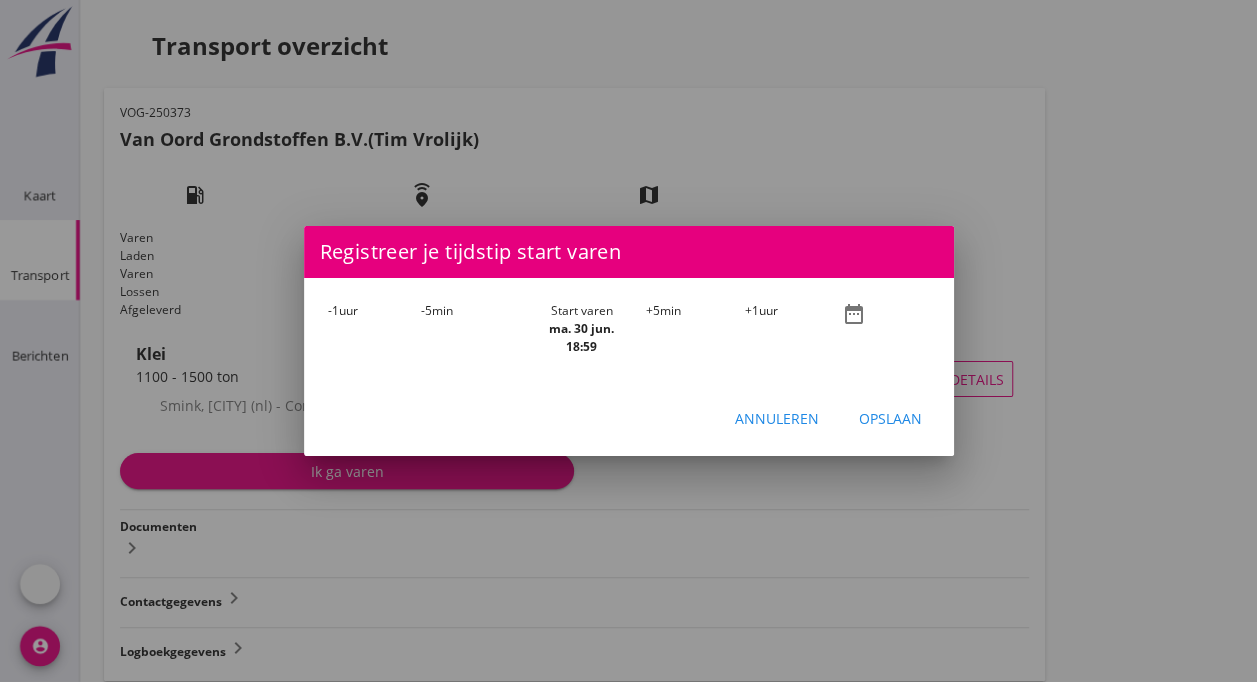 click on "-1  uur" at bounding box center (375, 329) 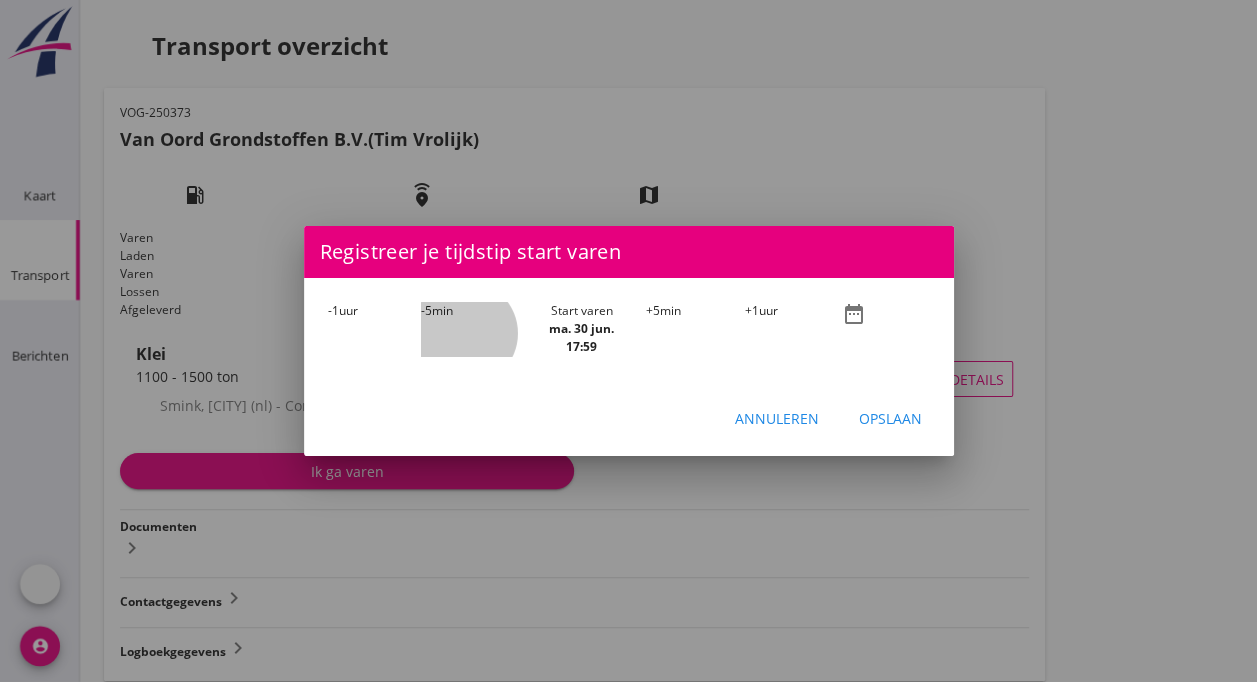 click on "-5  min" at bounding box center [469, 329] 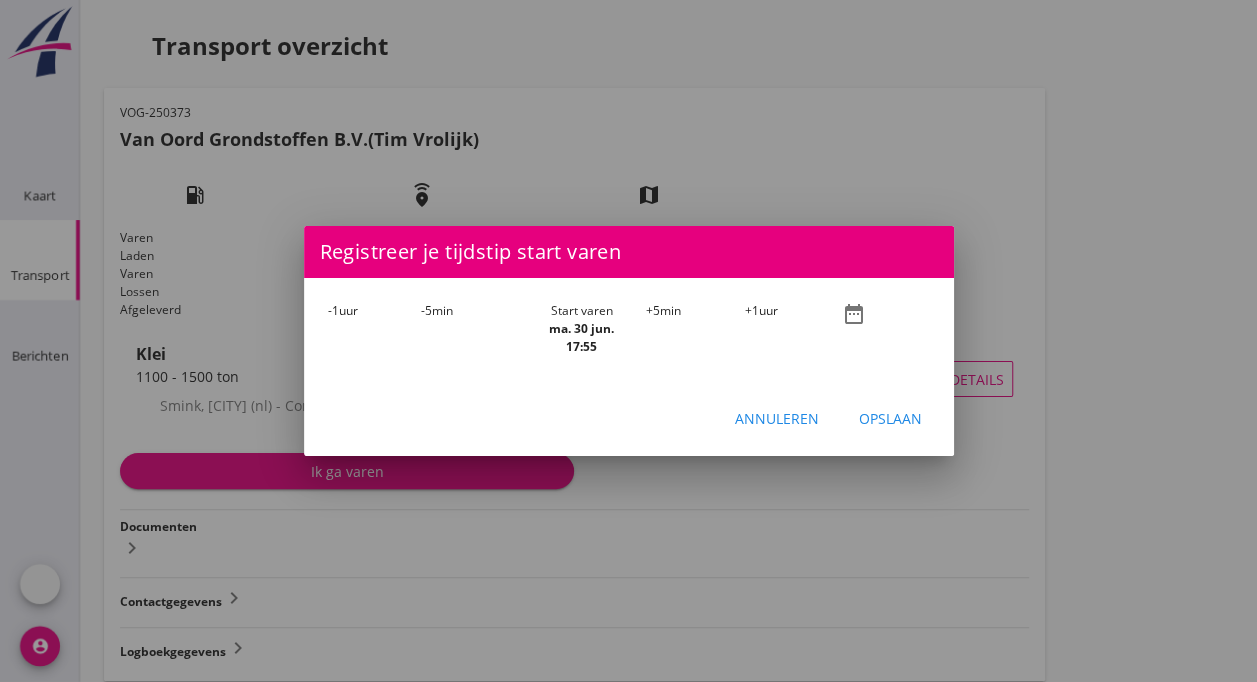 click on "-5  min" at bounding box center (469, 329) 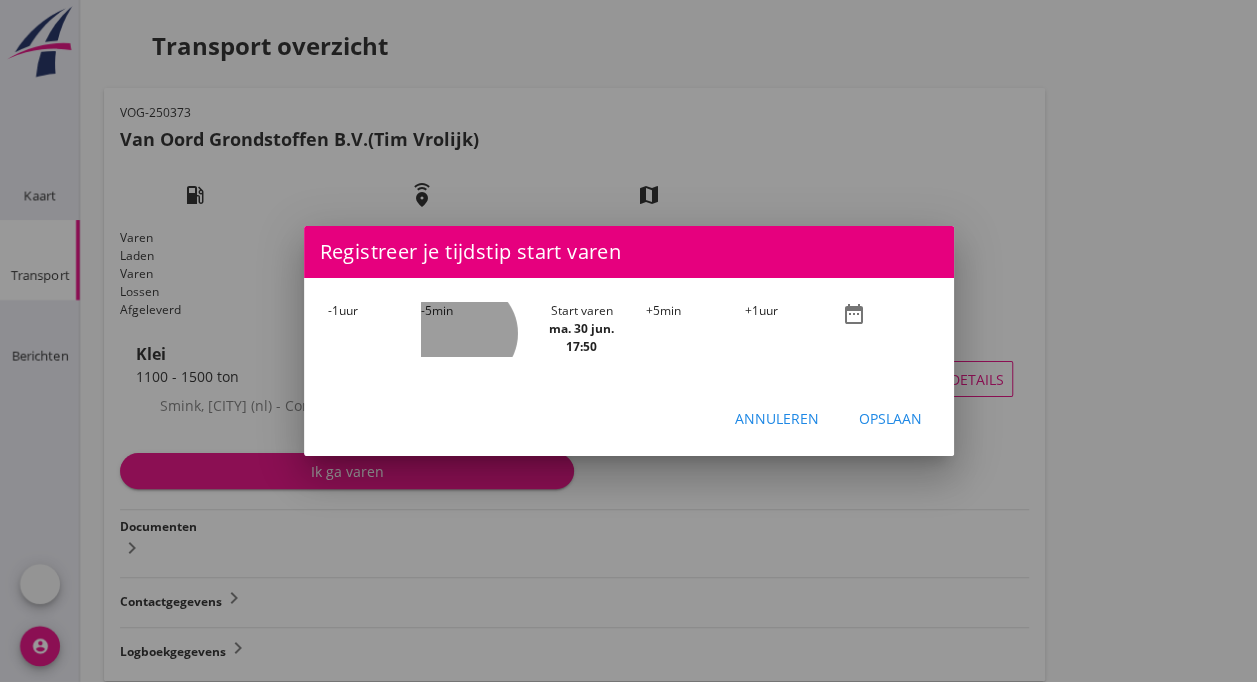 click on "-5  min" at bounding box center (469, 329) 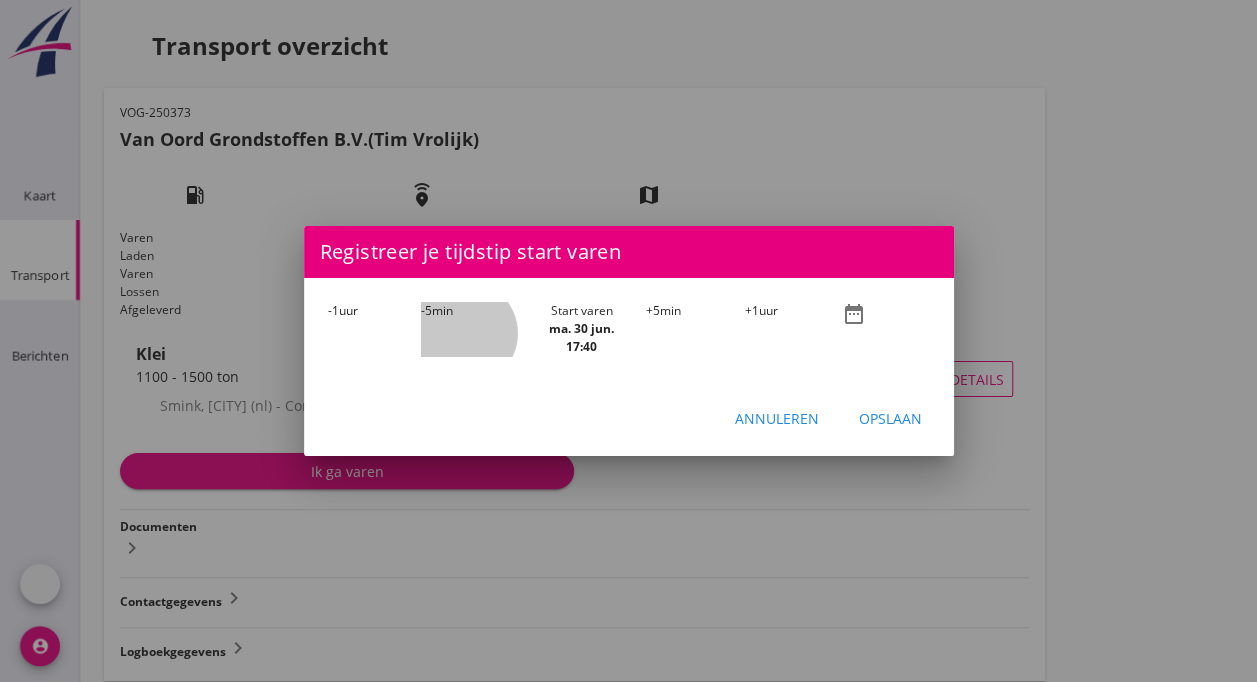 click on "-5  min" at bounding box center [469, 329] 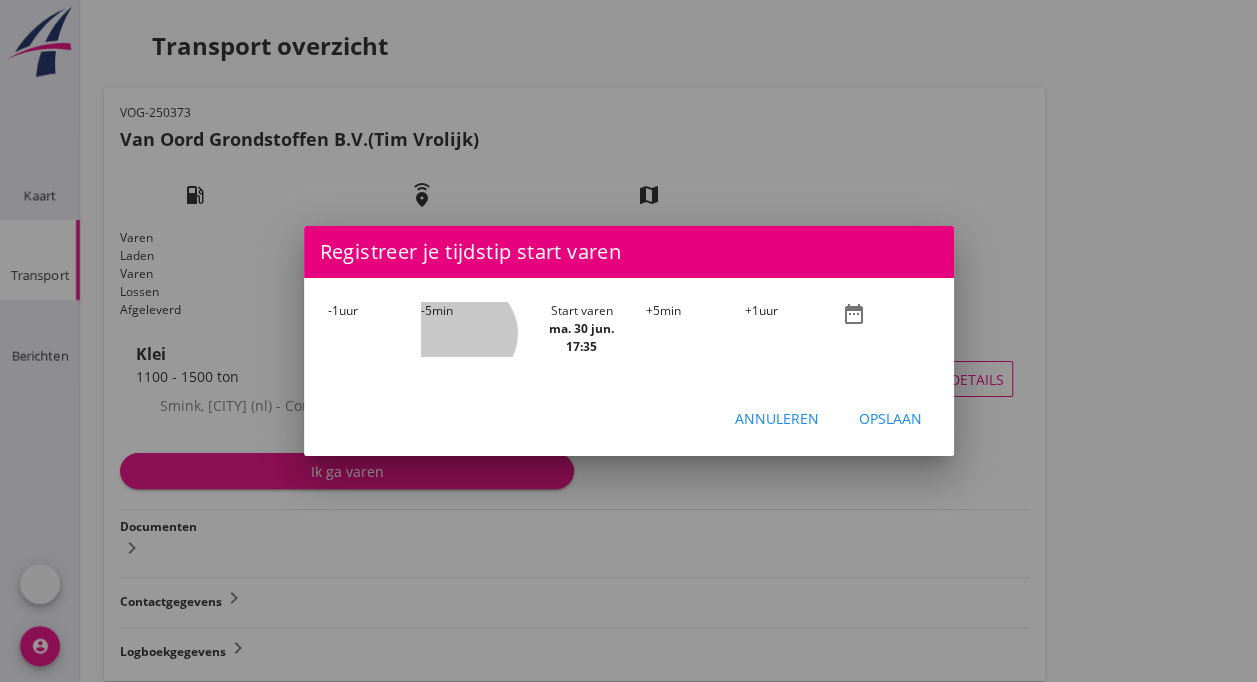 click on "-5  min" at bounding box center (469, 329) 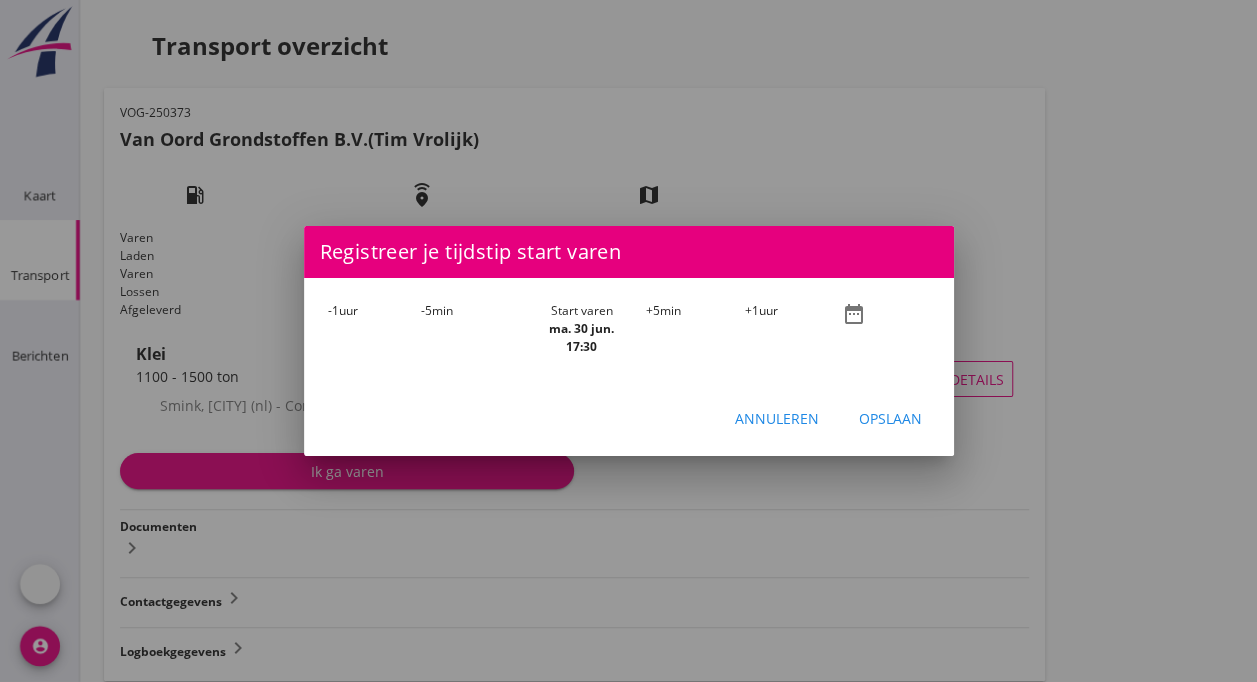 click on "-5  min" at bounding box center [469, 329] 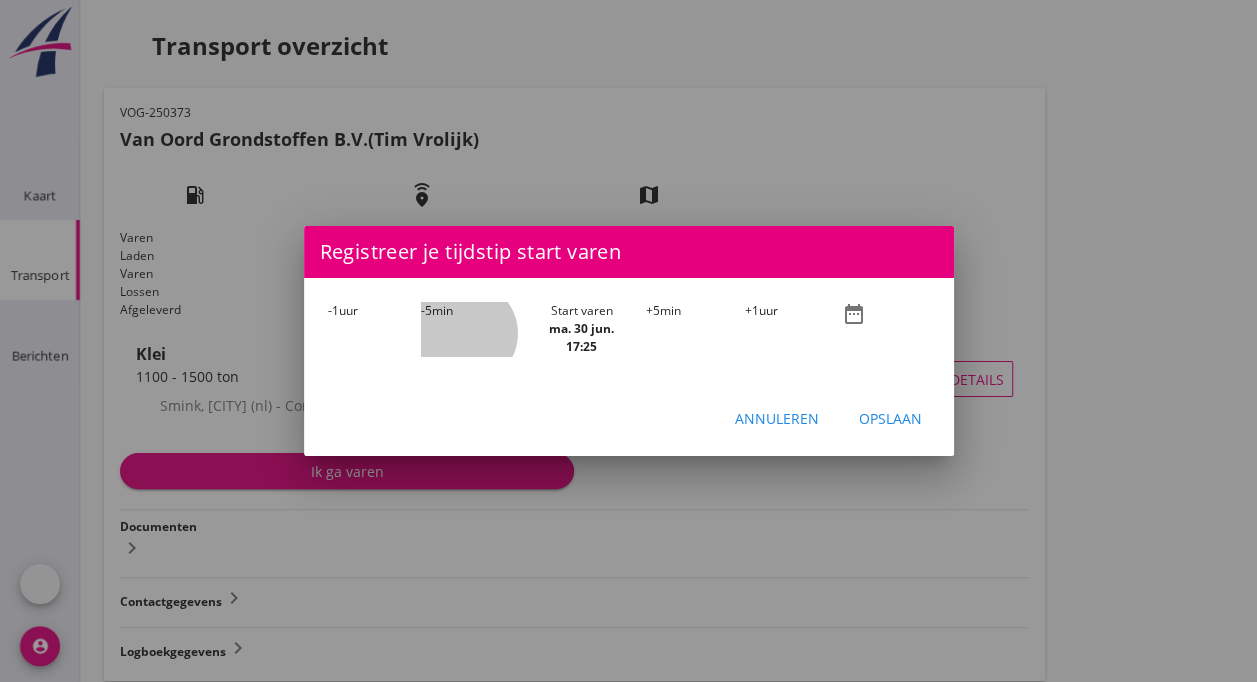 click on "-5  min" at bounding box center (469, 329) 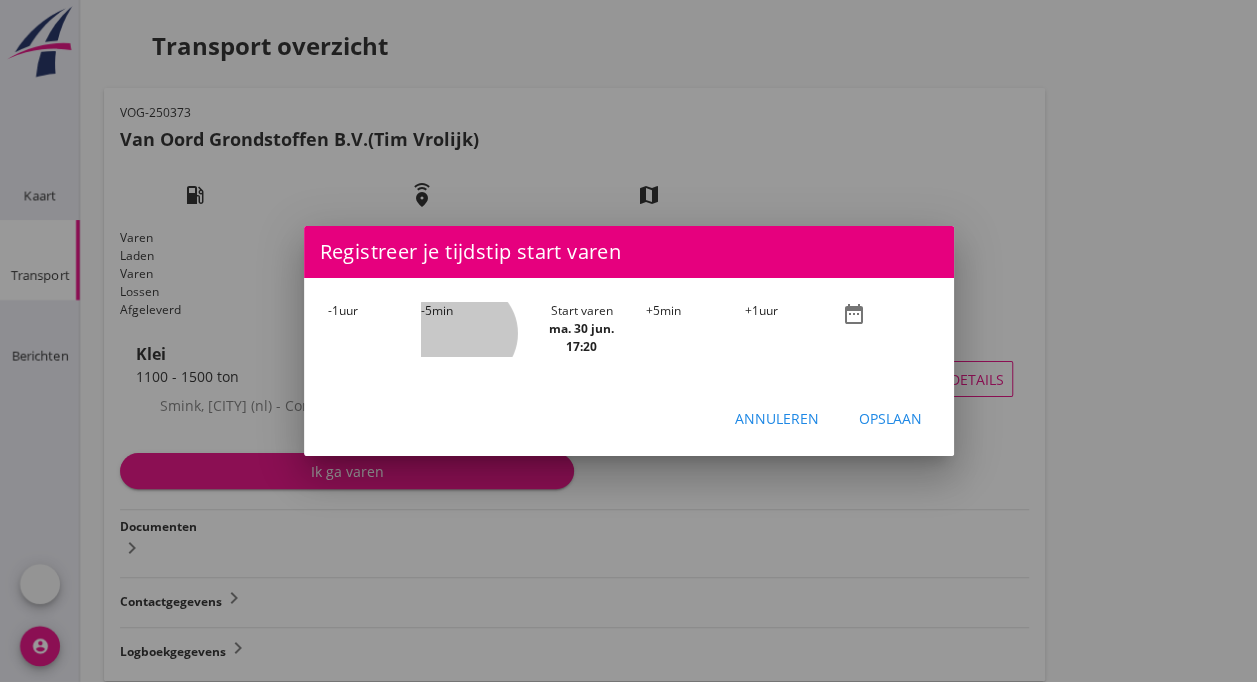 click on "-5  min" at bounding box center [469, 329] 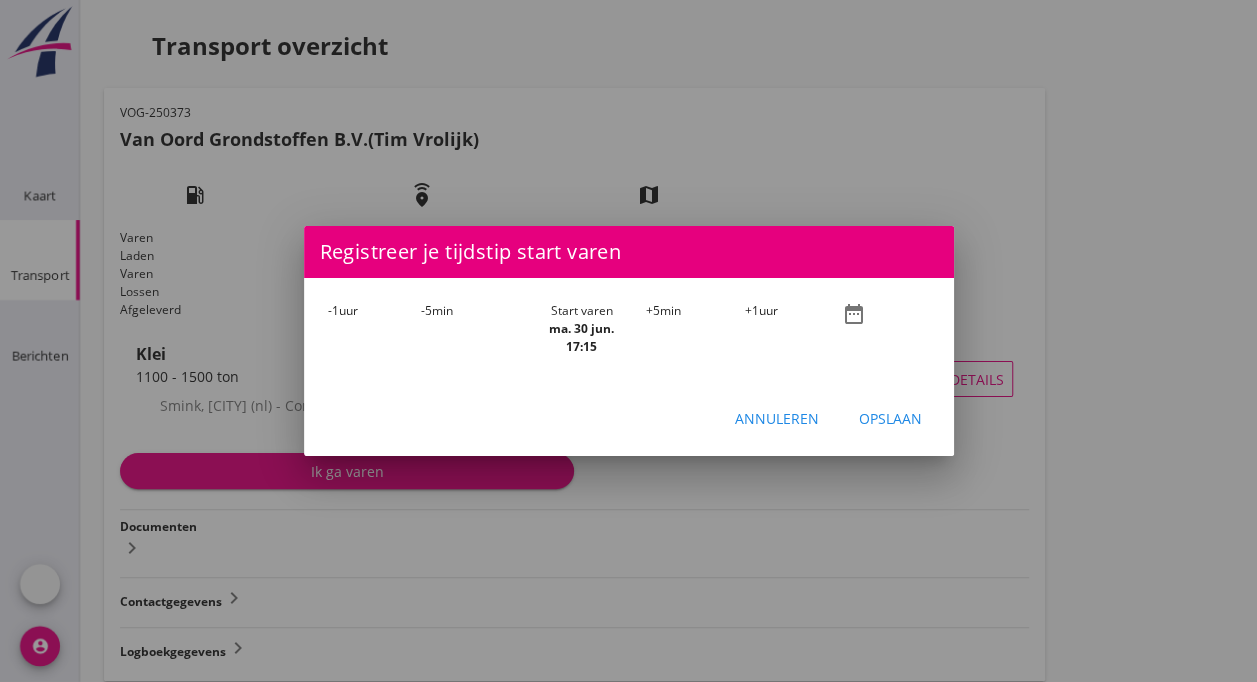 click on "-5  min" at bounding box center (469, 329) 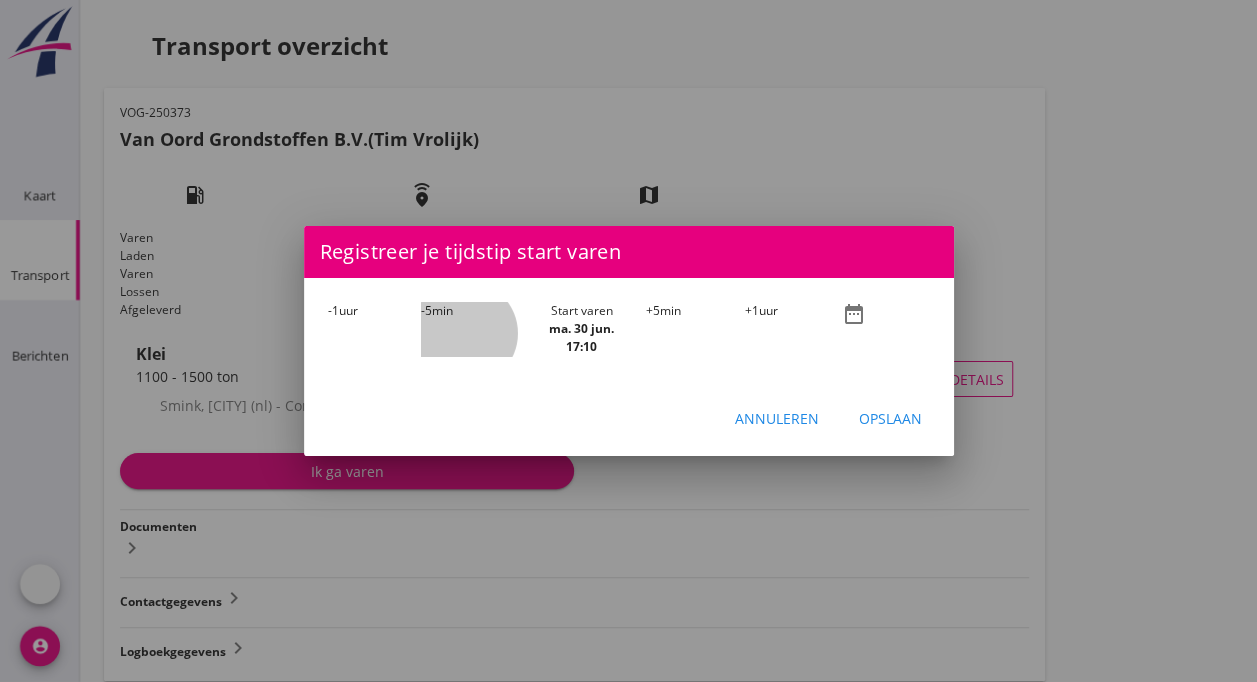 click on "-5  min" at bounding box center [469, 329] 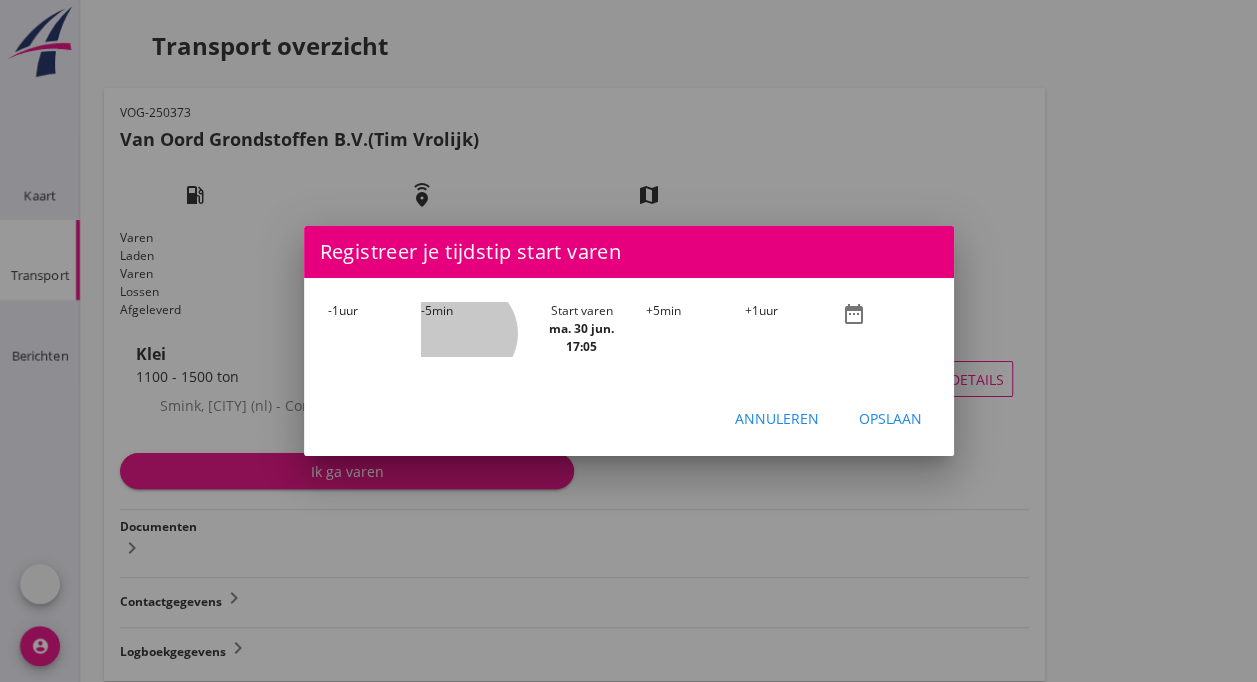 click on "-5  min" at bounding box center [469, 329] 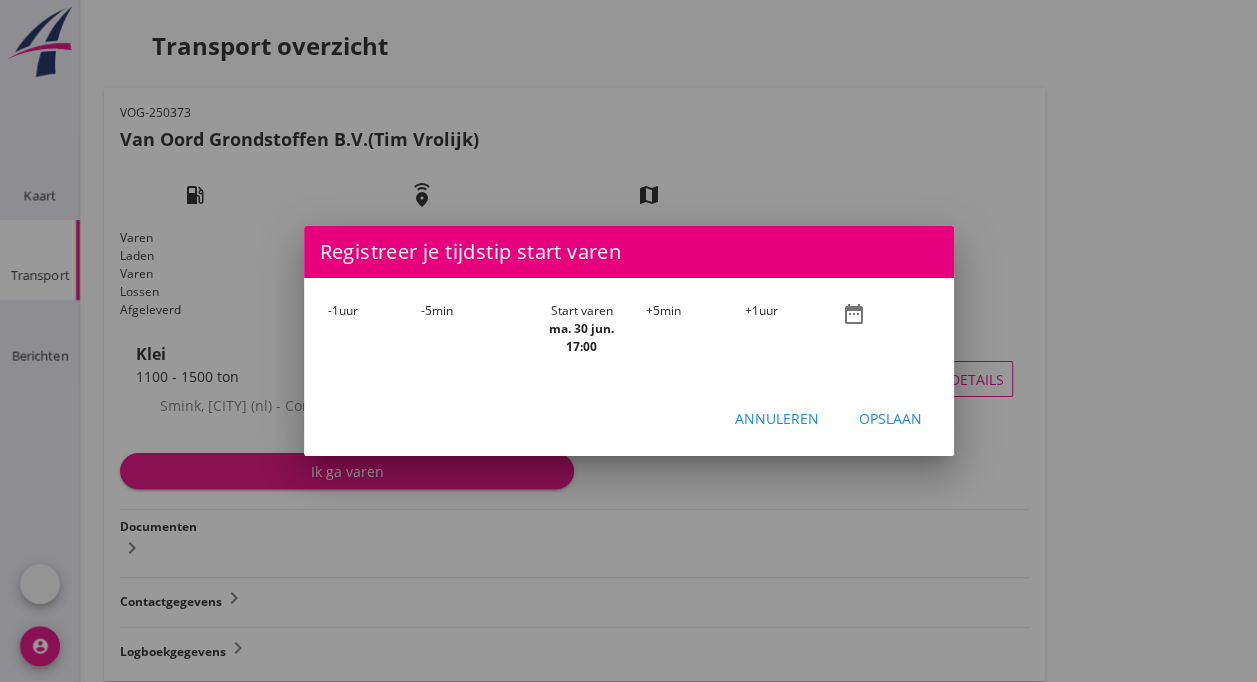 click on "Opslaan" at bounding box center [890, 418] 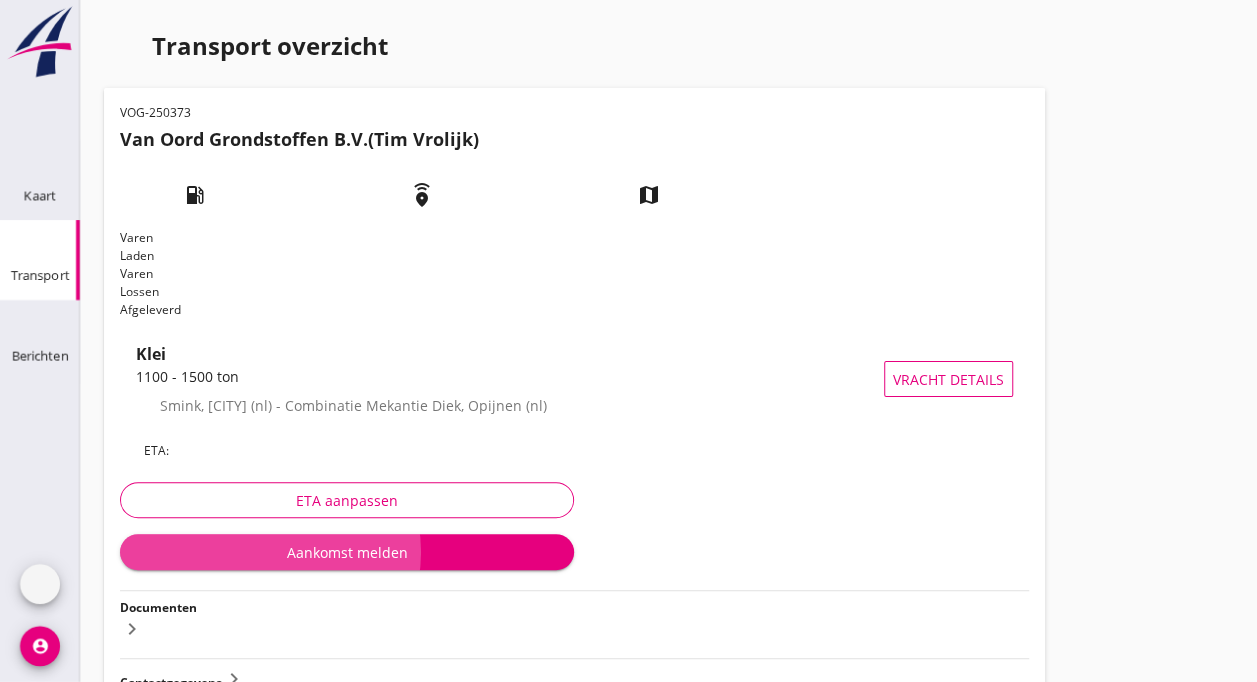 click on "Aankomst melden" at bounding box center [347, 552] 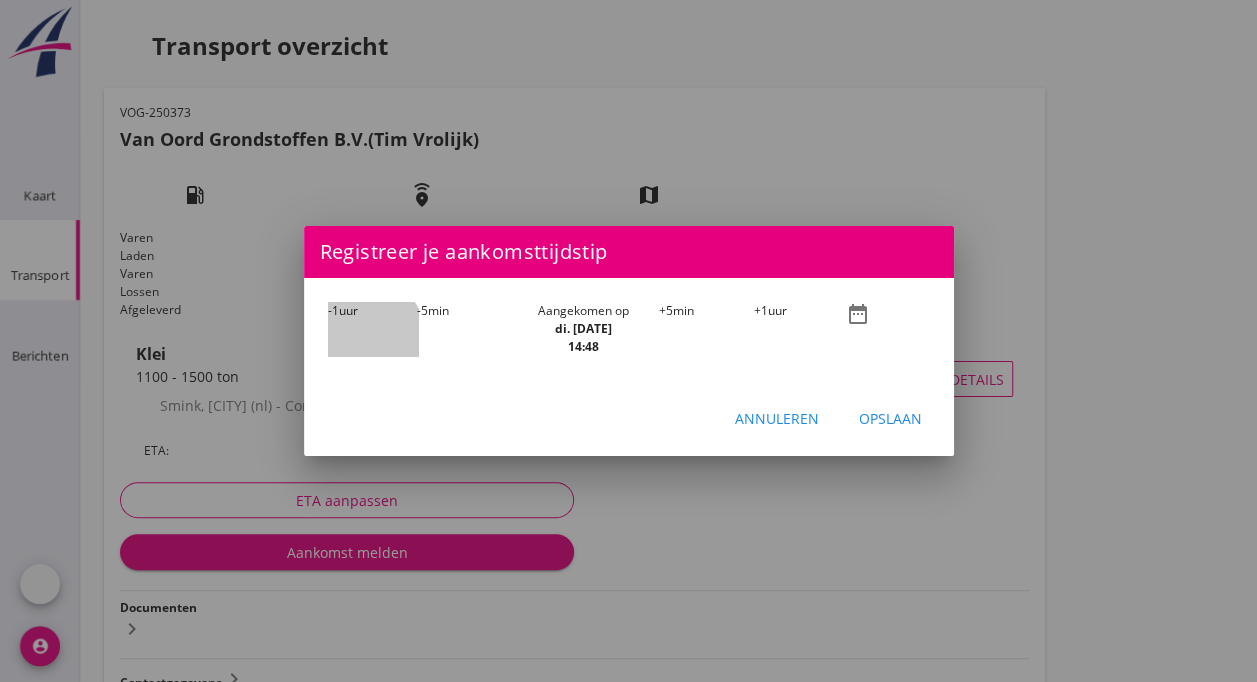 click on "-1  uur" at bounding box center (373, 329) 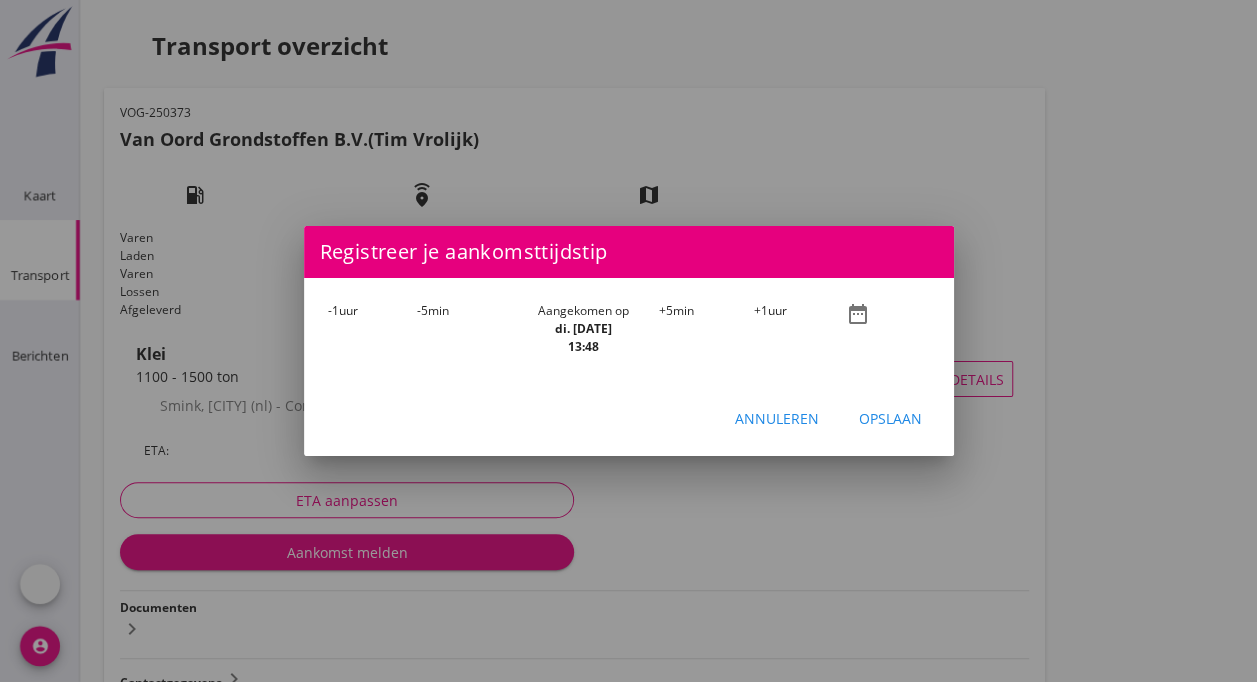click on "-1" at bounding box center (333, 310) 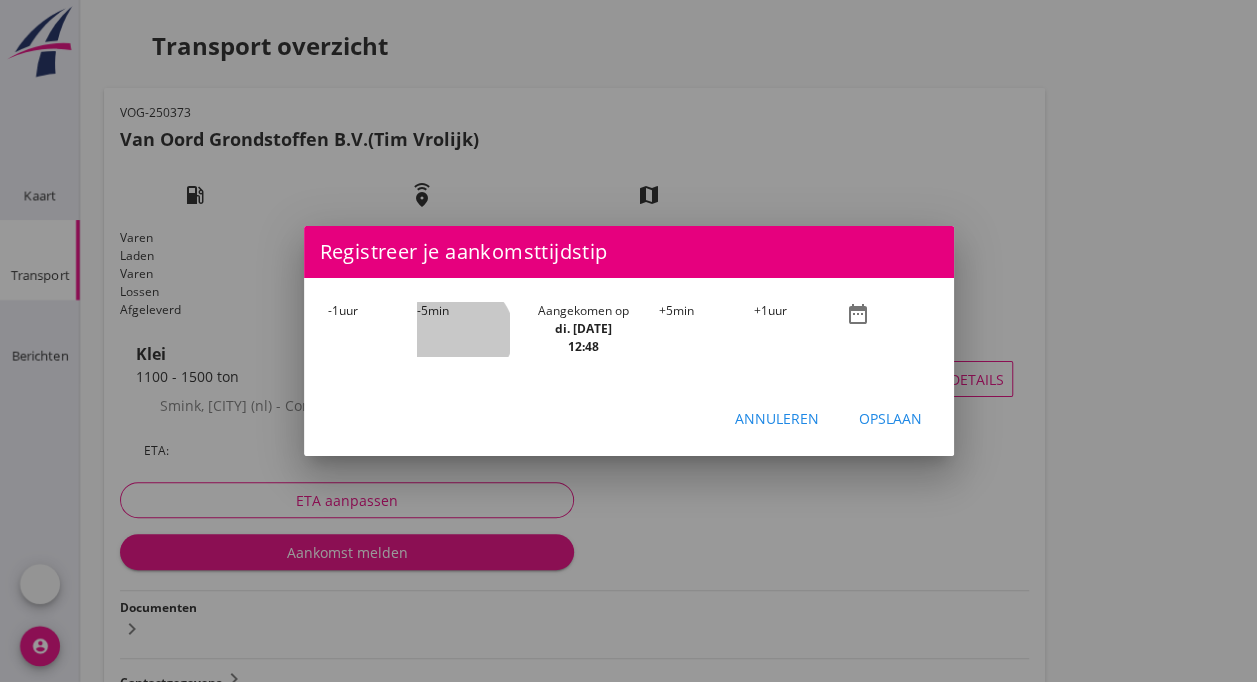 click on "-5  min" at bounding box center (463, 329) 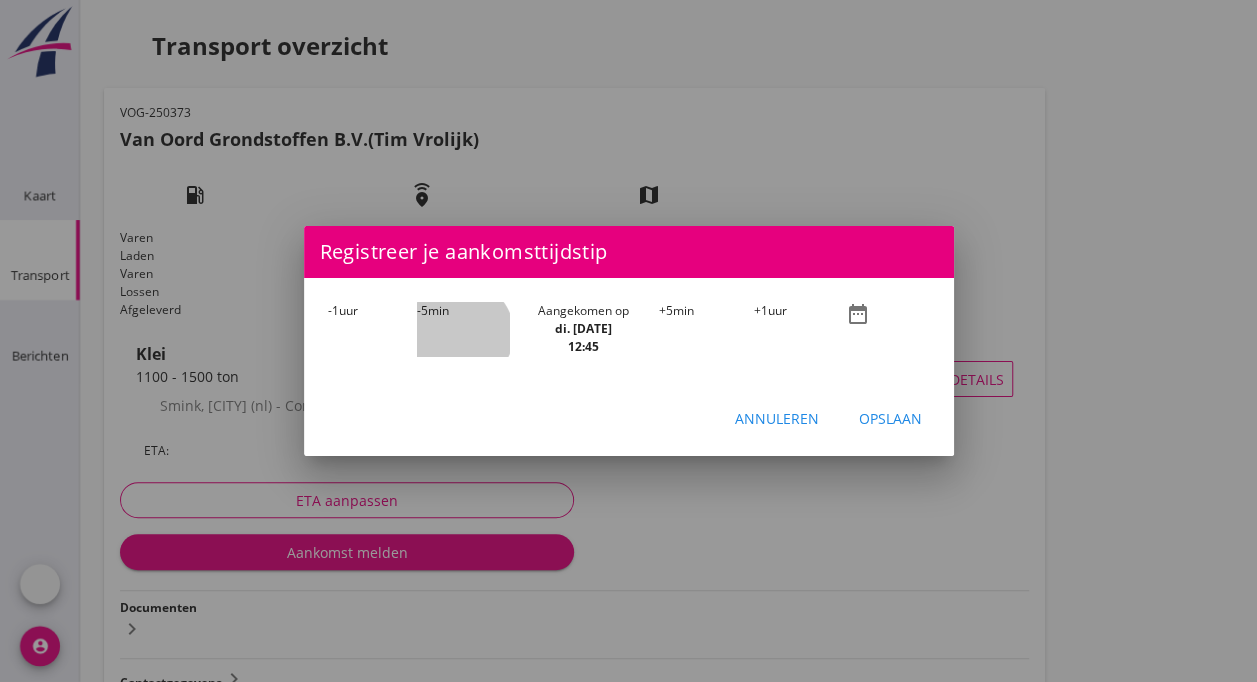 click on "-5  min" at bounding box center [463, 329] 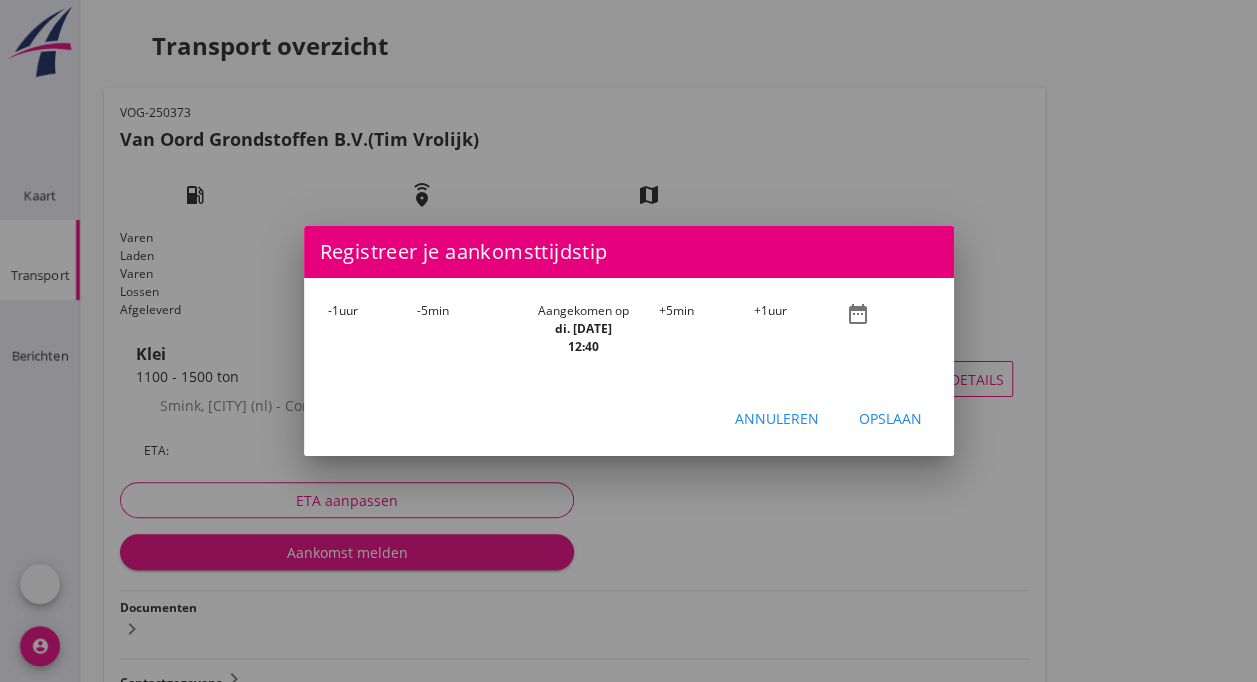 click on "-5  min" at bounding box center [463, 329] 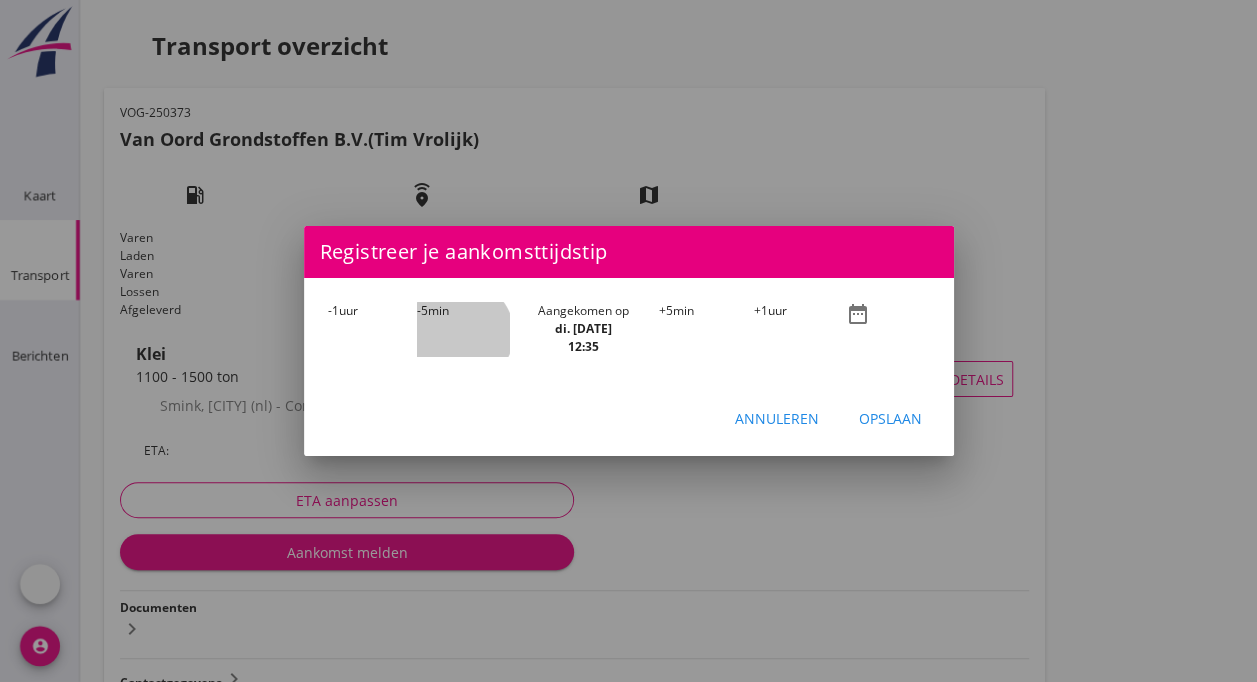 click on "-5  min" at bounding box center [463, 329] 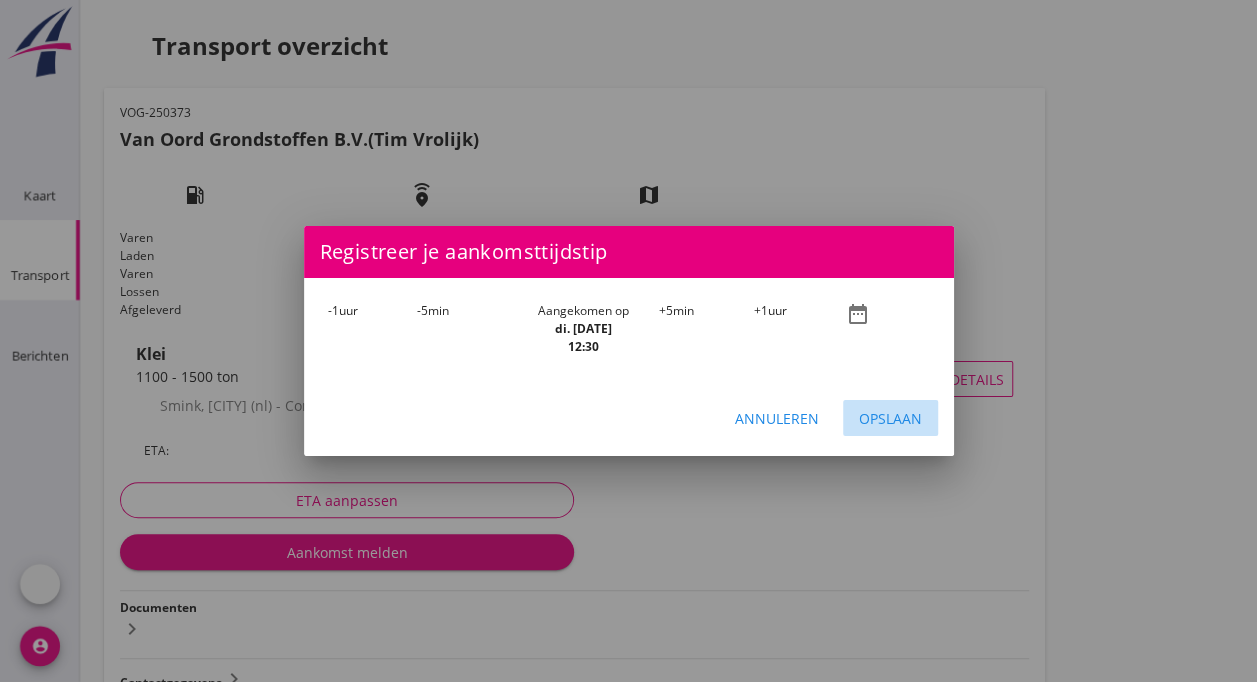 click on "Opslaan" at bounding box center [890, 418] 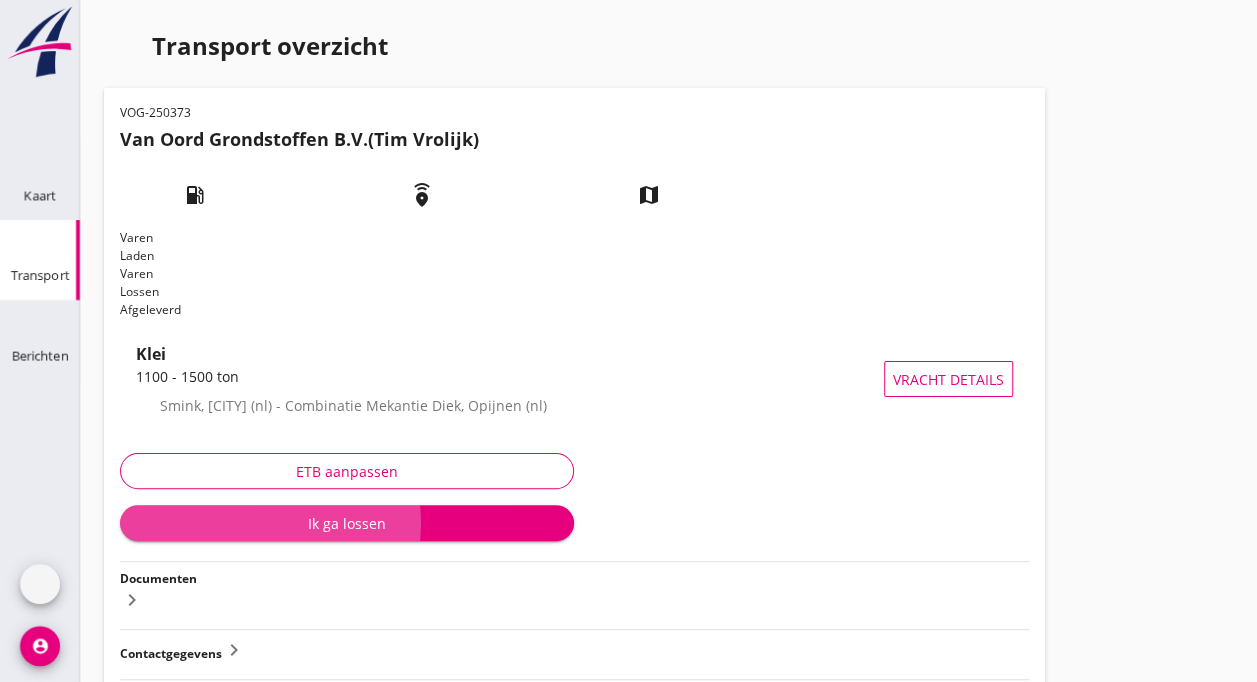 click on "Ik ga lossen" at bounding box center [347, 523] 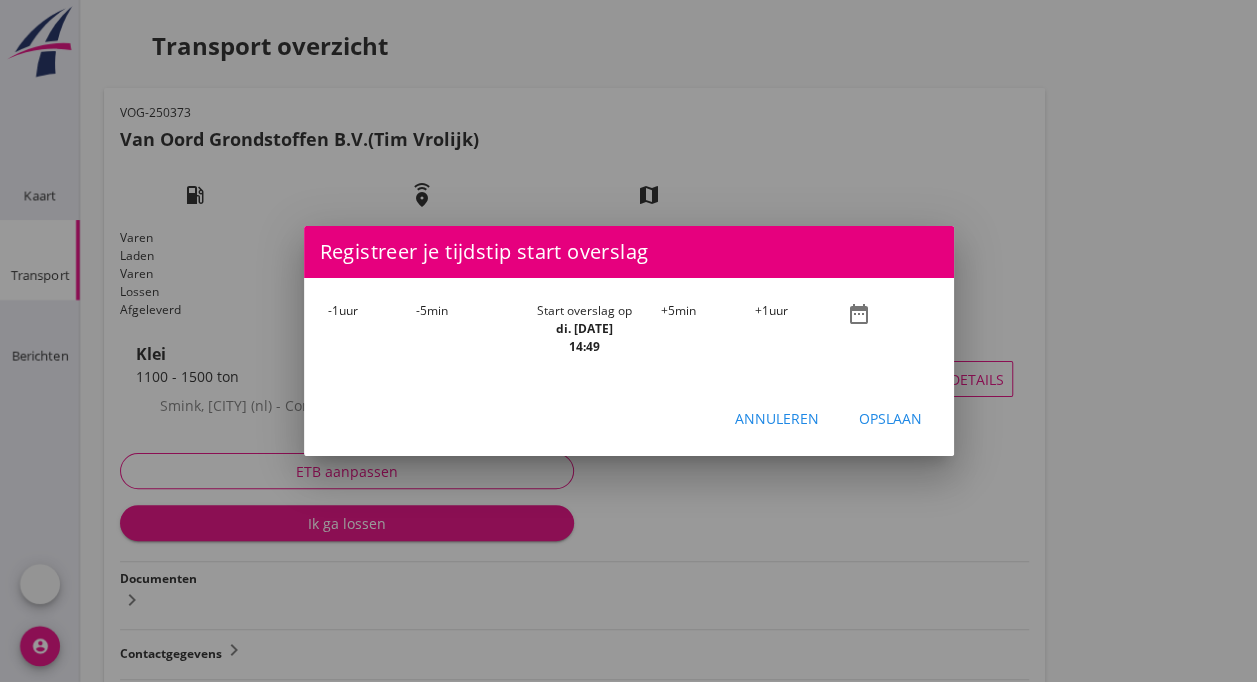 click on "-1  uur" at bounding box center (372, 329) 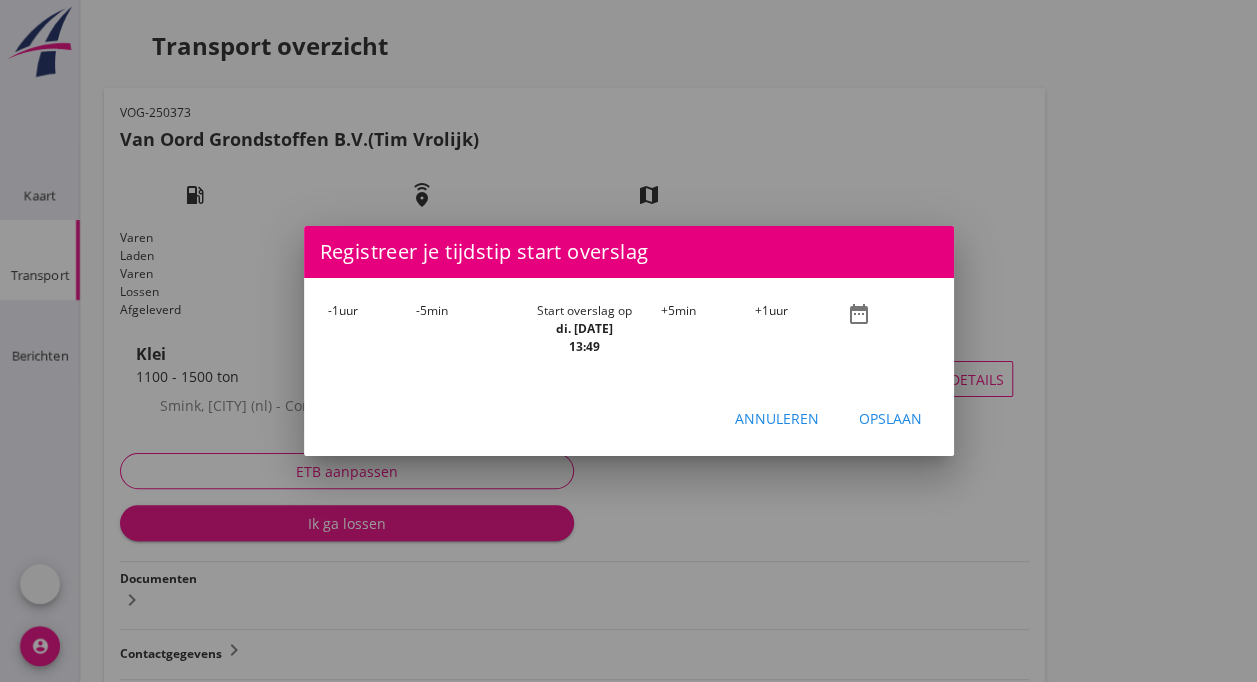 click on "-1  uur" at bounding box center [372, 329] 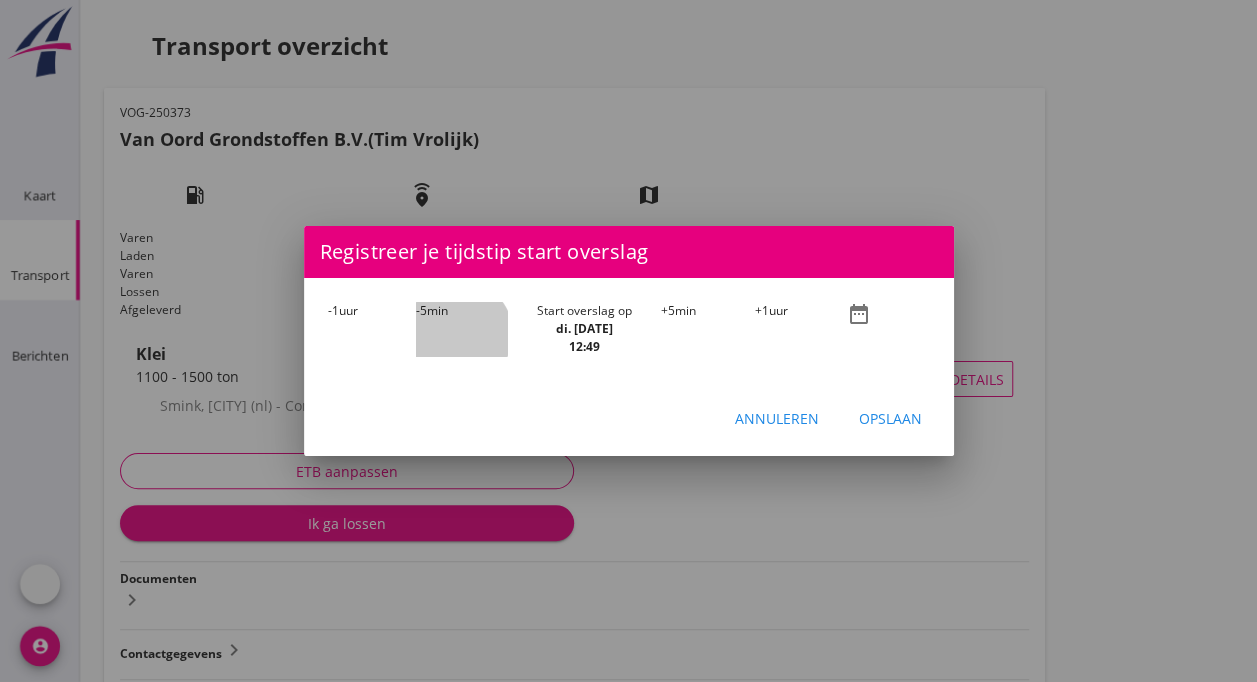 click on "-5  min" at bounding box center [461, 329] 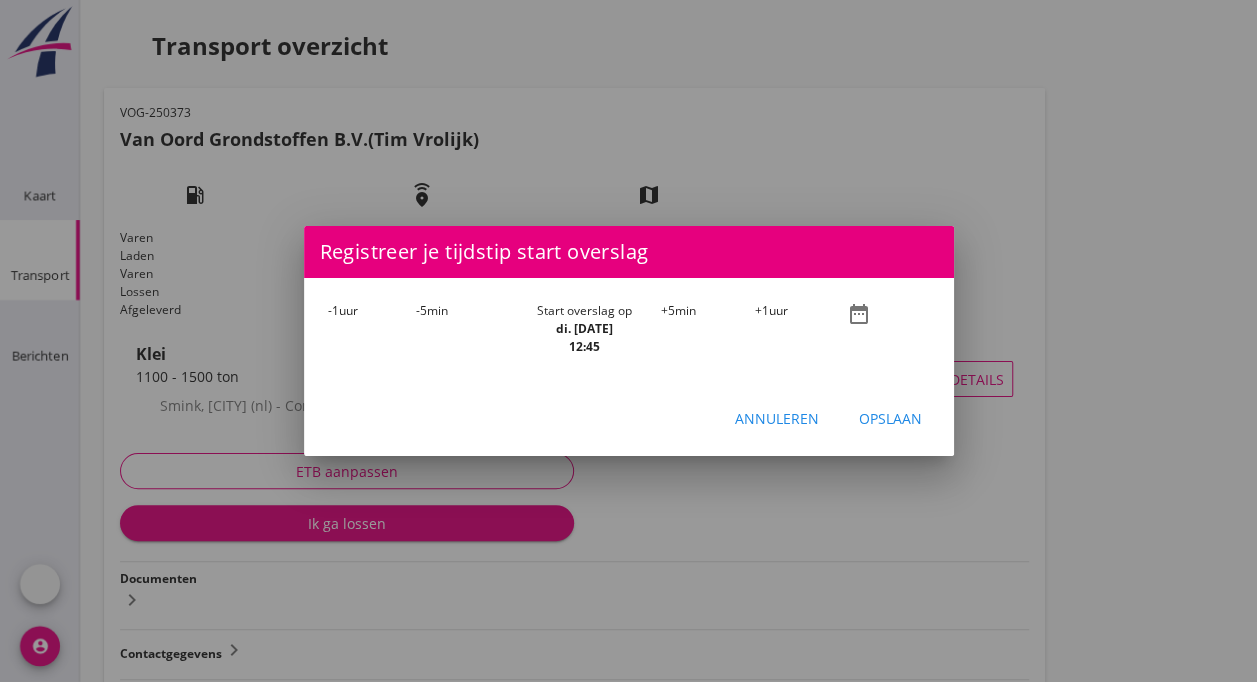 click on "-5  min" at bounding box center [461, 329] 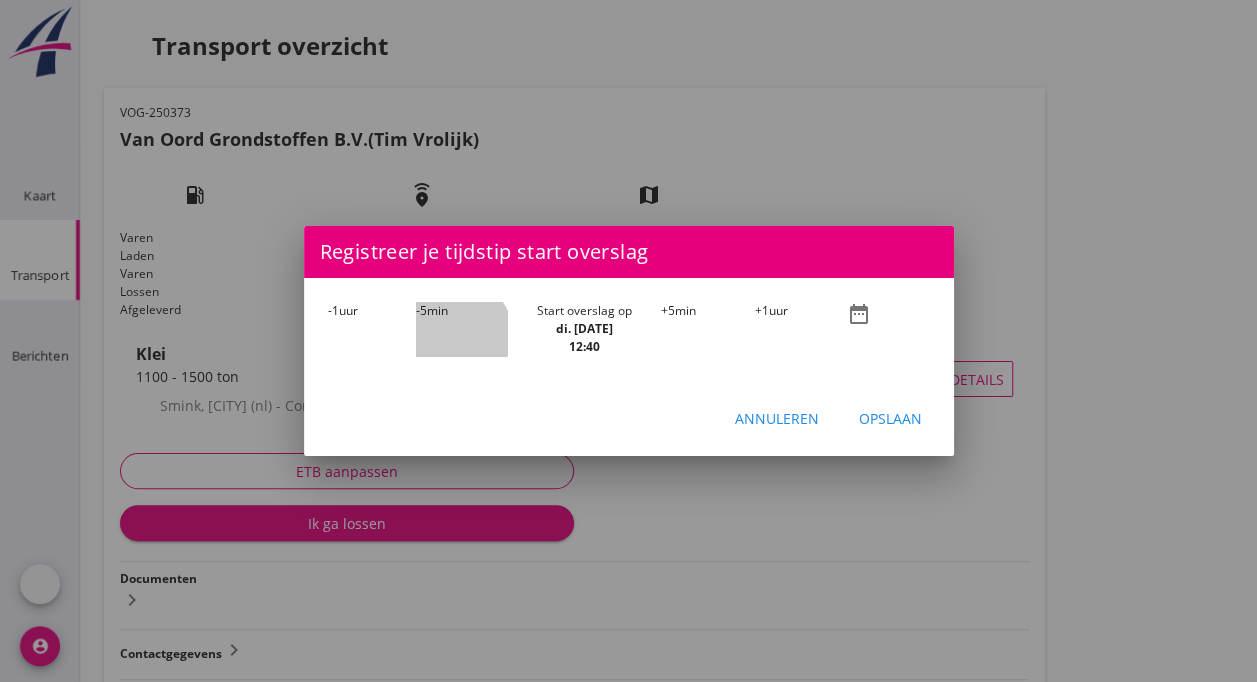 click on "-5  min" at bounding box center (461, 329) 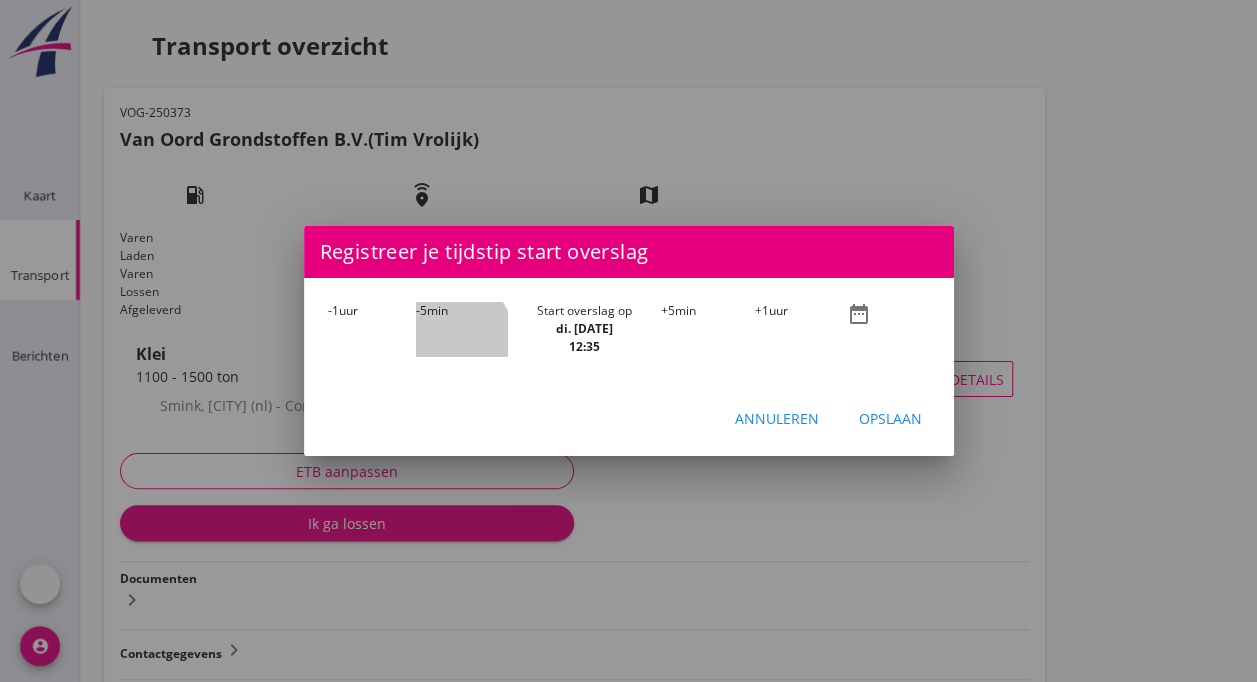 click on "-5  min" at bounding box center [461, 329] 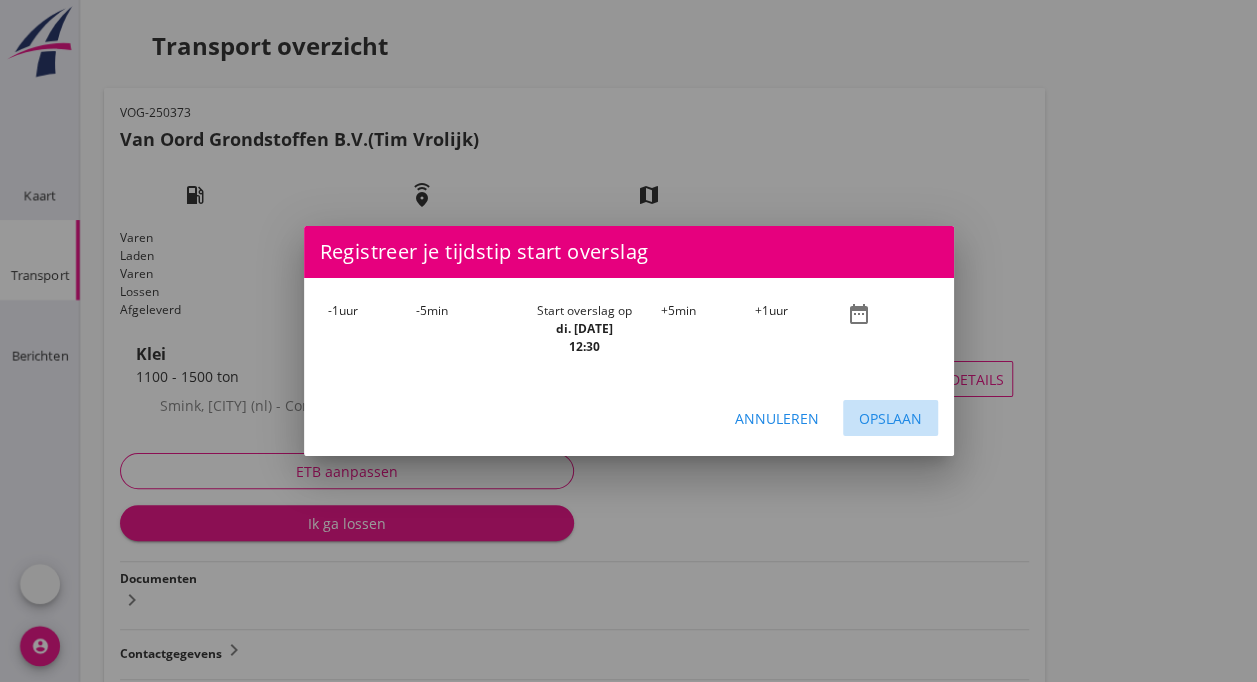 click on "Opslaan" at bounding box center [890, 418] 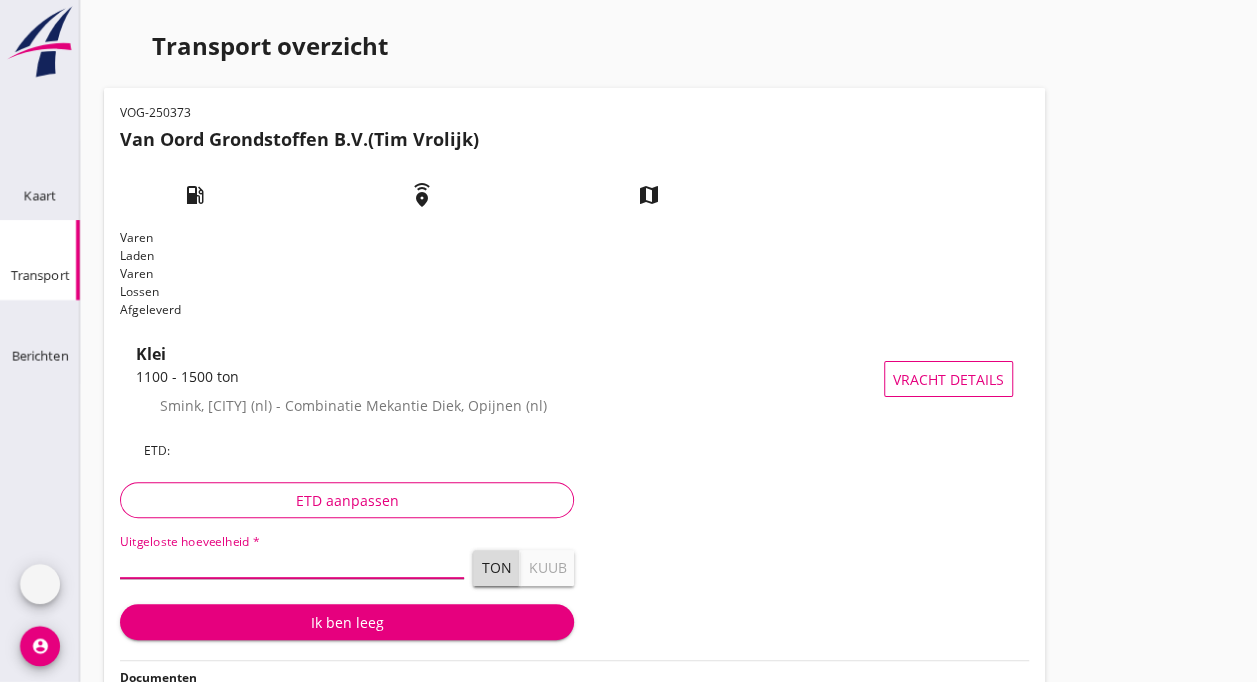 click at bounding box center (292, 562) 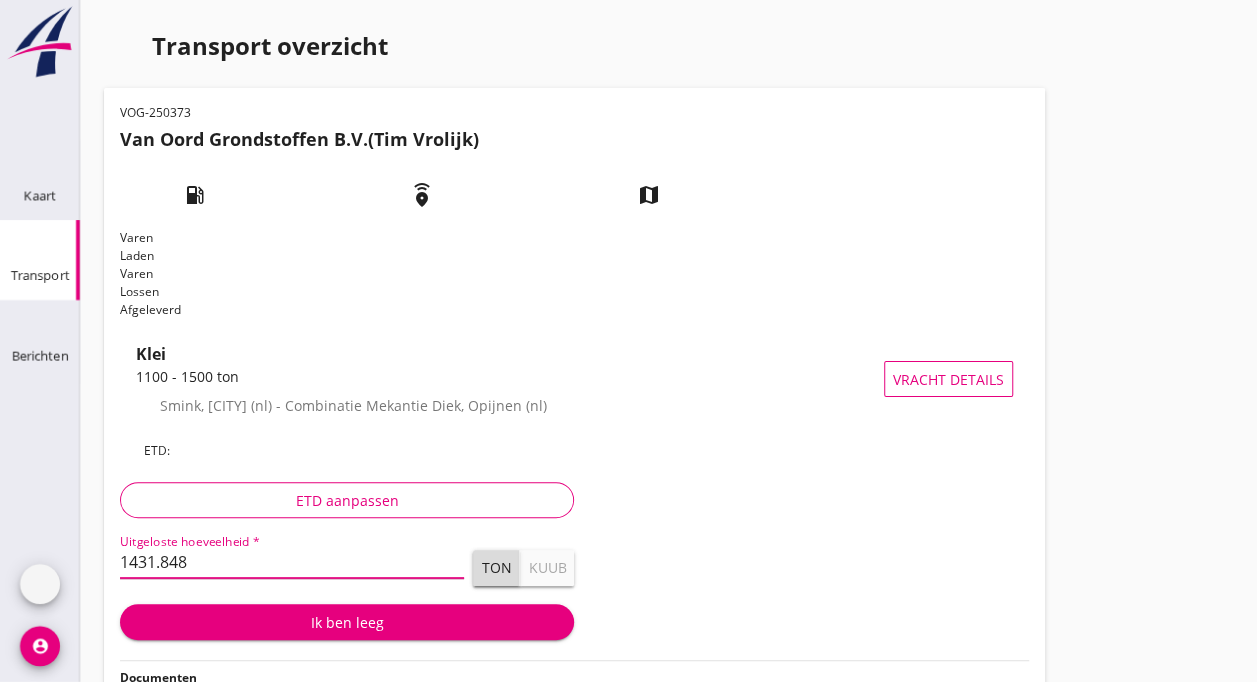 type on "1431.848" 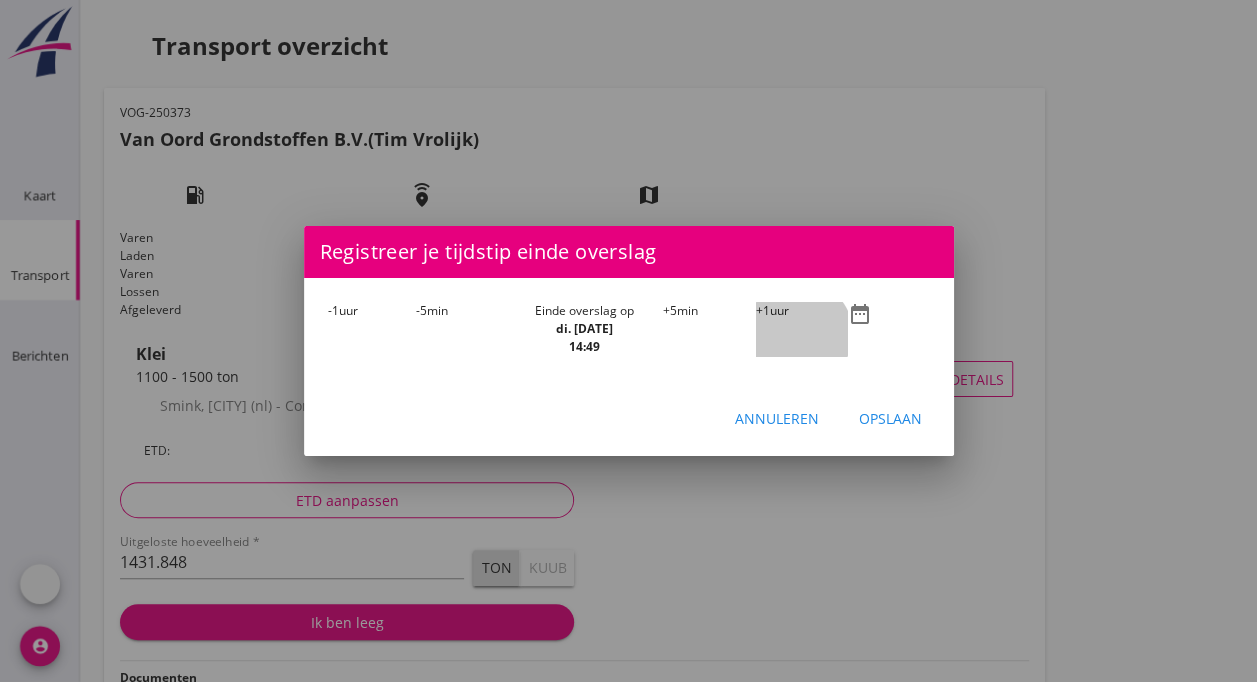 click on "+1  uur" at bounding box center (801, 329) 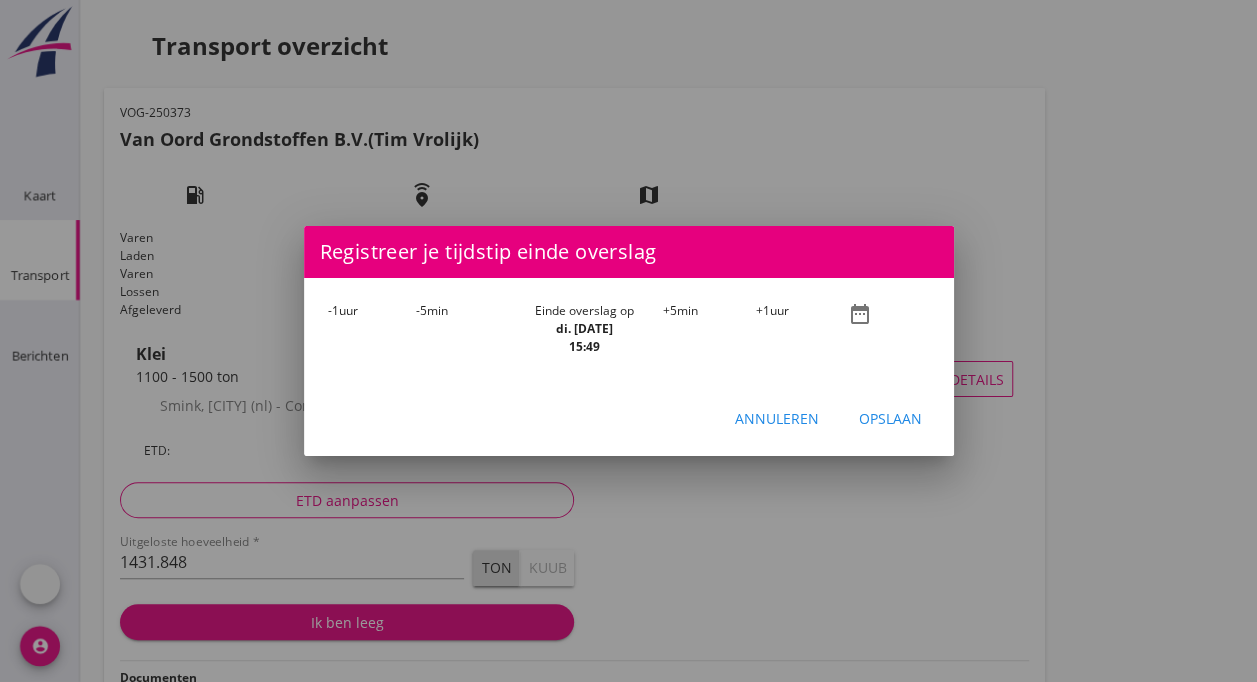 click on "-5  min" at bounding box center [461, 329] 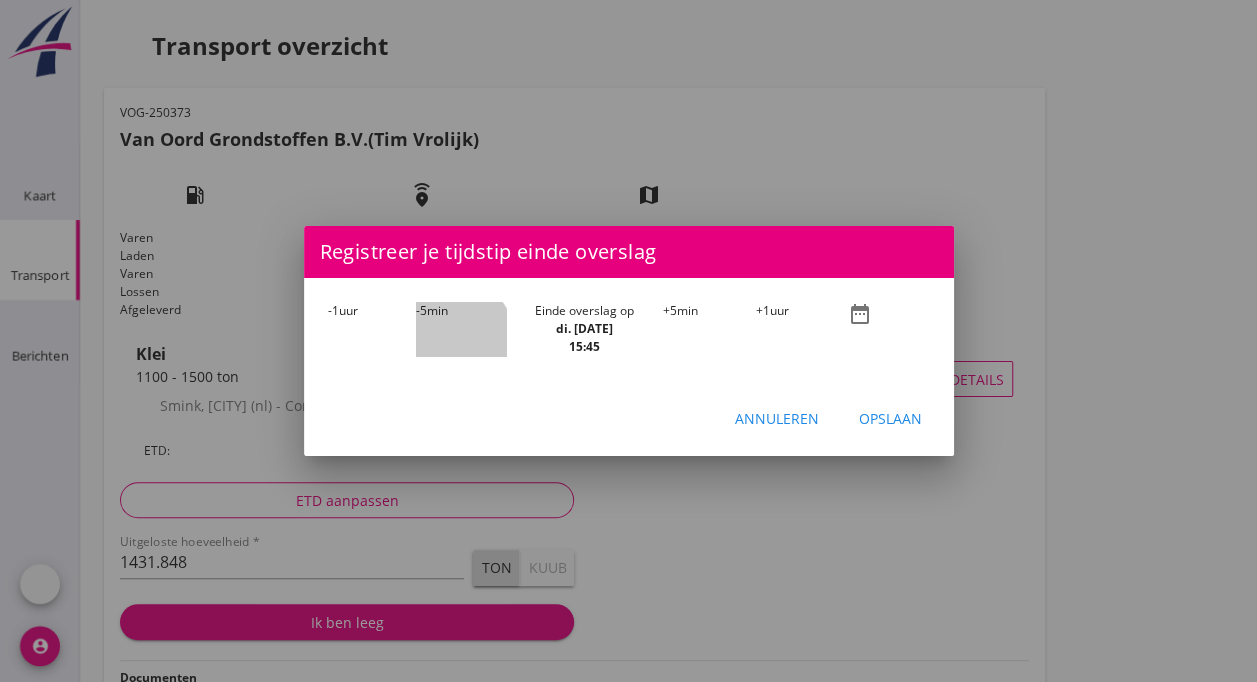 click on "-5  min" at bounding box center (461, 329) 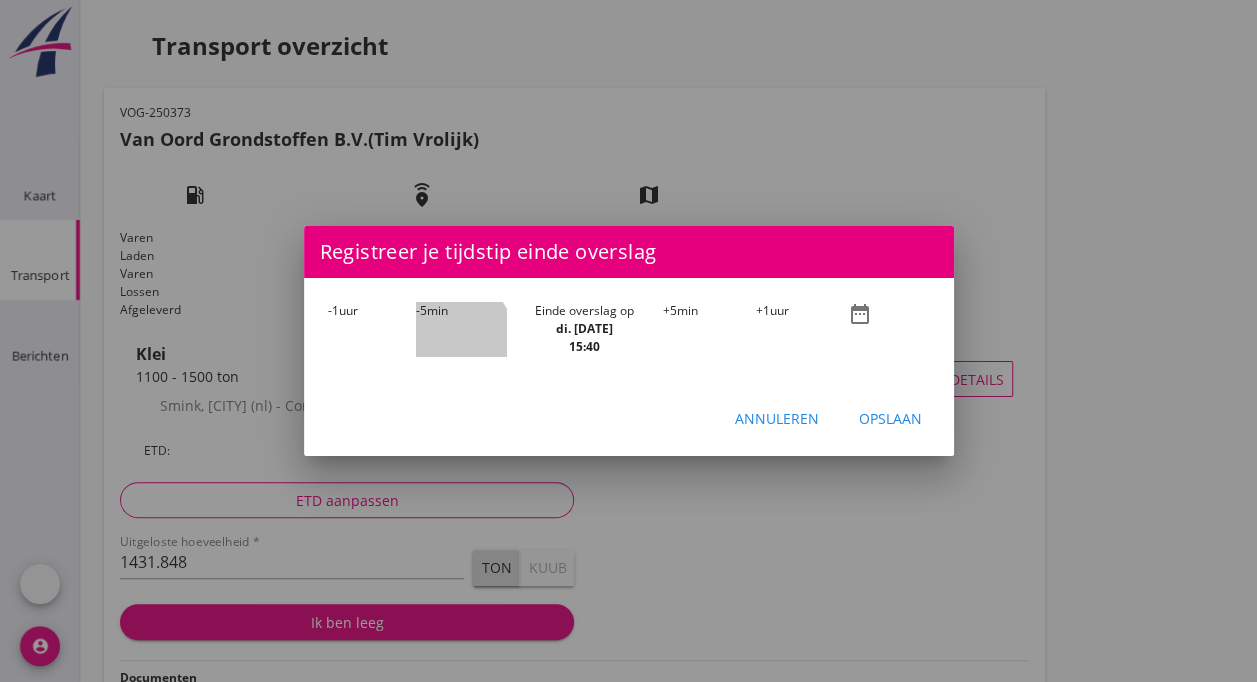 click on "-5  min" at bounding box center (461, 329) 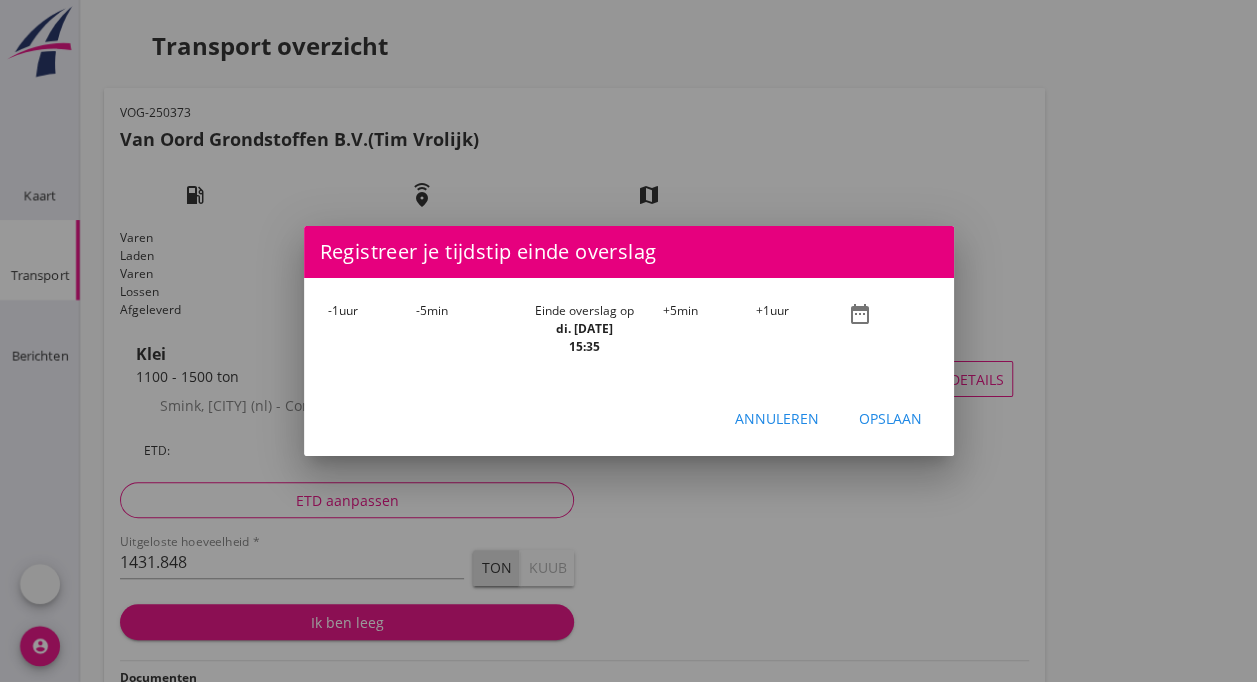 click on "-5  min" at bounding box center (461, 329) 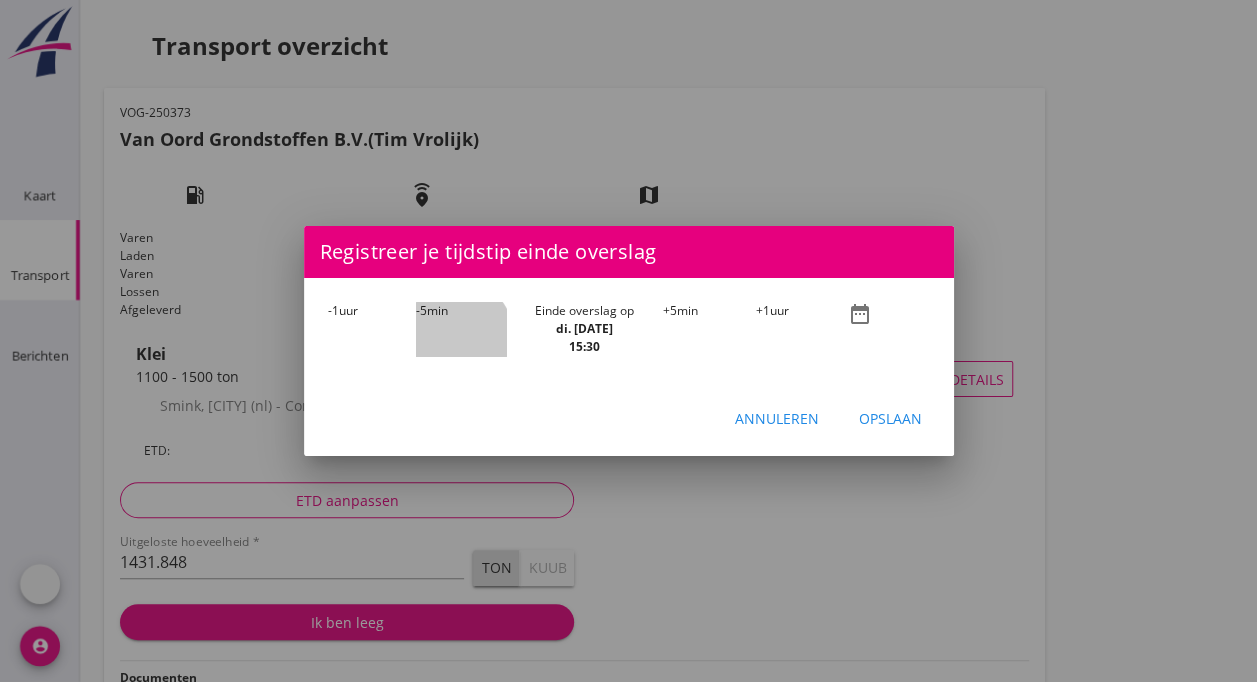 click on "-5  min" at bounding box center [461, 329] 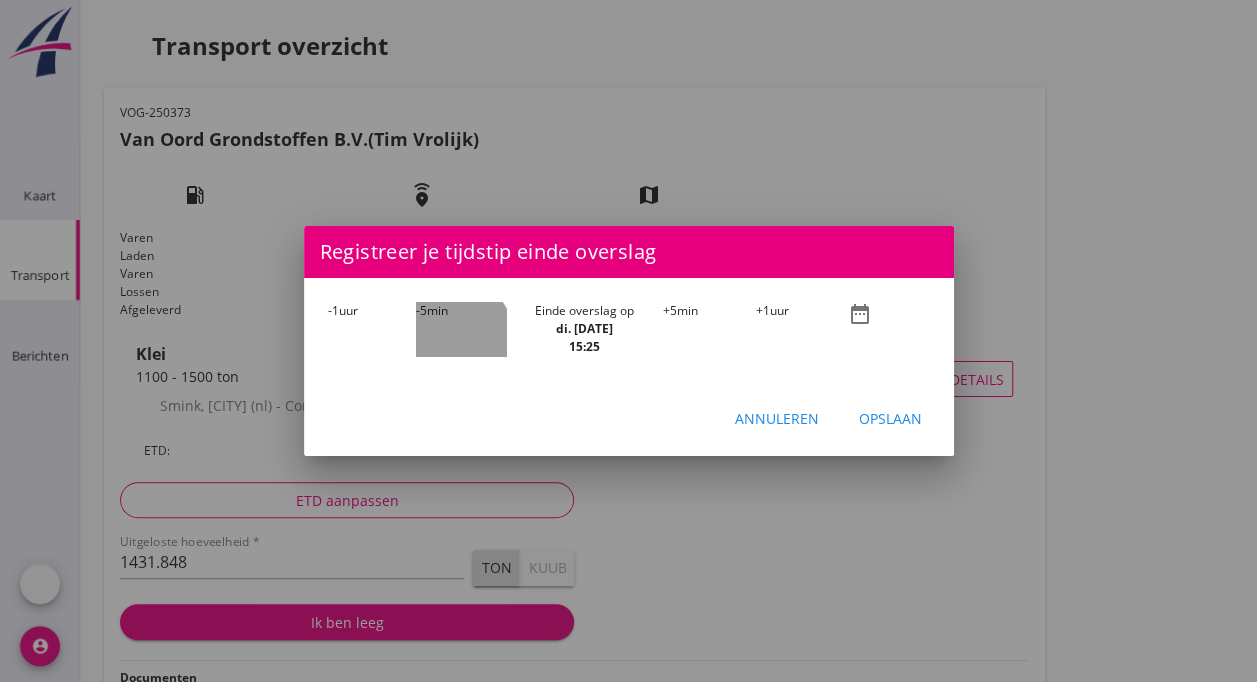 click on "-5  min" at bounding box center [461, 329] 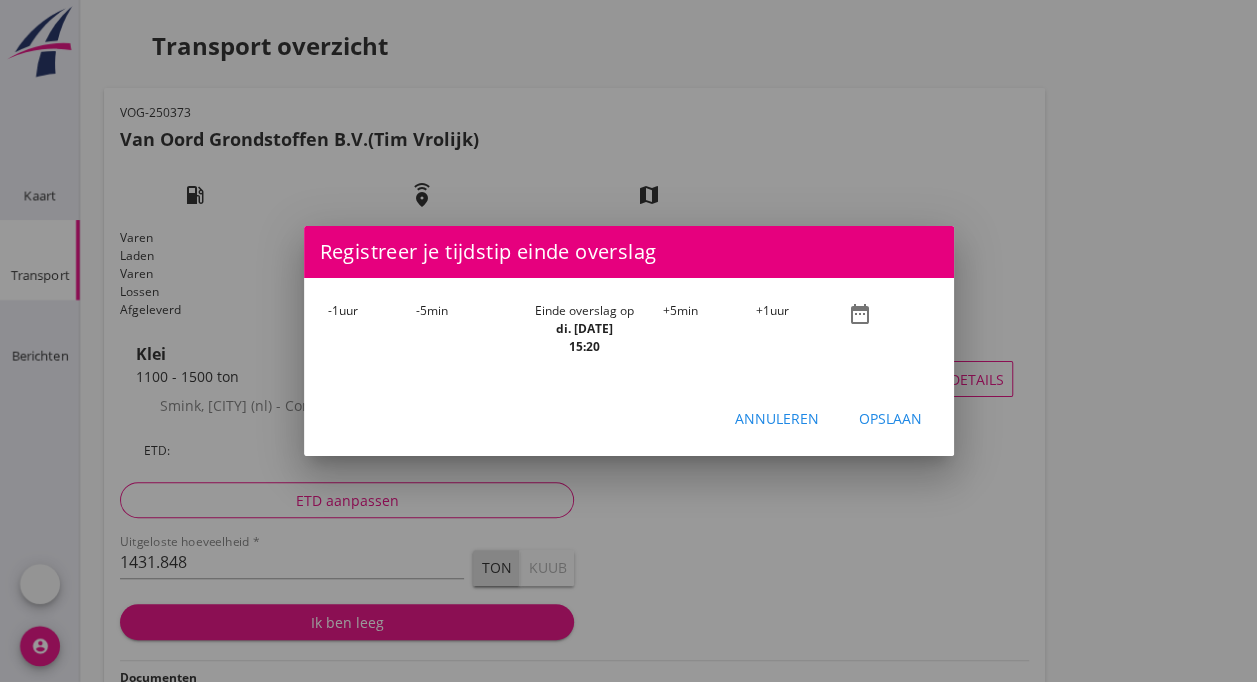 click on "-5  min" at bounding box center [461, 329] 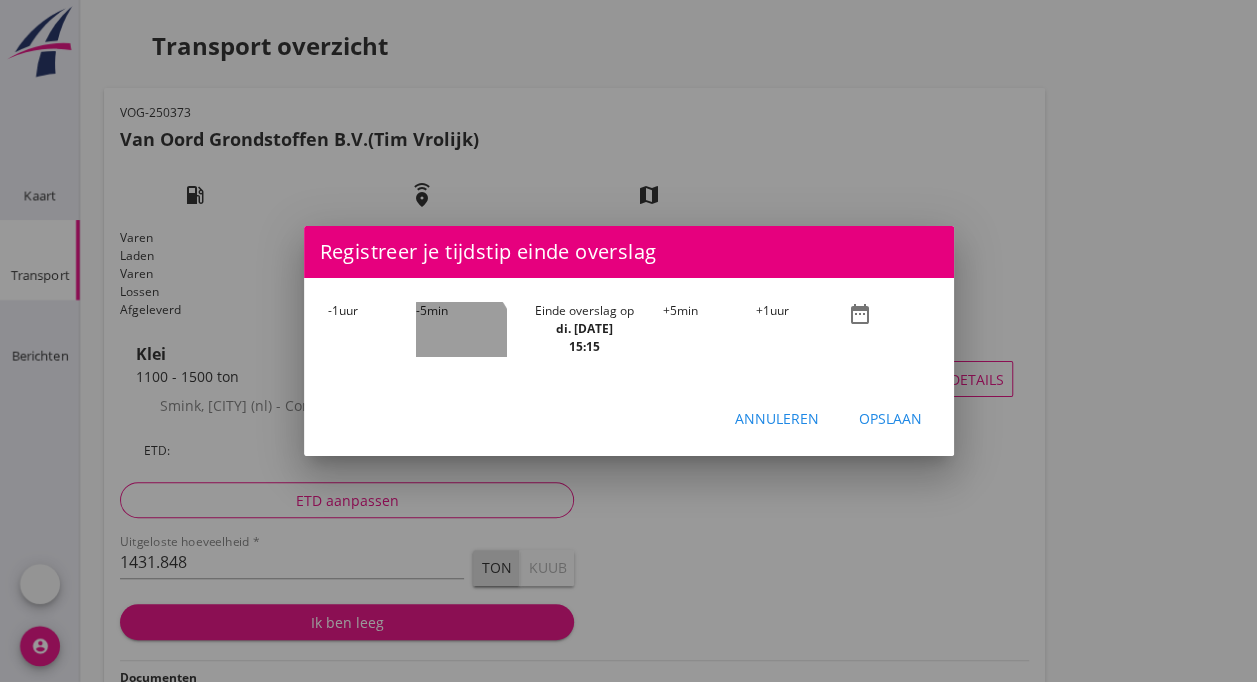 click on "-5  min" at bounding box center (461, 329) 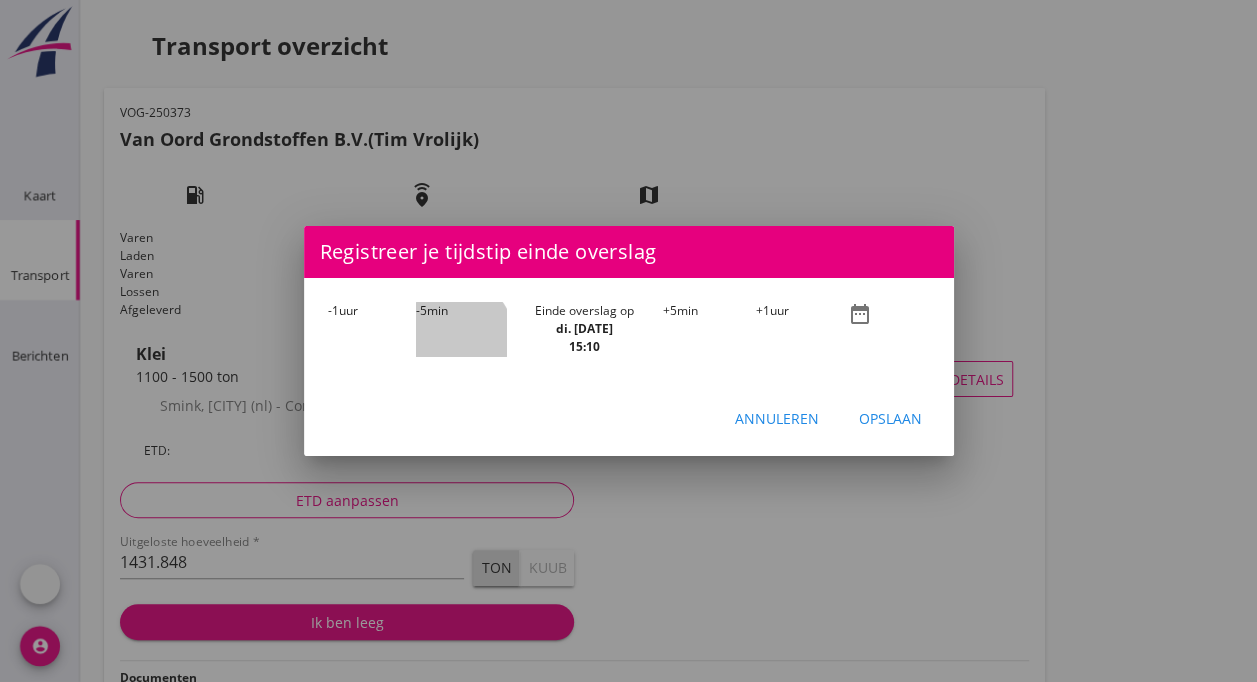 click on "-5  min" at bounding box center (461, 329) 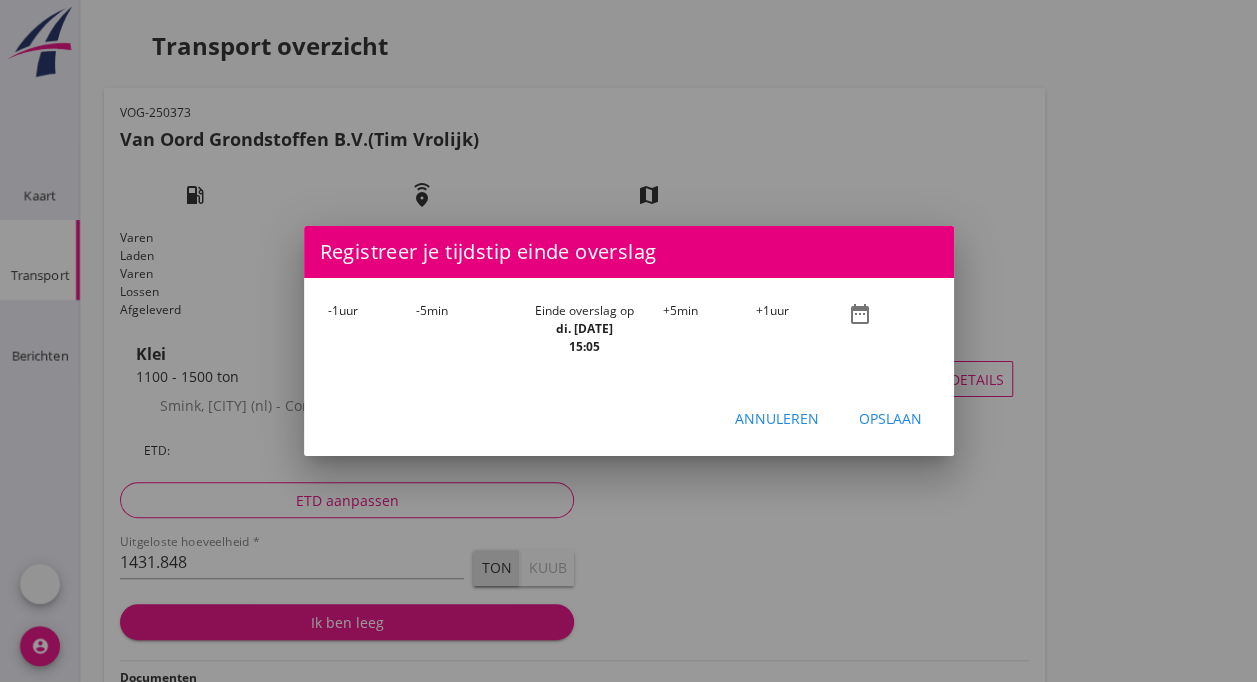 click on "-5  min" at bounding box center [461, 329] 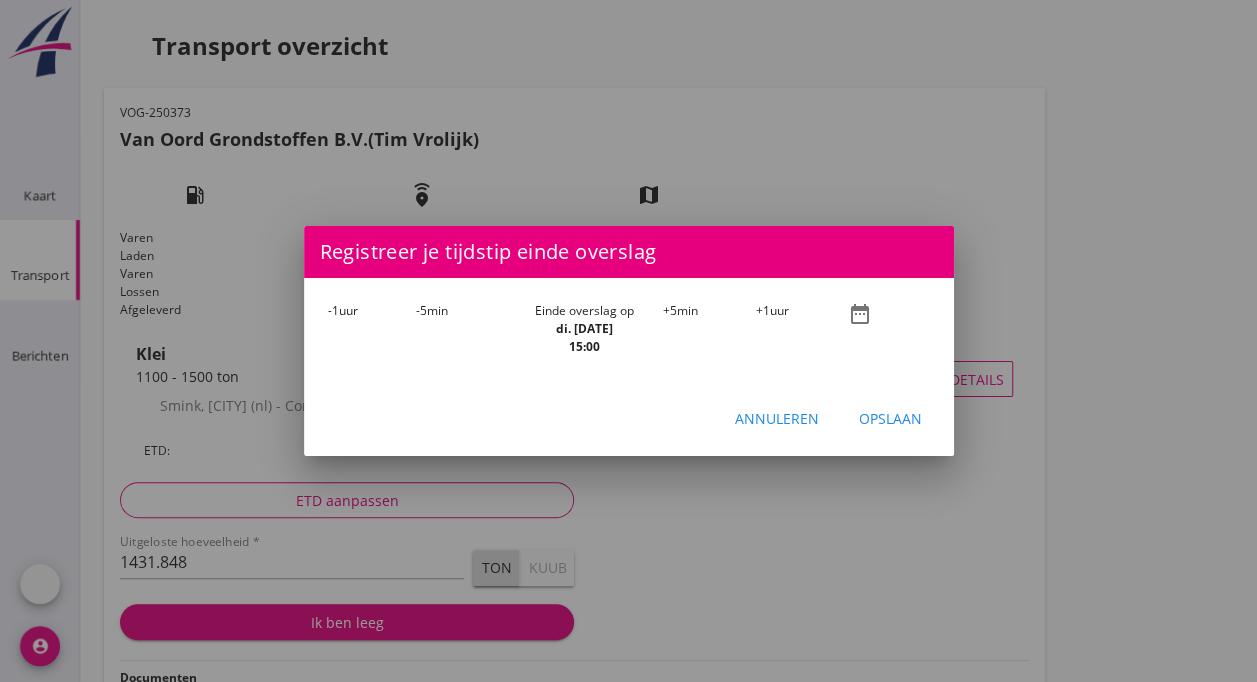 click on "Opslaan" at bounding box center (890, 418) 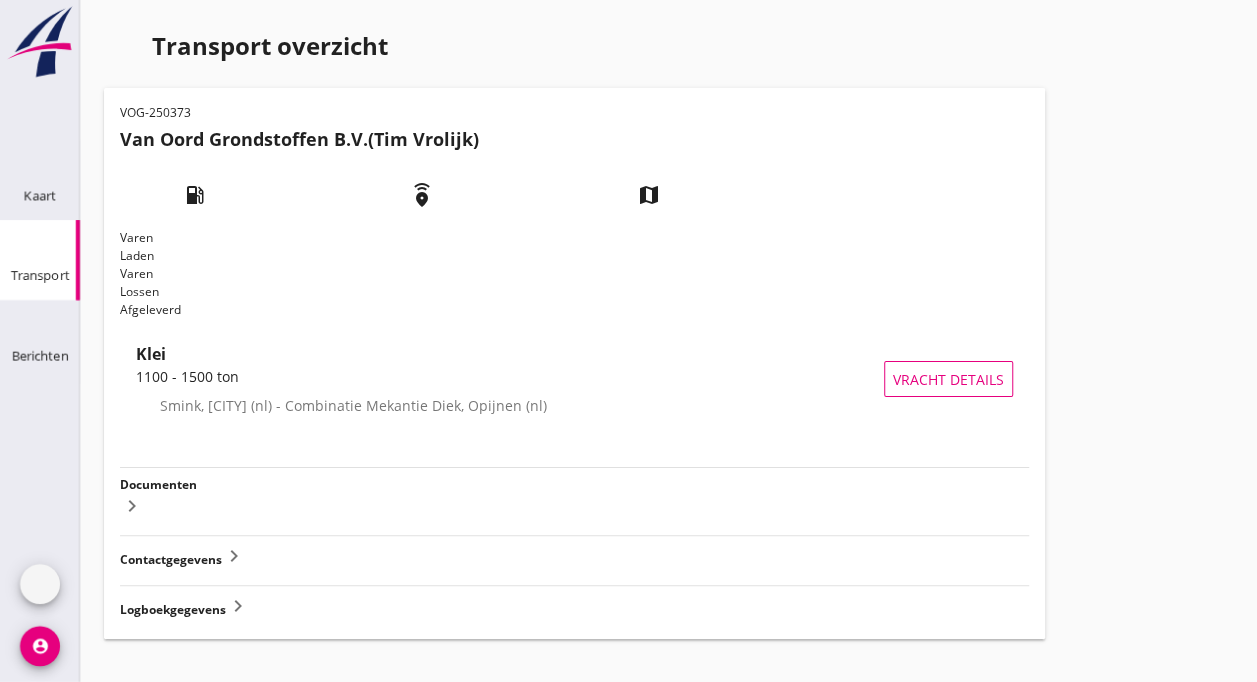 click on "Transport" at bounding box center (40, 246) 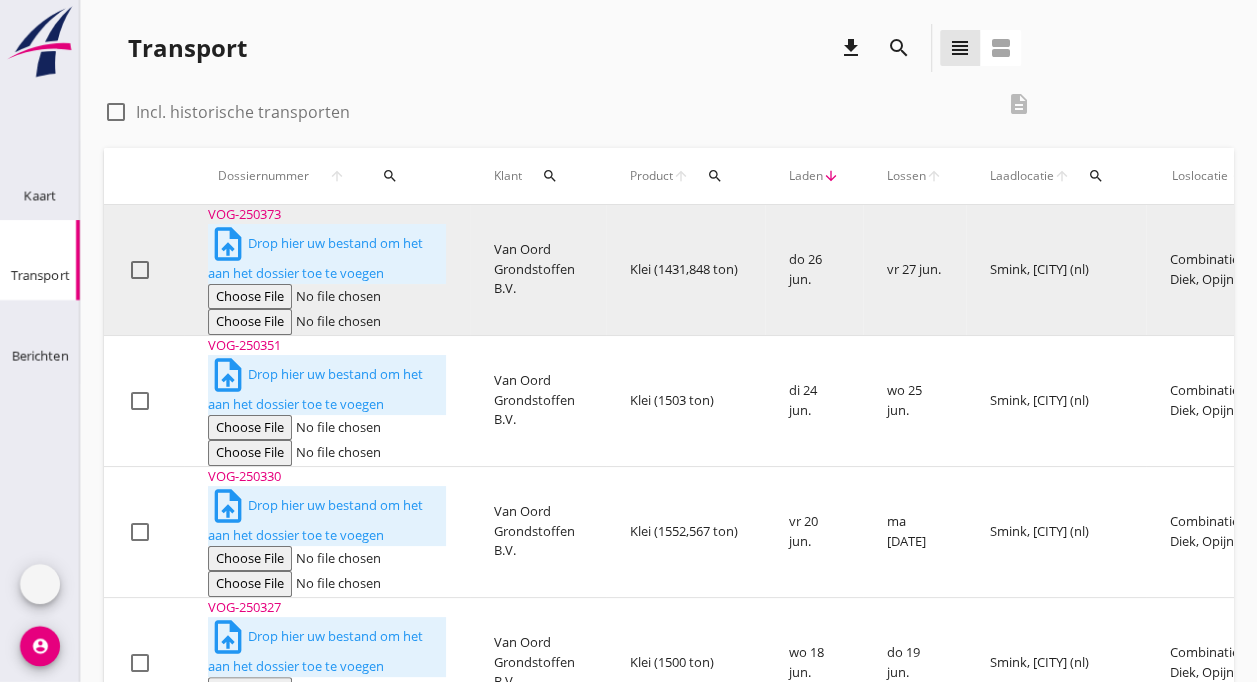 click on "VOG-250373" at bounding box center [327, 215] 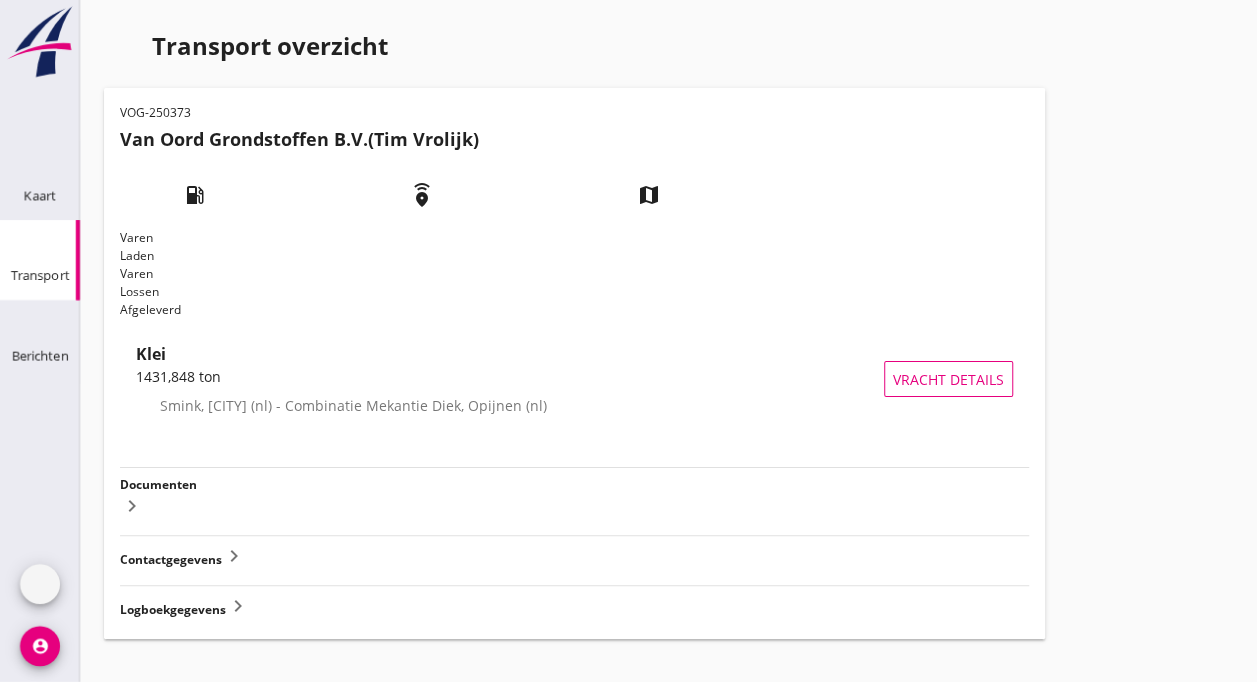 click on "Transport" at bounding box center [40, 246] 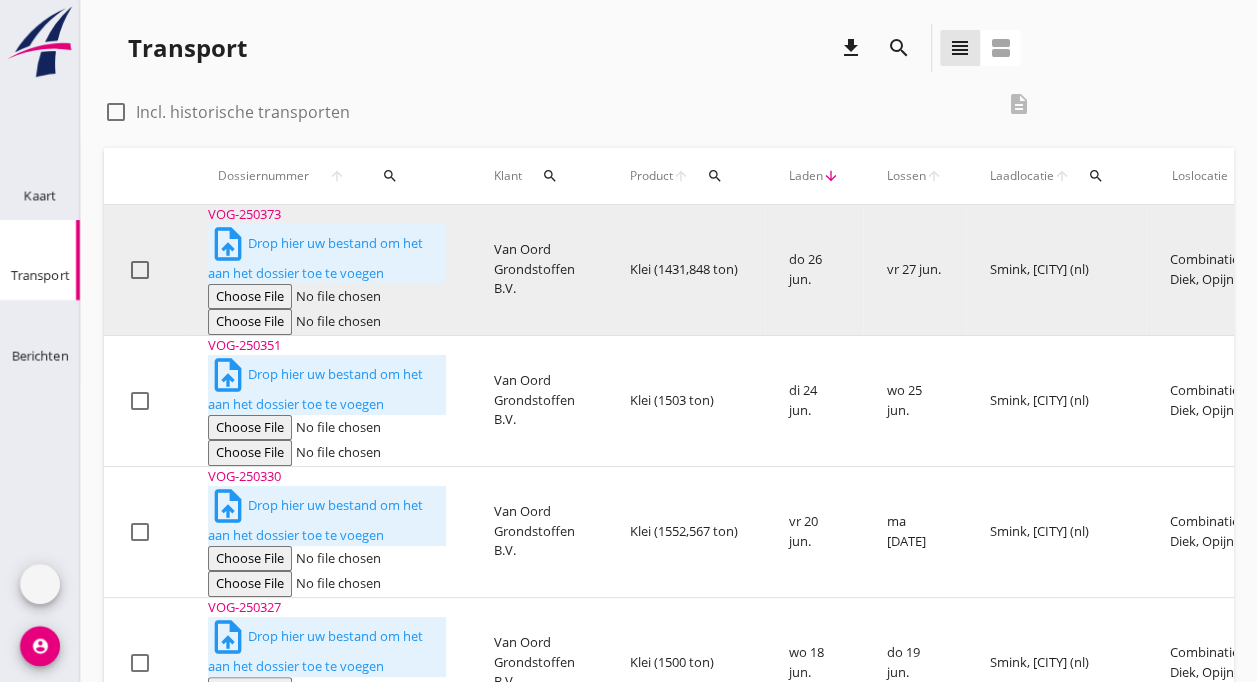 click on "Van Oord Grondstoffen B.V." at bounding box center [538, 270] 